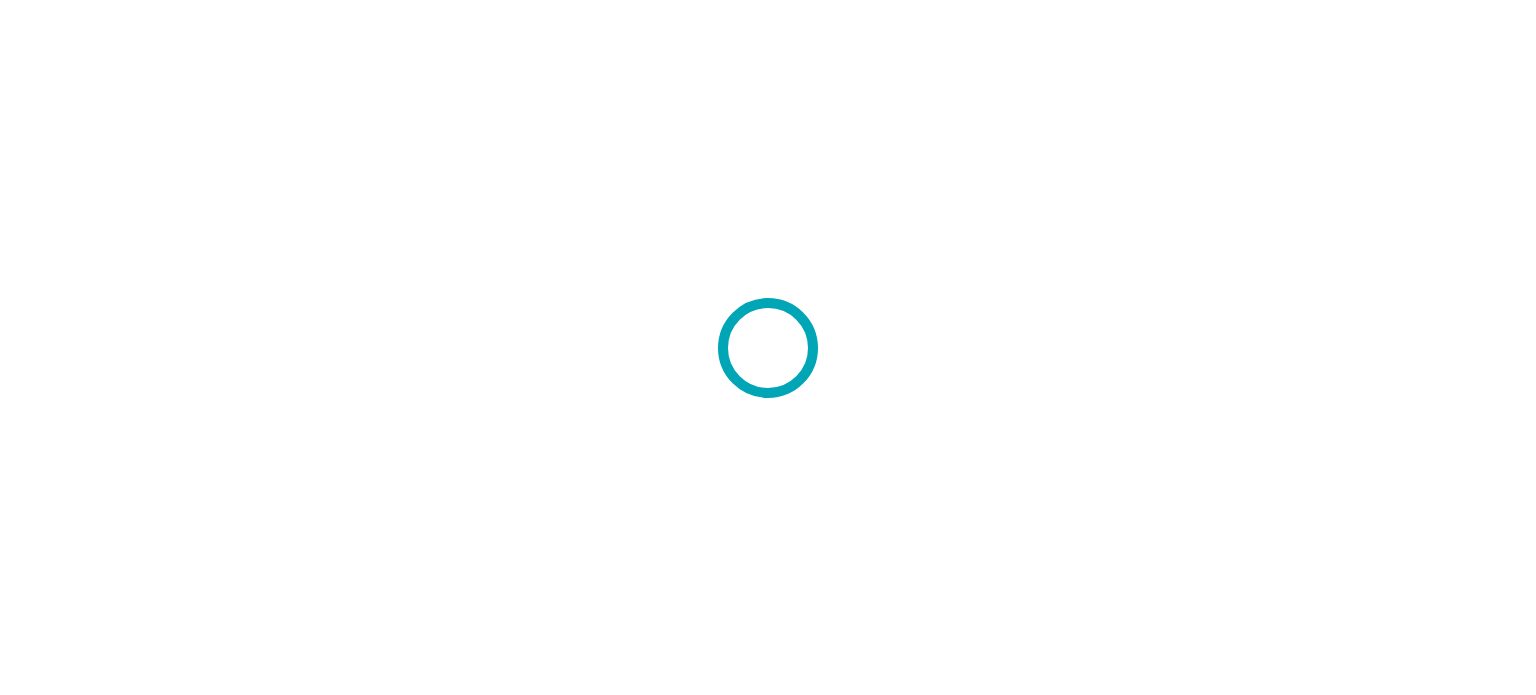 scroll, scrollTop: 0, scrollLeft: 0, axis: both 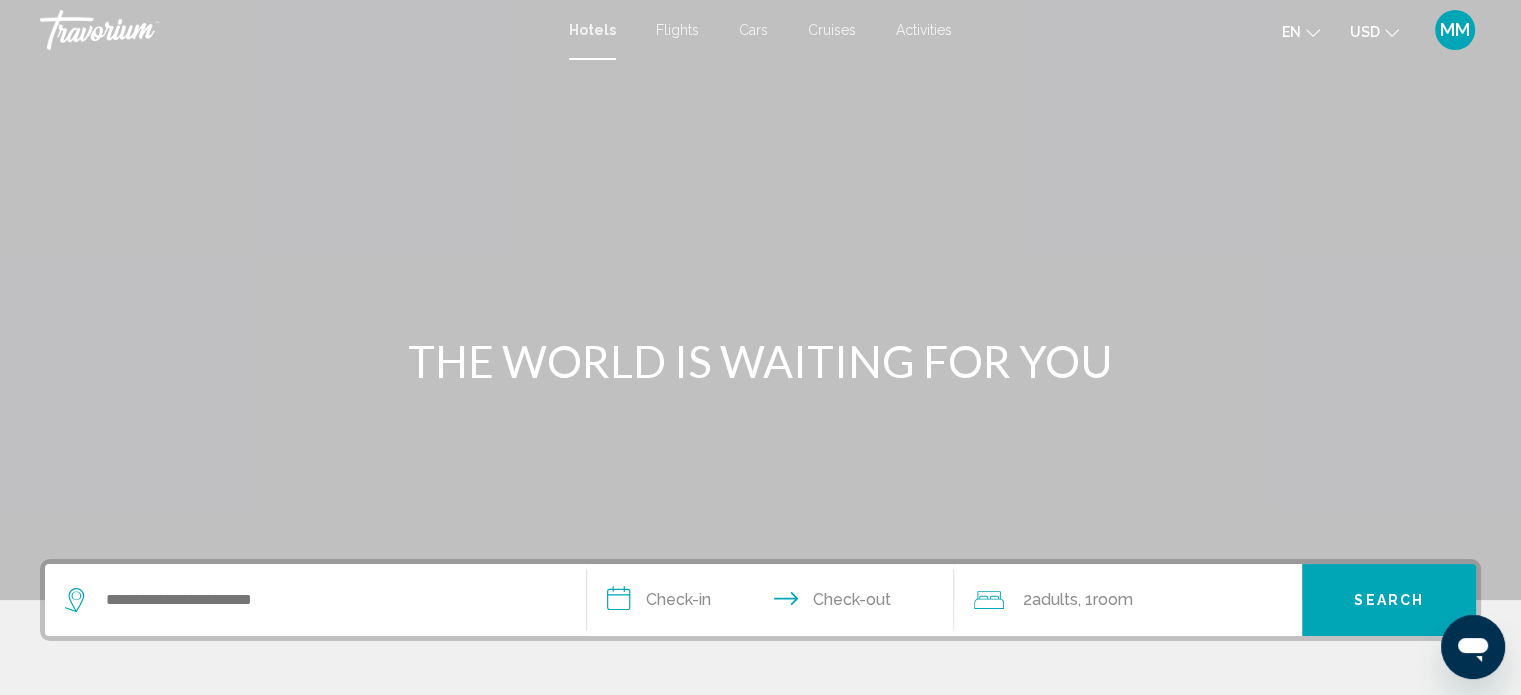 click on "MM" at bounding box center (1455, 30) 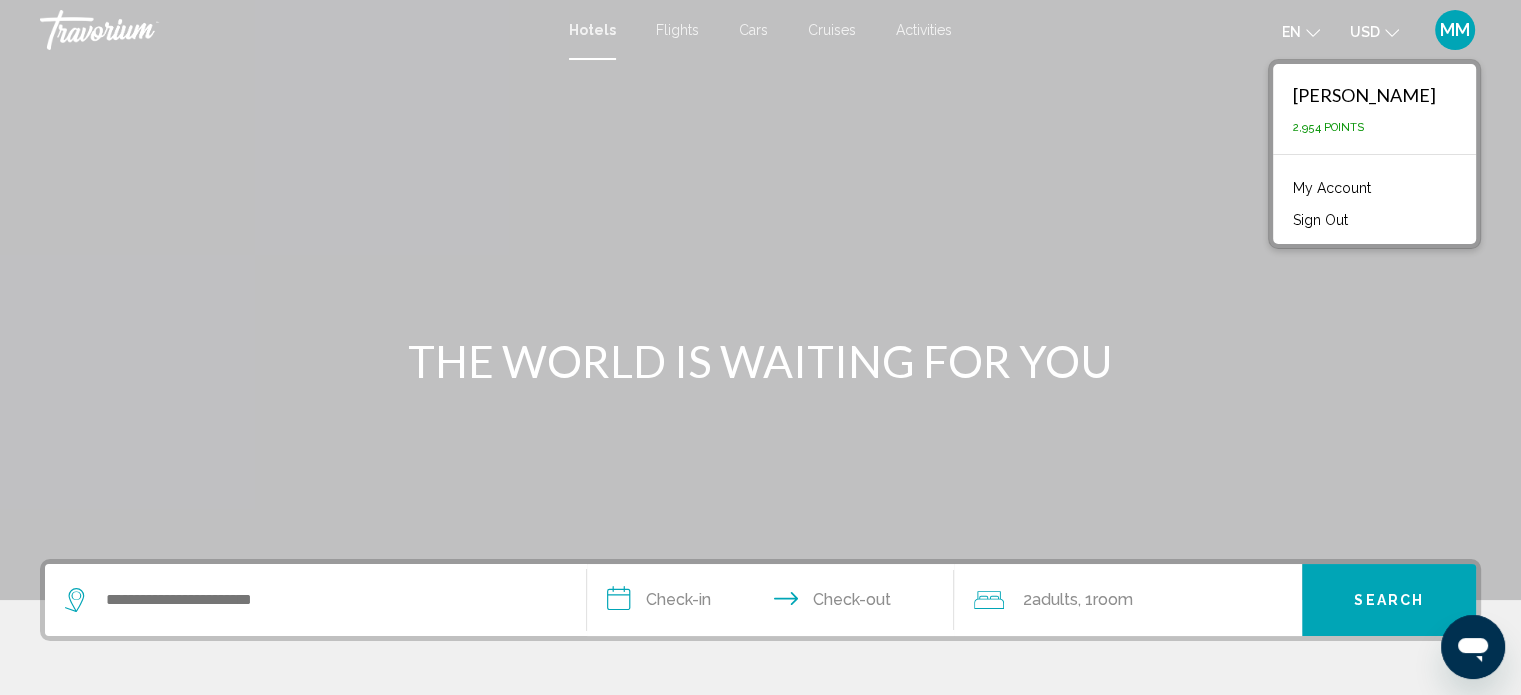 click on "My Account" at bounding box center [1332, 188] 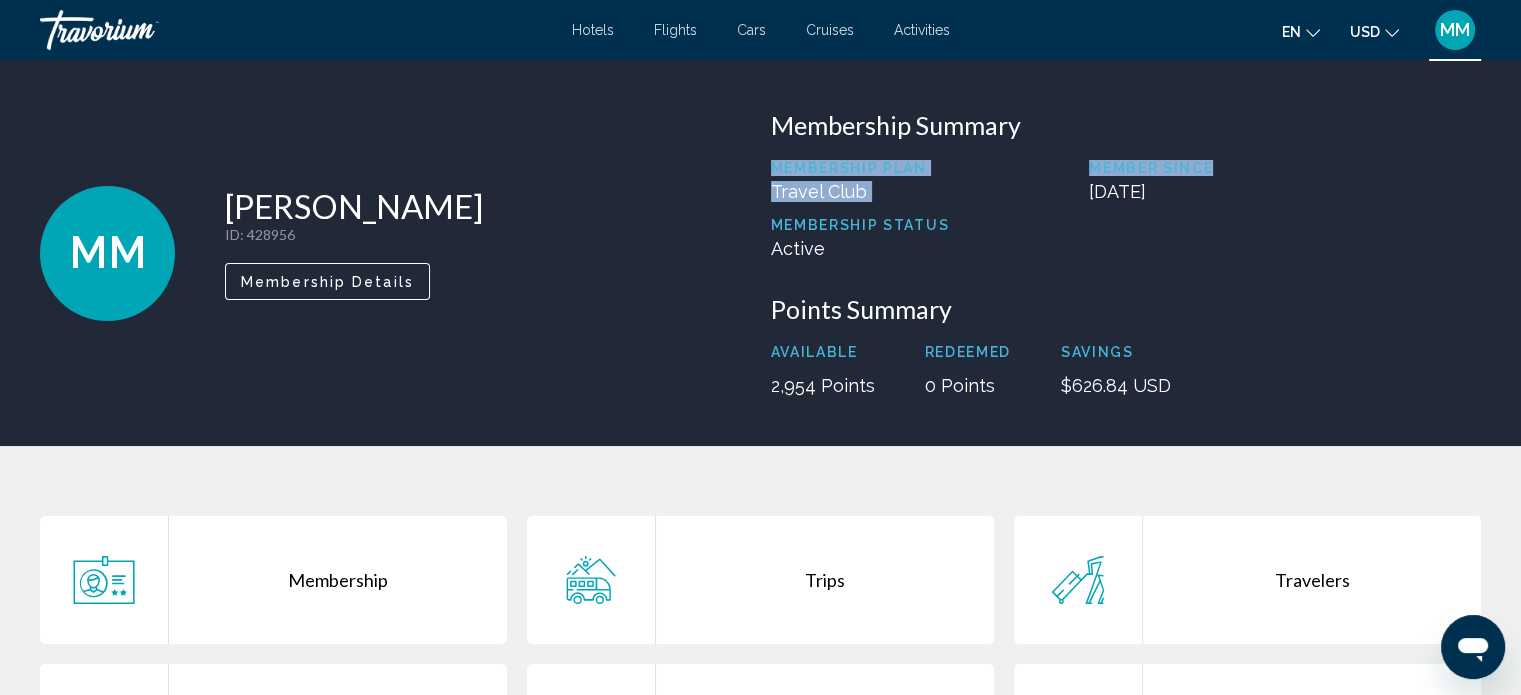 drag, startPoint x: 1519, startPoint y: 105, endPoint x: 1516, endPoint y: 157, distance: 52.086468 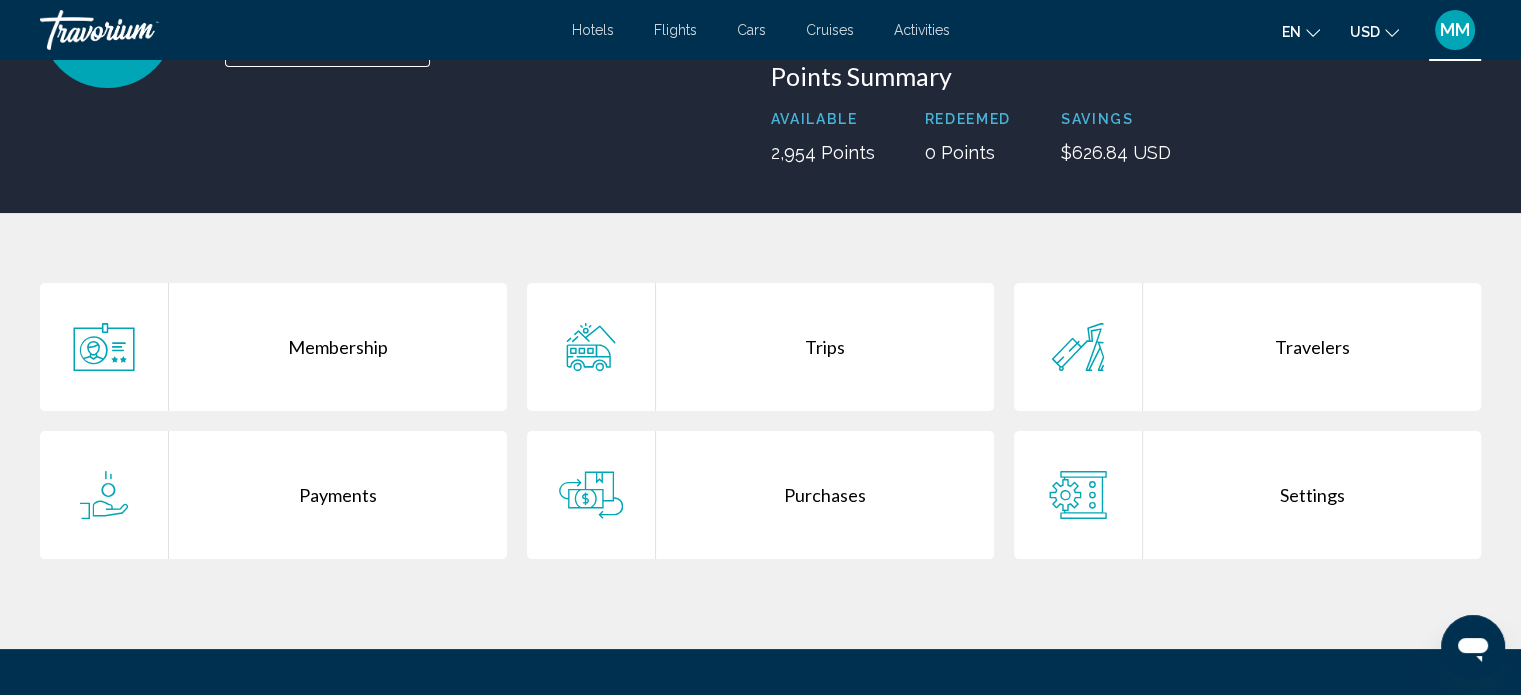scroll, scrollTop: 264, scrollLeft: 0, axis: vertical 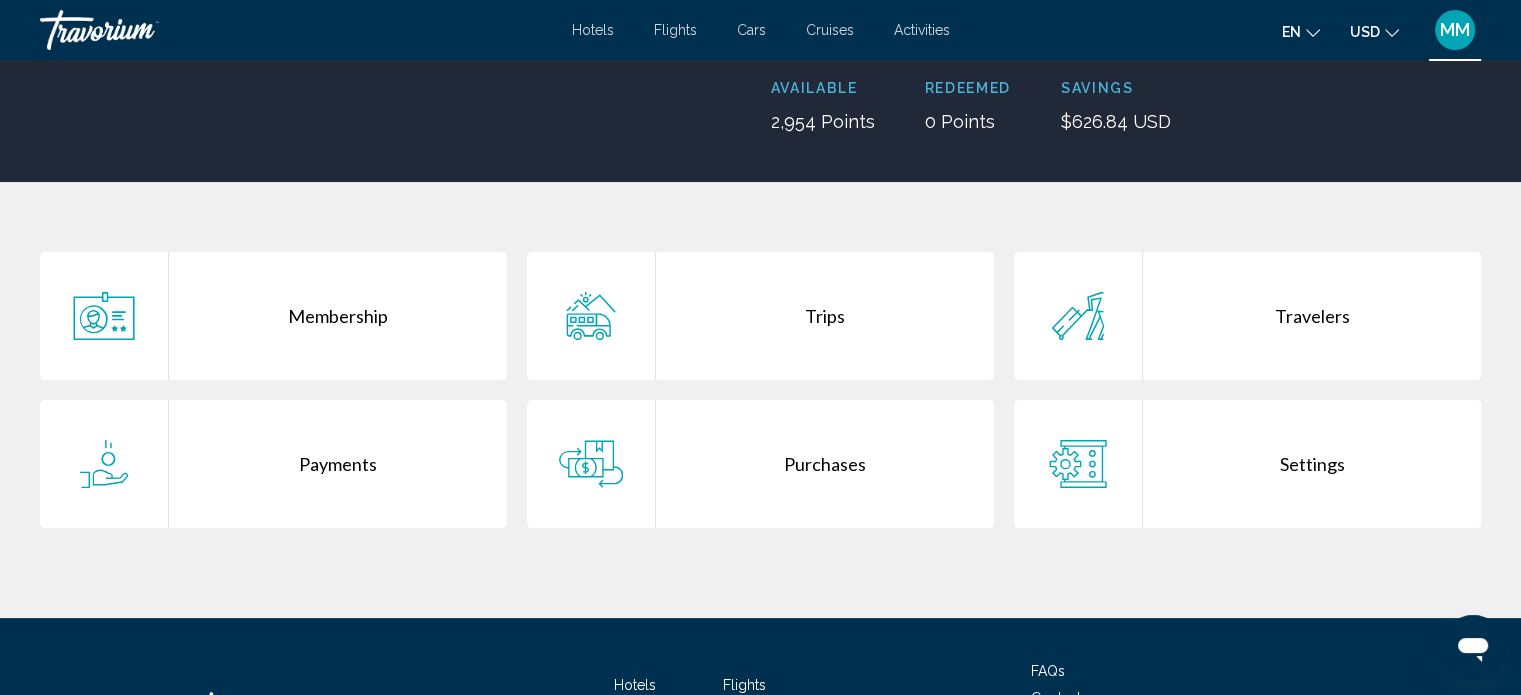 click on "Purchases" at bounding box center [825, 464] 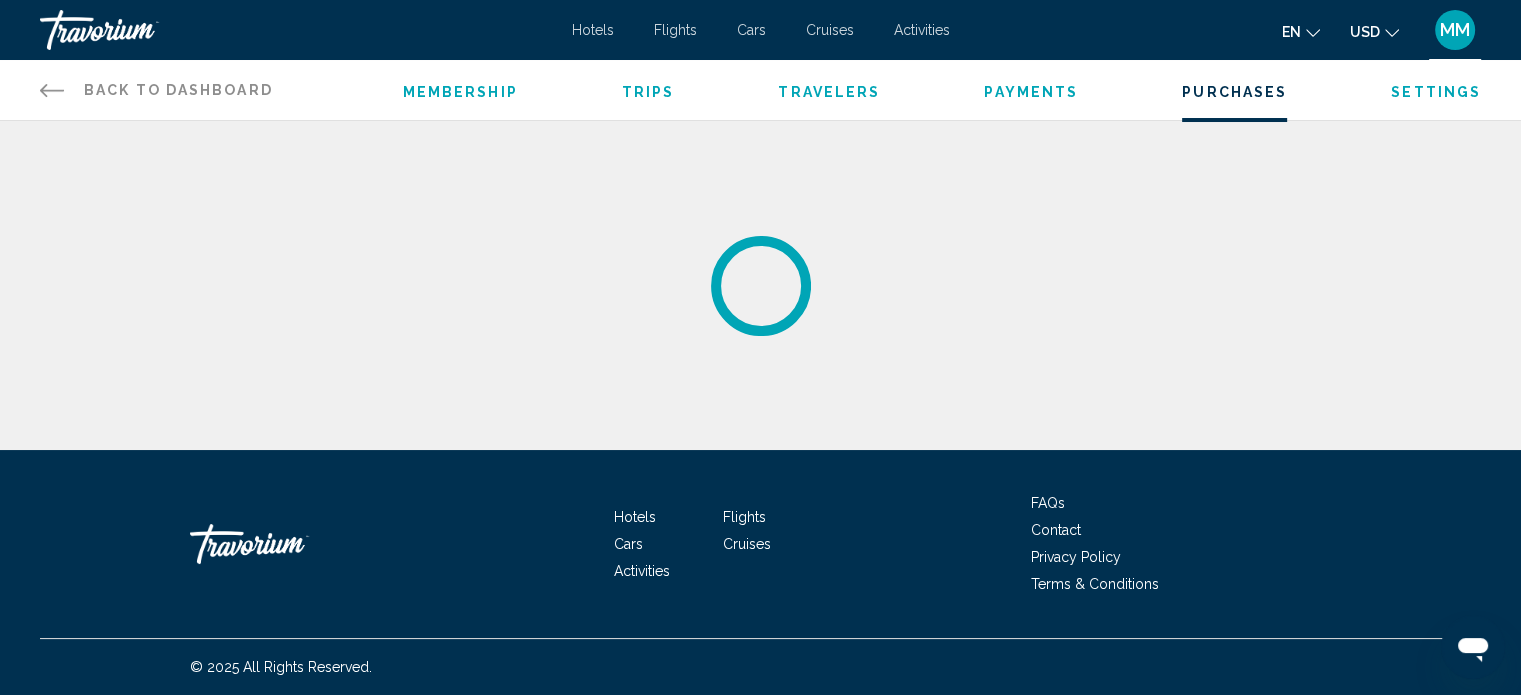 scroll, scrollTop: 0, scrollLeft: 0, axis: both 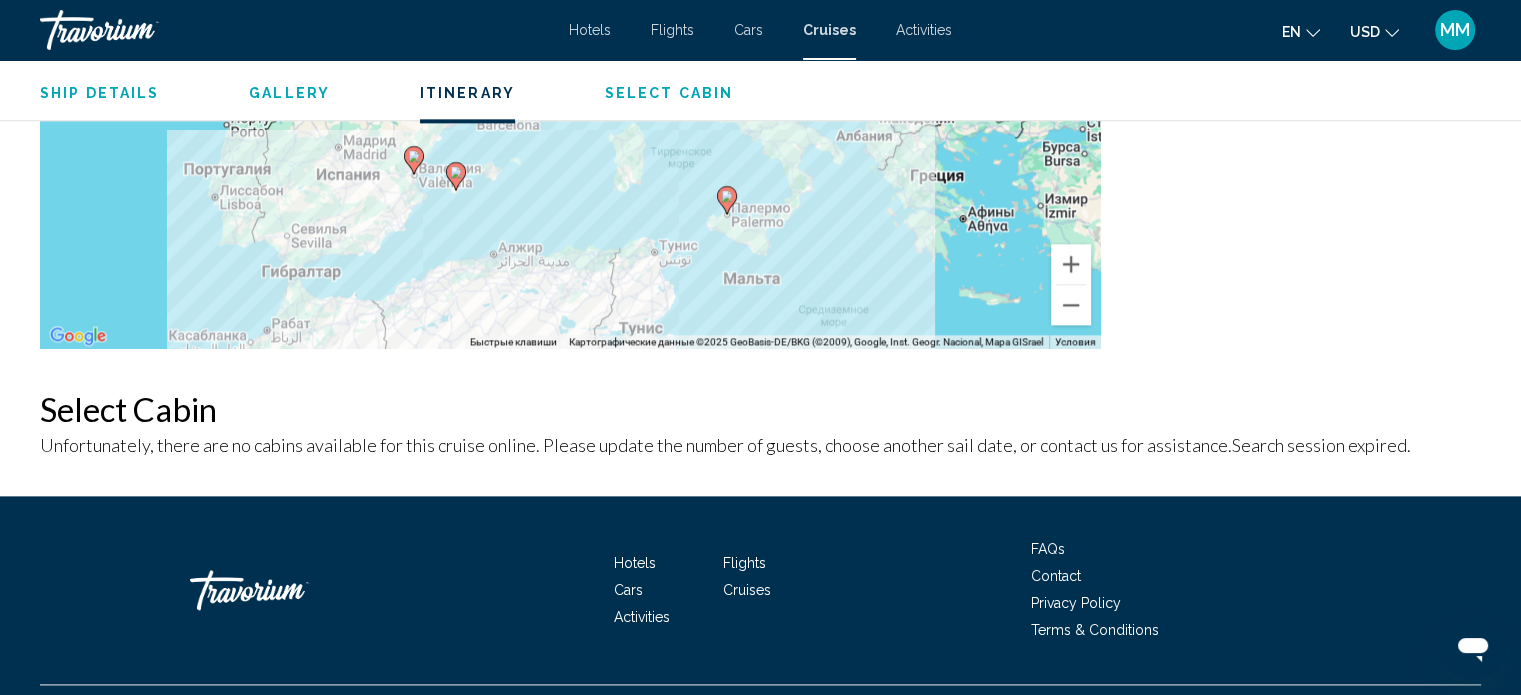 click on "Cruises" at bounding box center (829, 30) 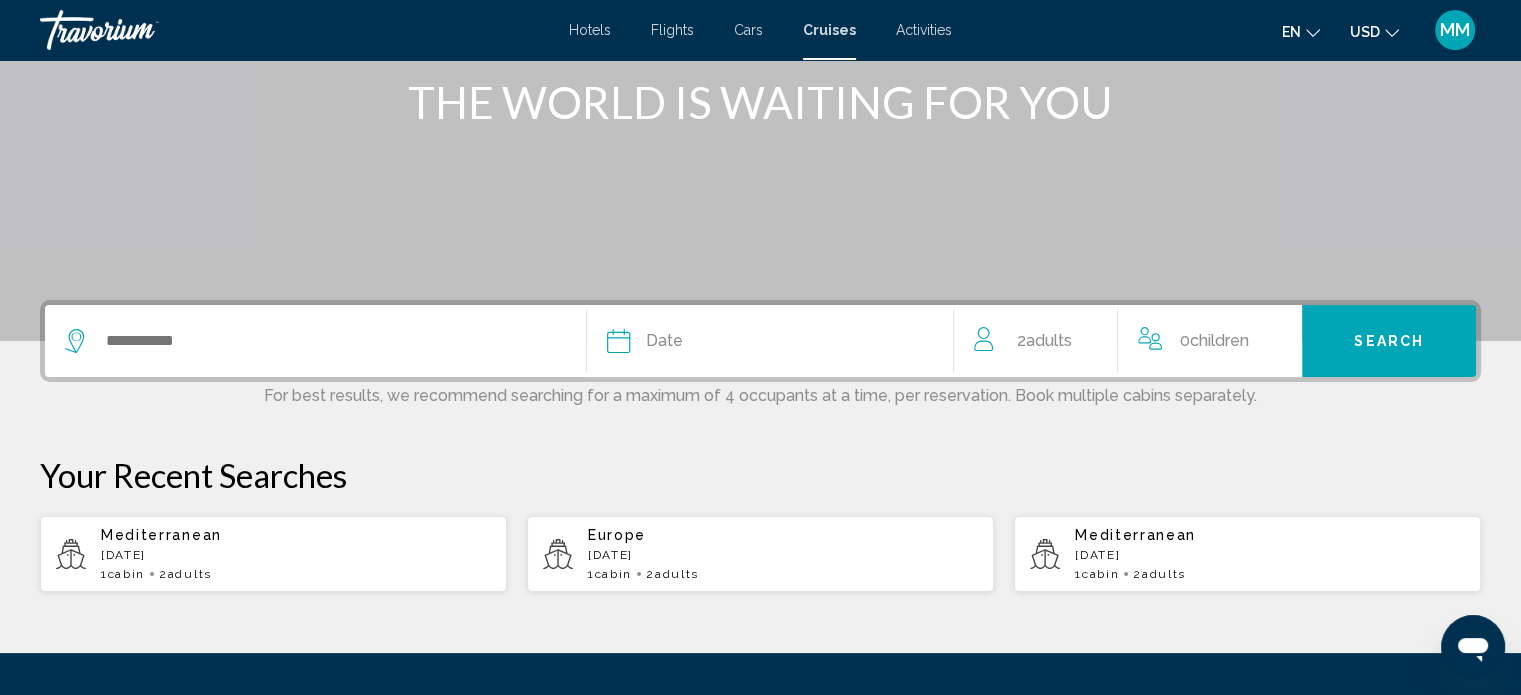 scroll, scrollTop: 264, scrollLeft: 0, axis: vertical 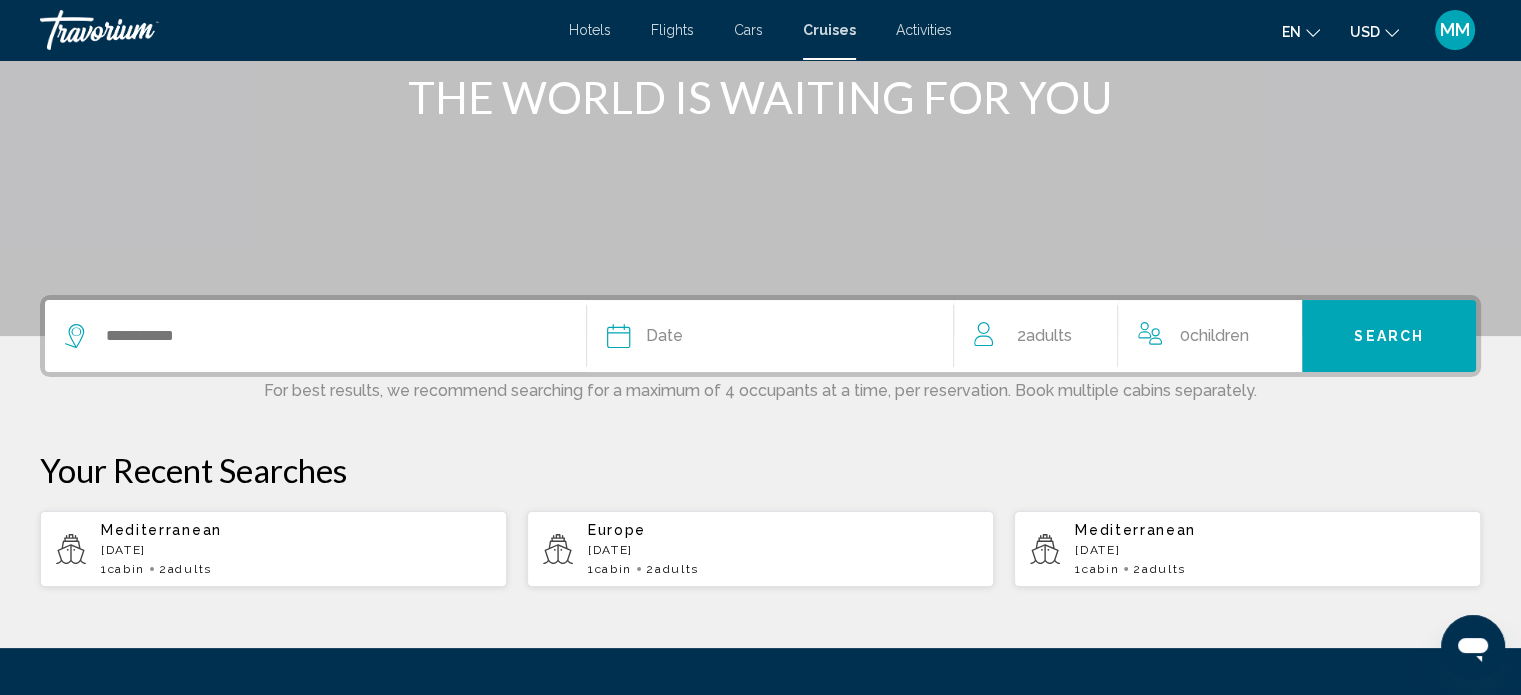 click at bounding box center [315, 336] 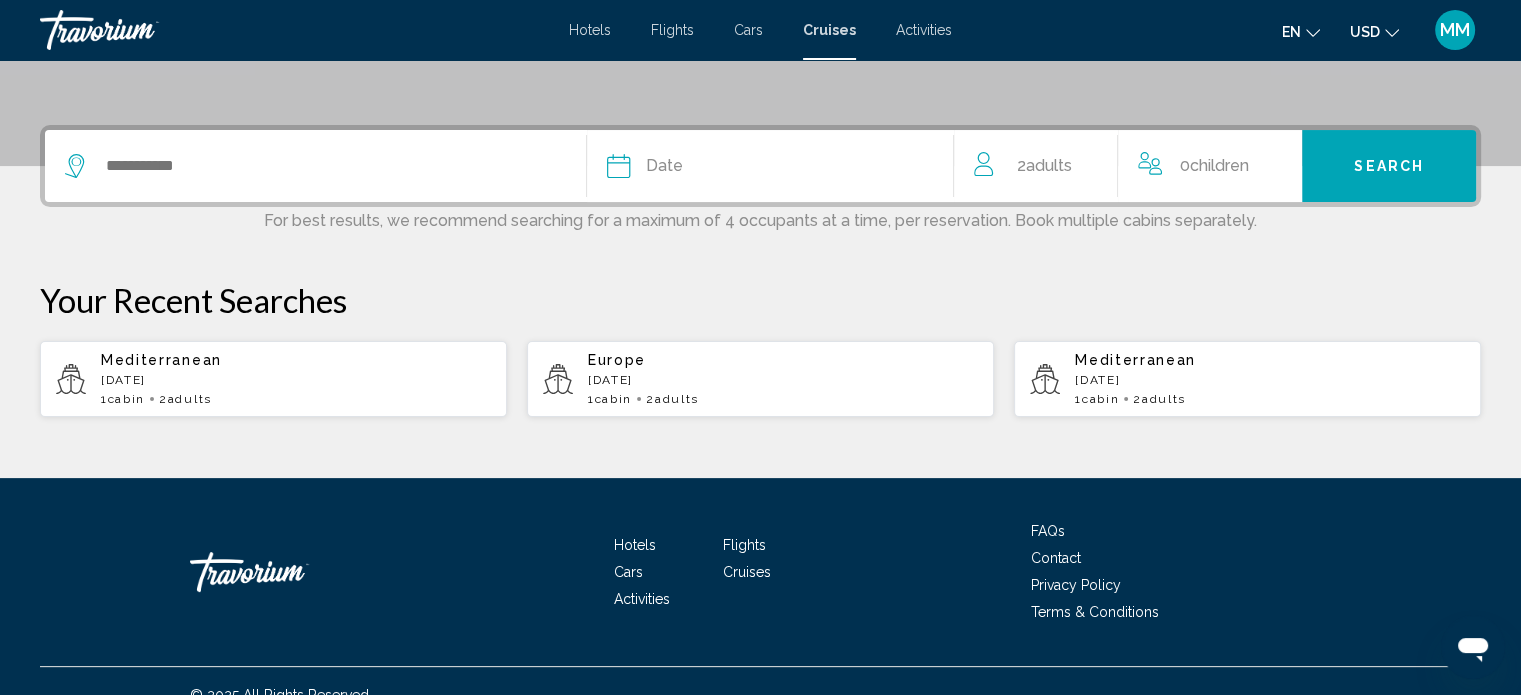 scroll, scrollTop: 460, scrollLeft: 0, axis: vertical 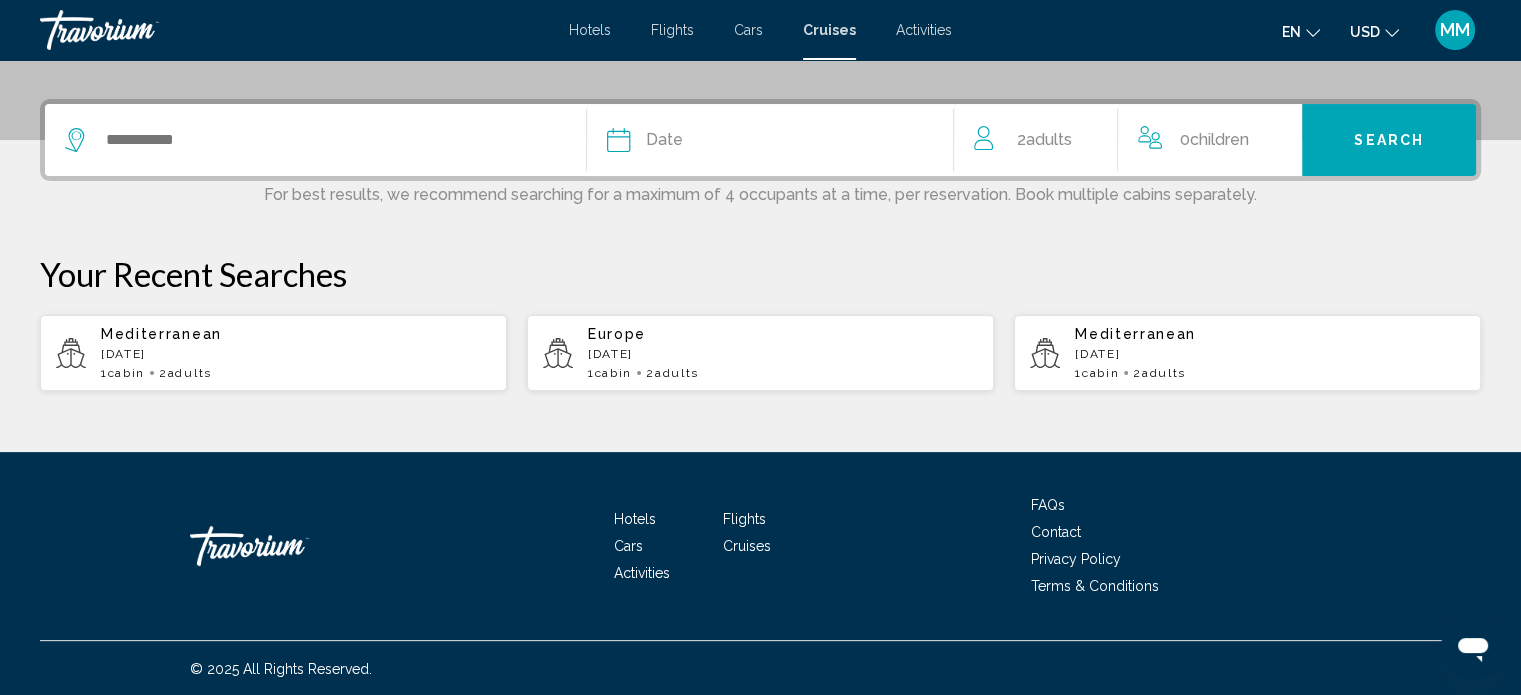 click on "October 2025" at bounding box center [783, 354] 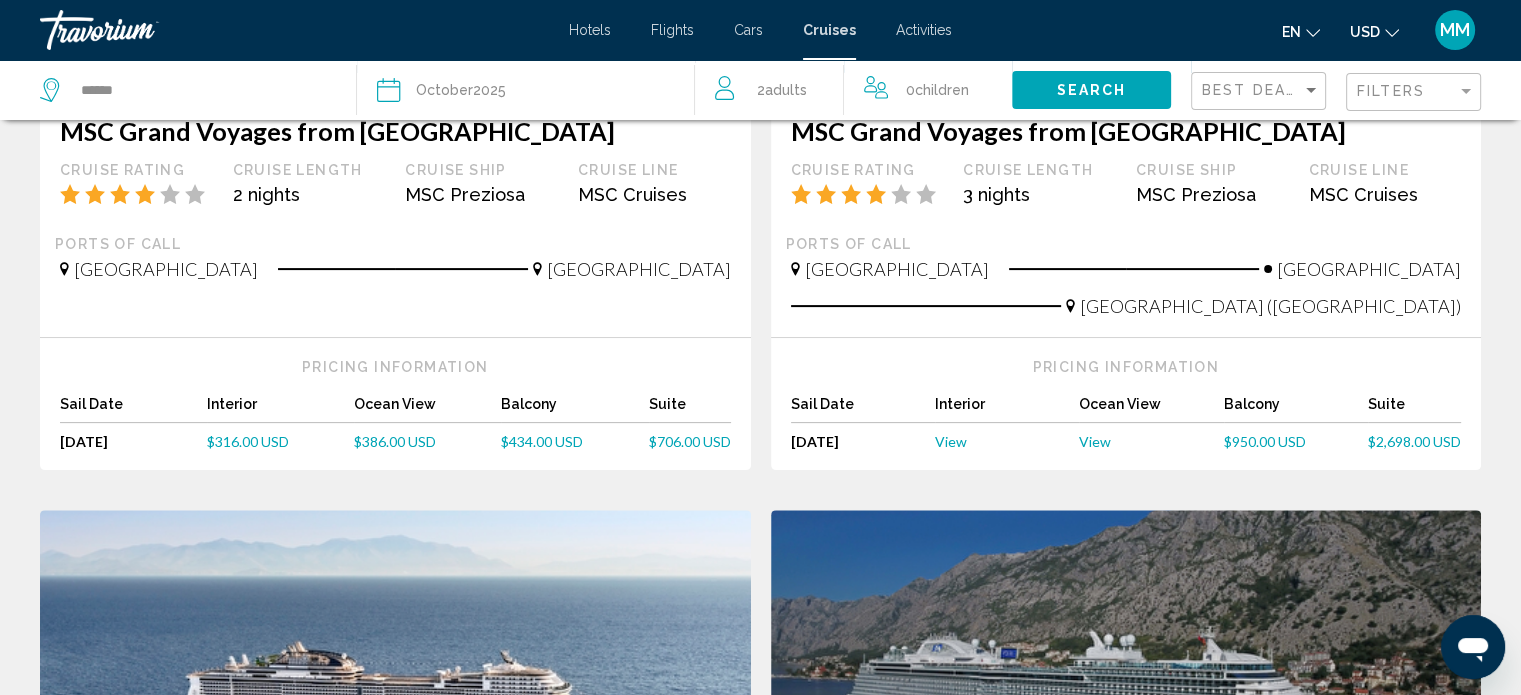 scroll, scrollTop: 0, scrollLeft: 0, axis: both 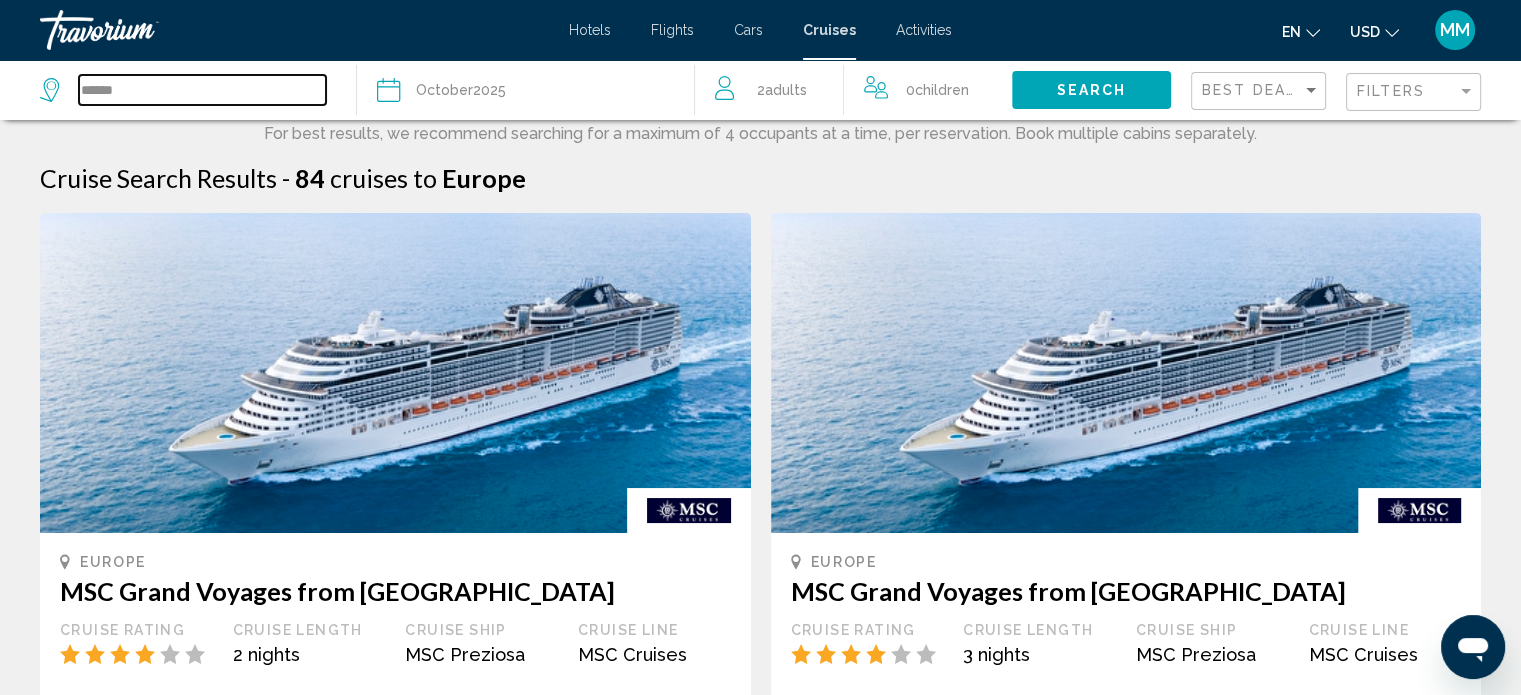 click on "******" at bounding box center [202, 90] 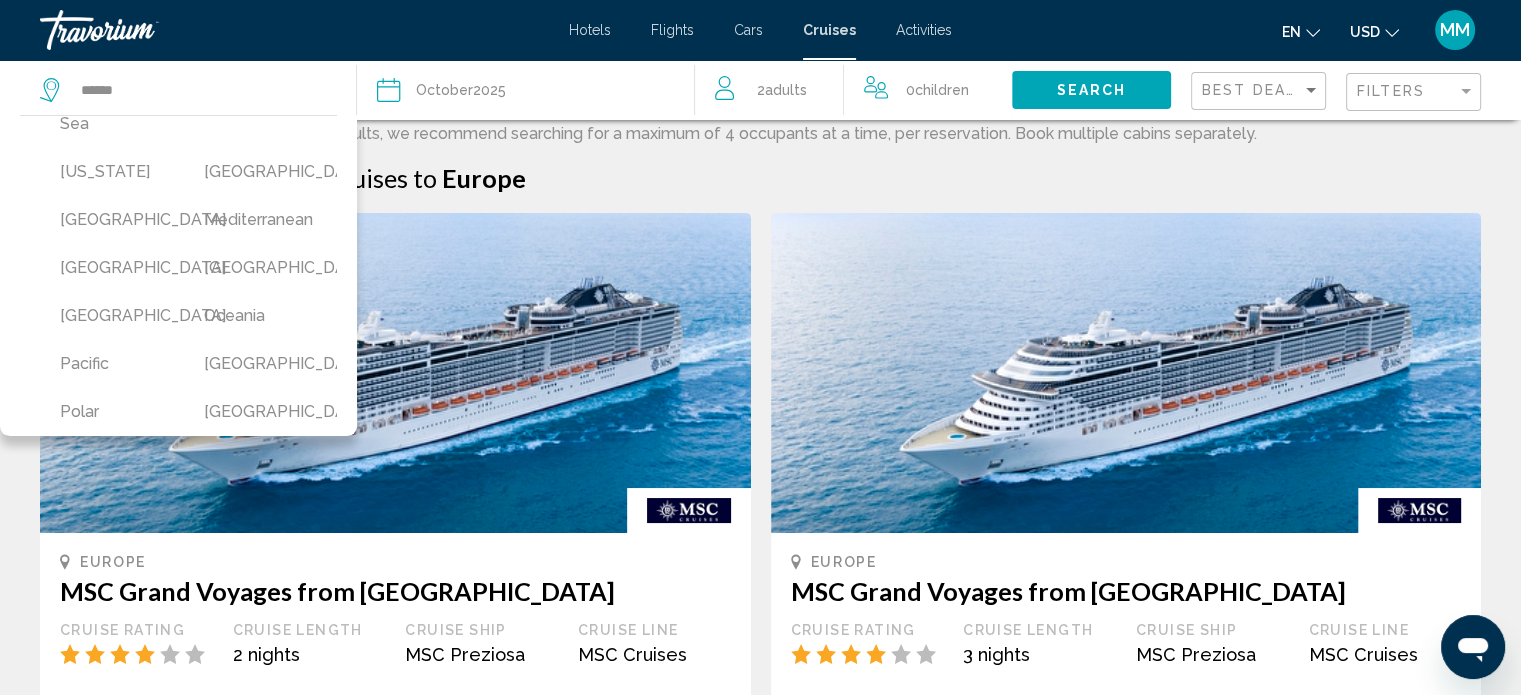 scroll, scrollTop: 416, scrollLeft: 0, axis: vertical 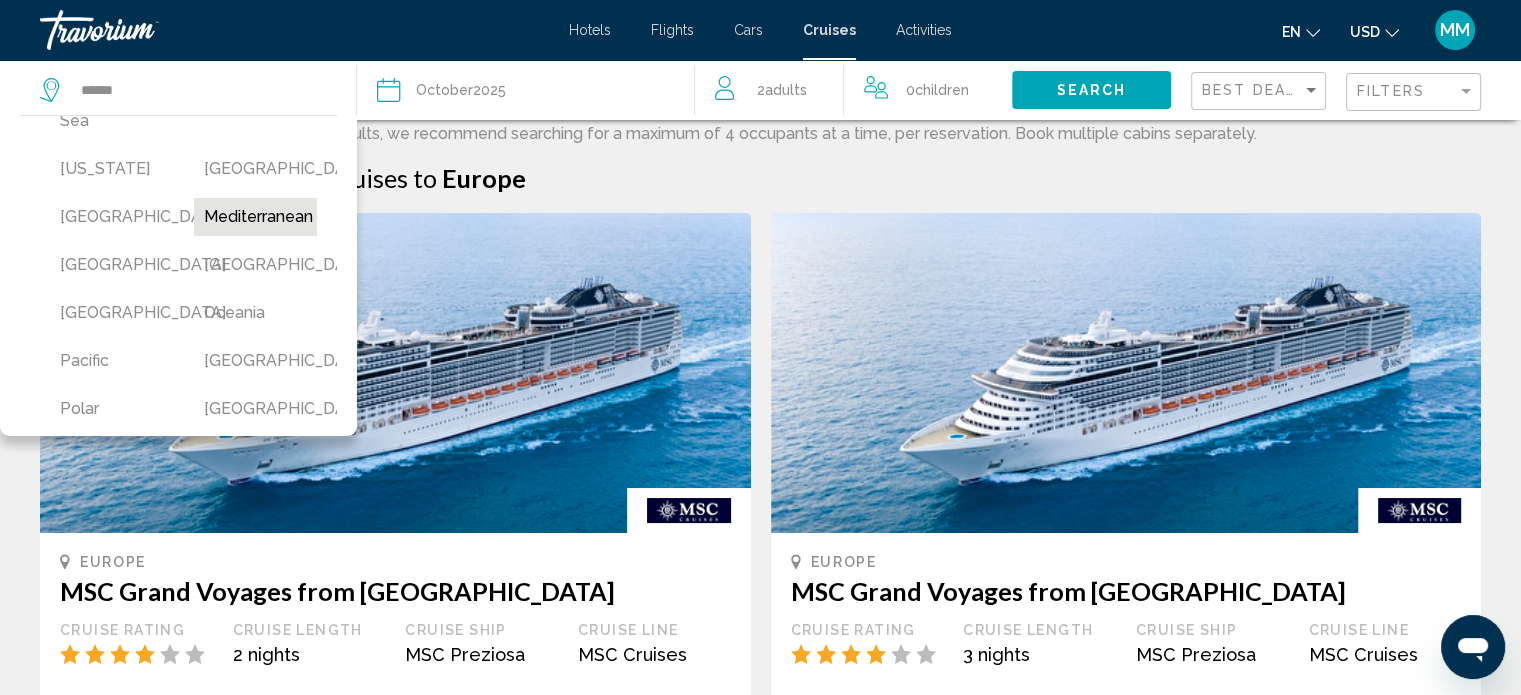 click on "Mediterranean" at bounding box center (256, 217) 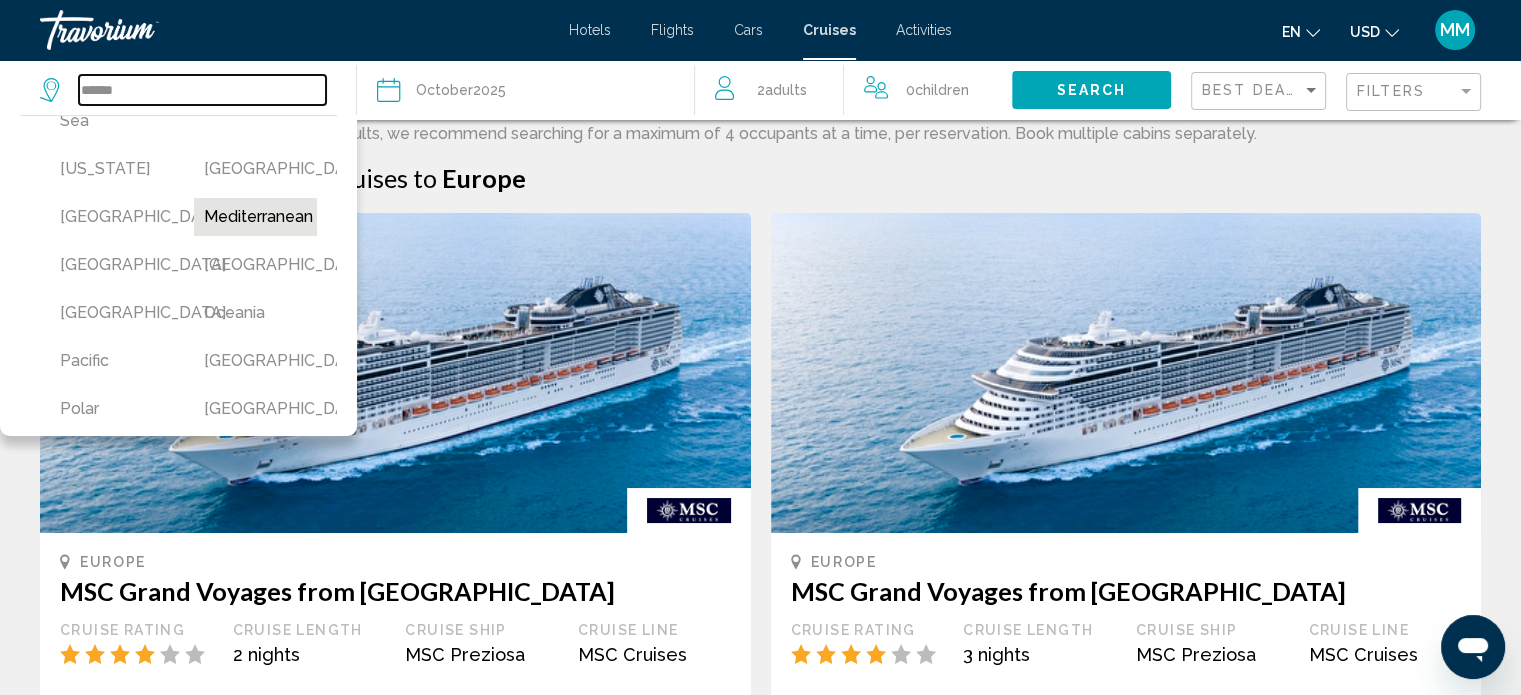 type on "**********" 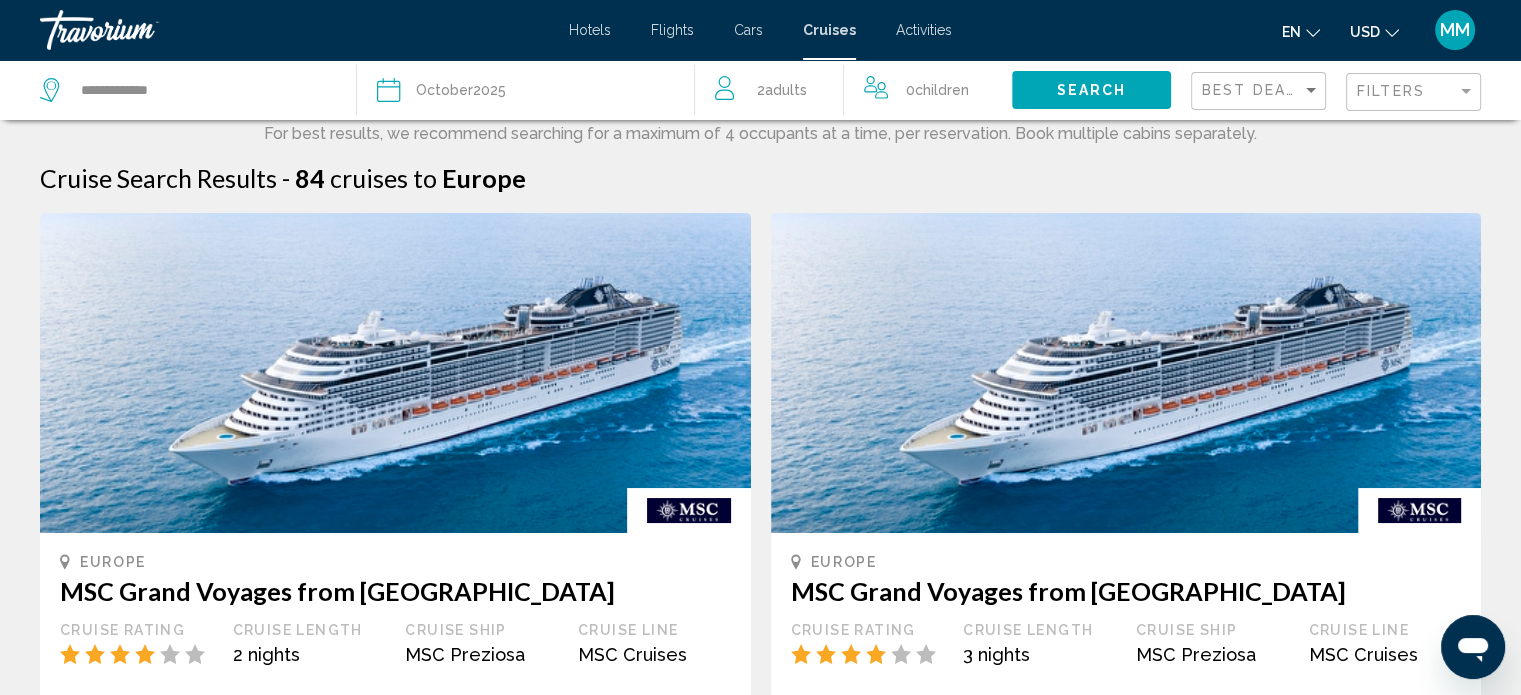 click on "October  2025" 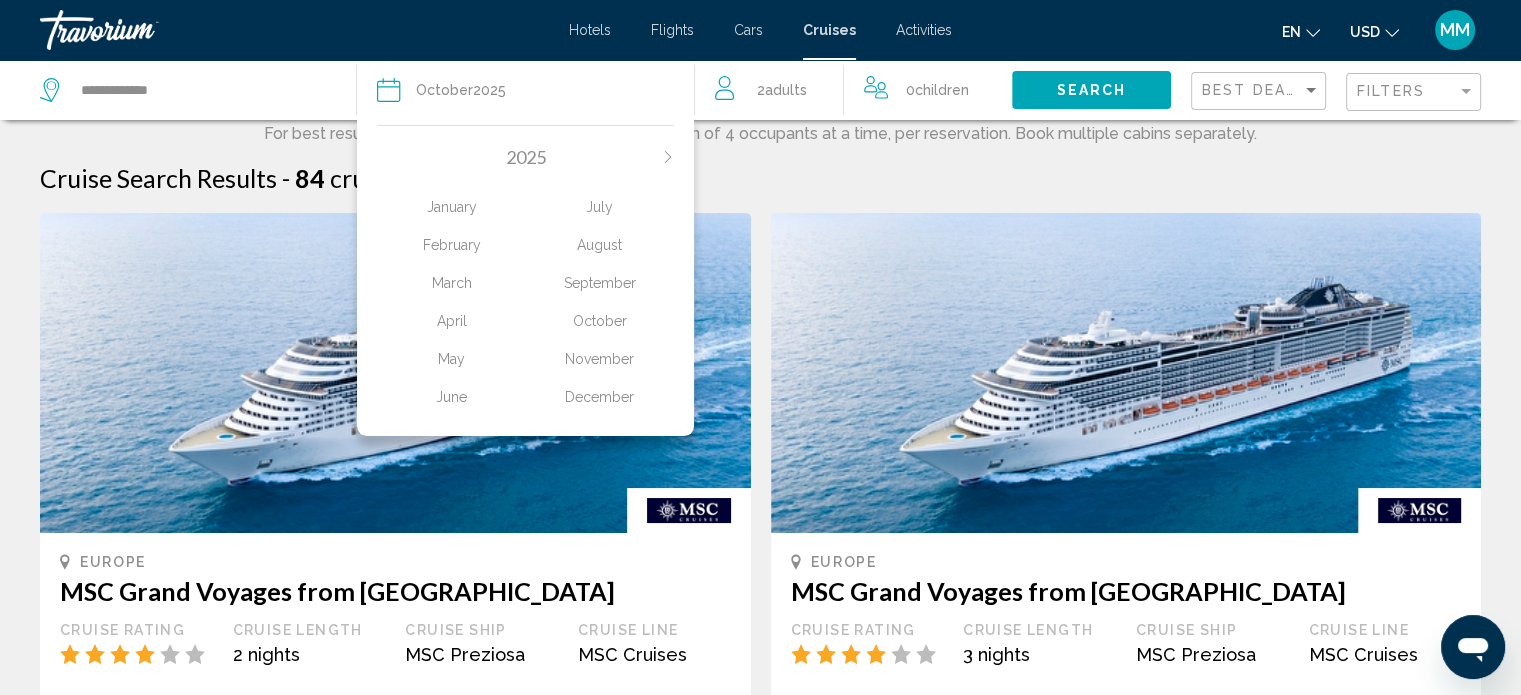 click on "October" 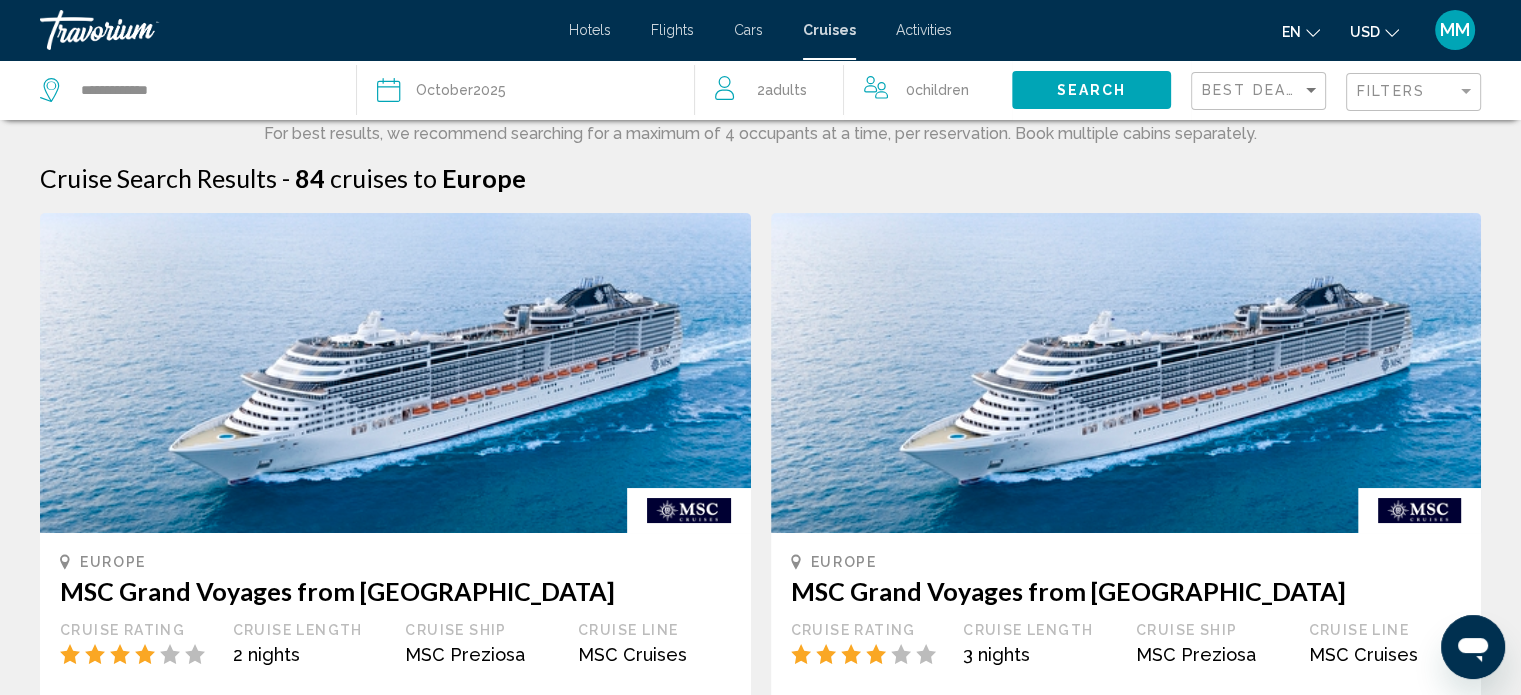 click on "2  Adult Adults" 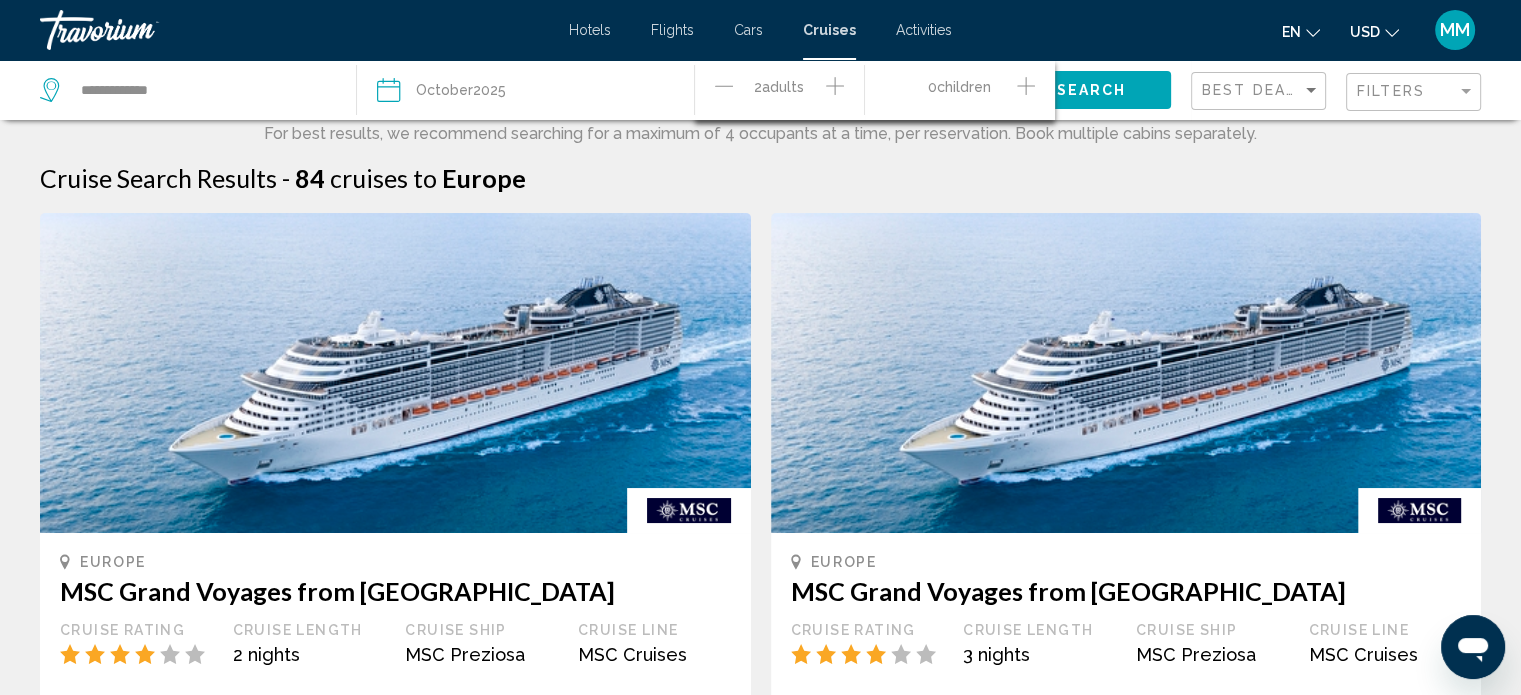 click on "2  Adult Adults" 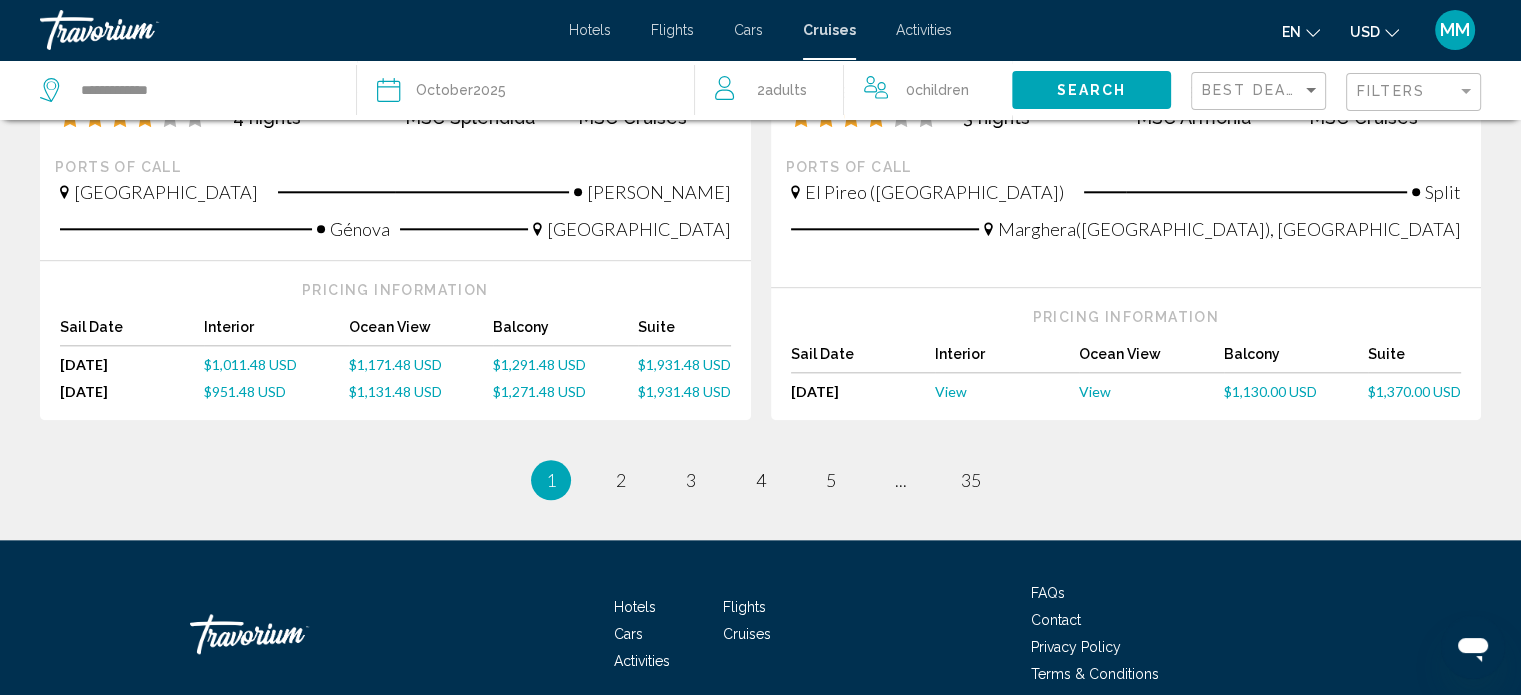 scroll, scrollTop: 2142, scrollLeft: 0, axis: vertical 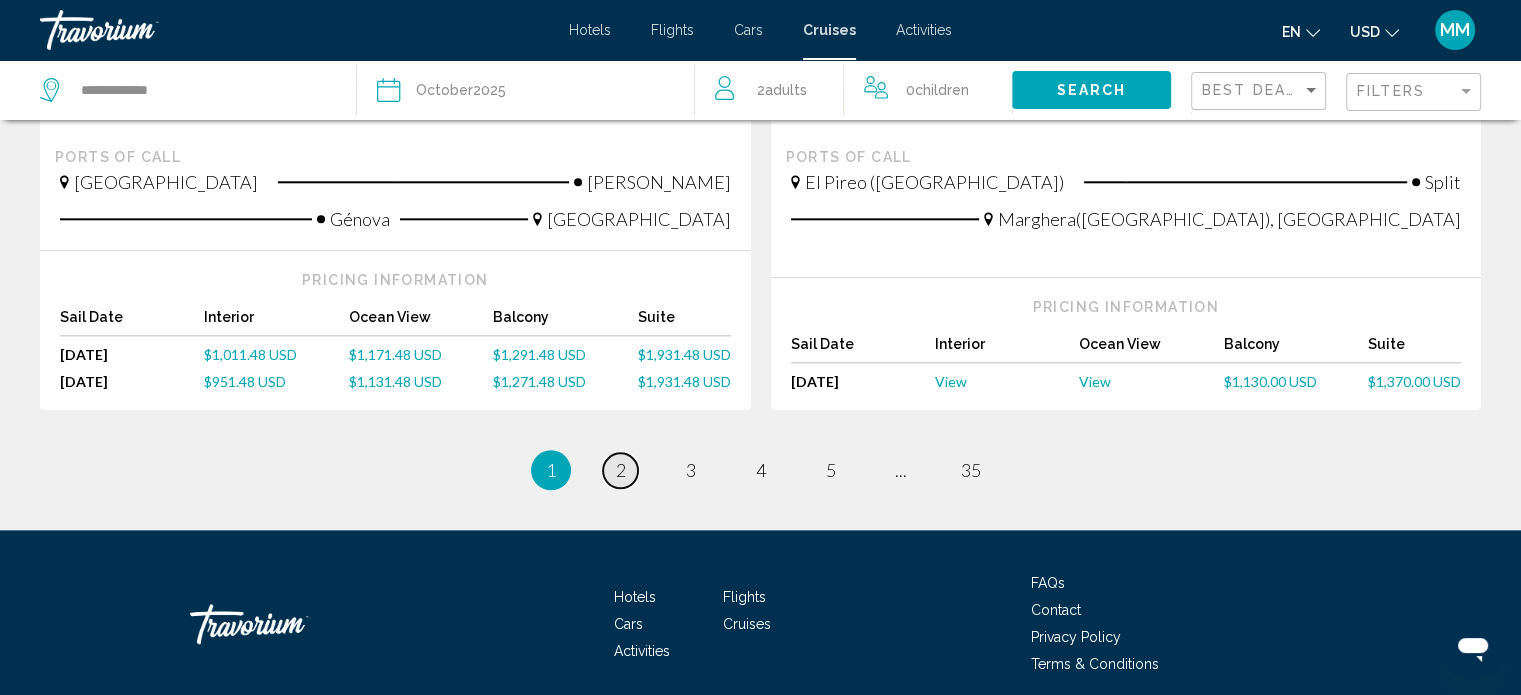 click on "page  2" at bounding box center (620, 470) 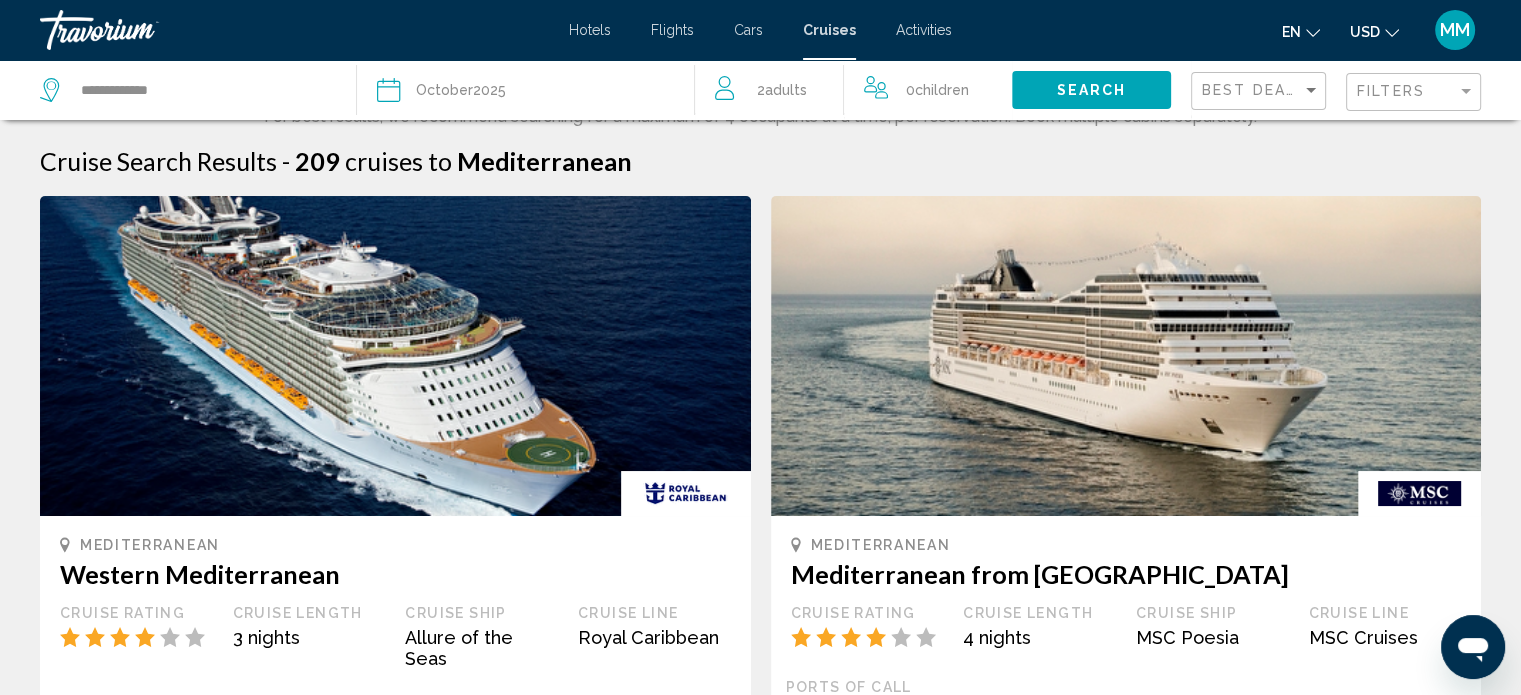 scroll, scrollTop: 0, scrollLeft: 0, axis: both 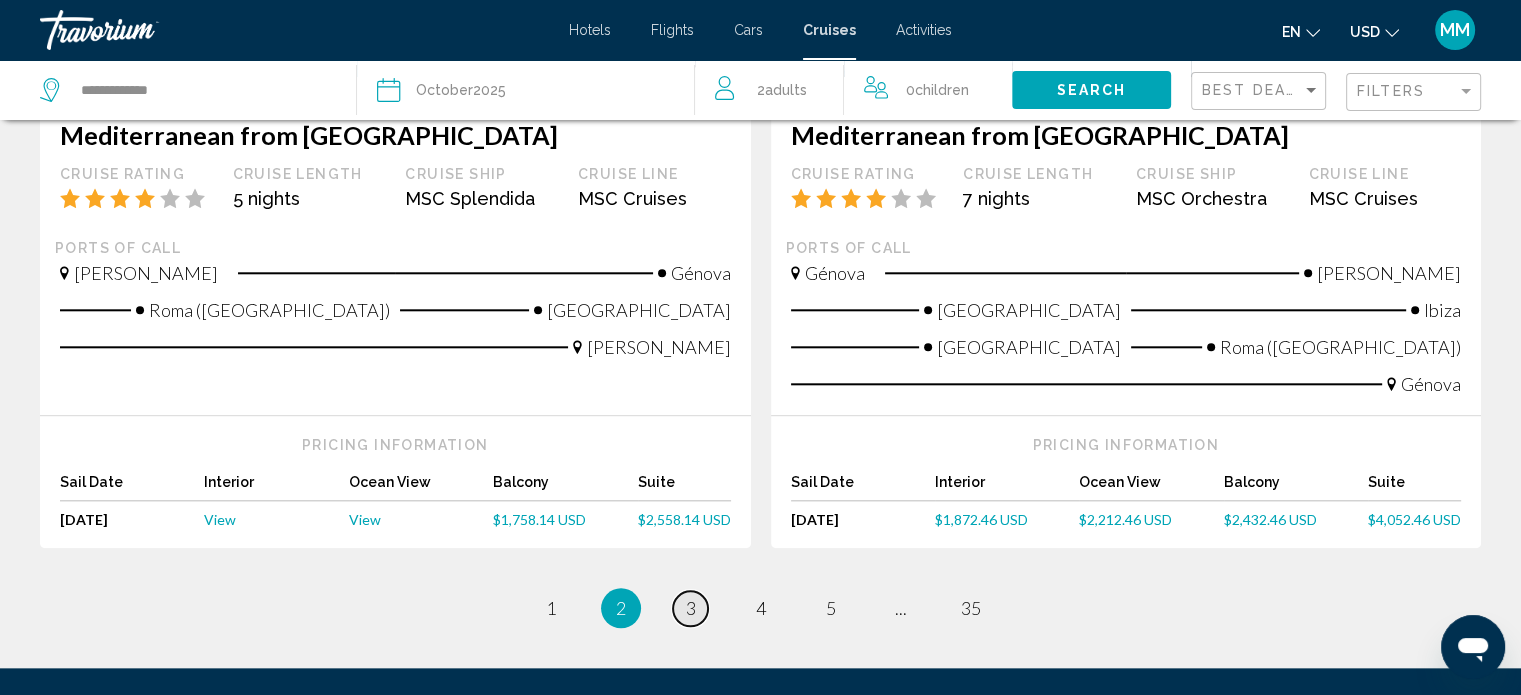 click on "page  3" at bounding box center [690, 608] 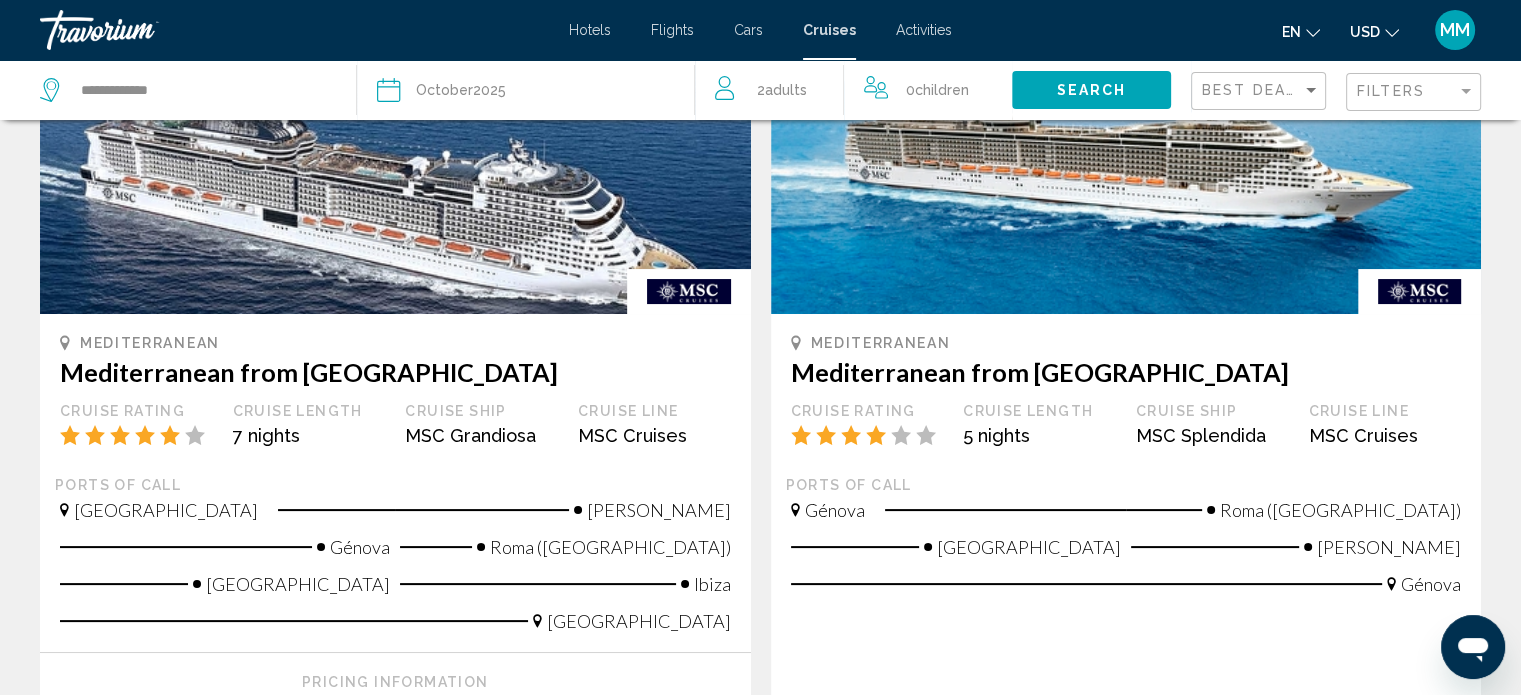 scroll, scrollTop: 0, scrollLeft: 0, axis: both 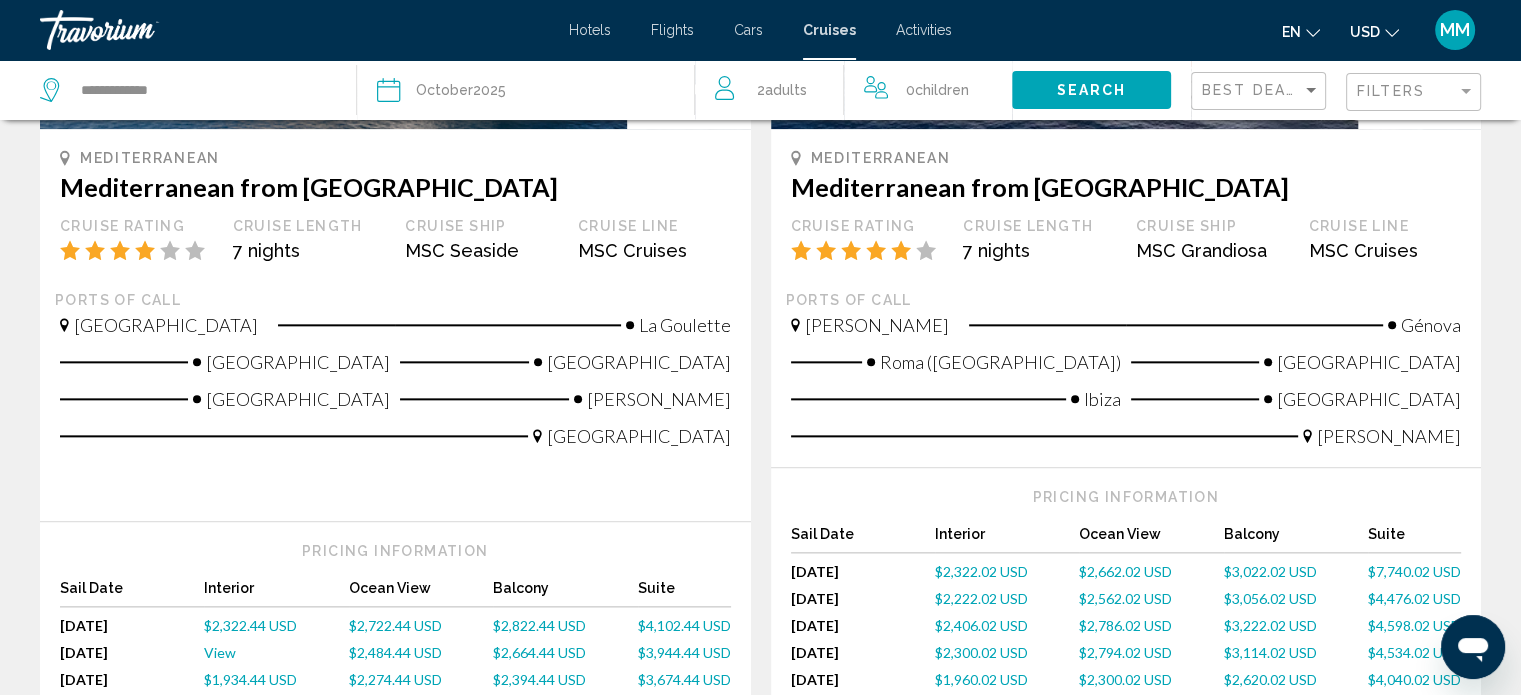 click on "$2,322.02 USD" at bounding box center [981, 571] 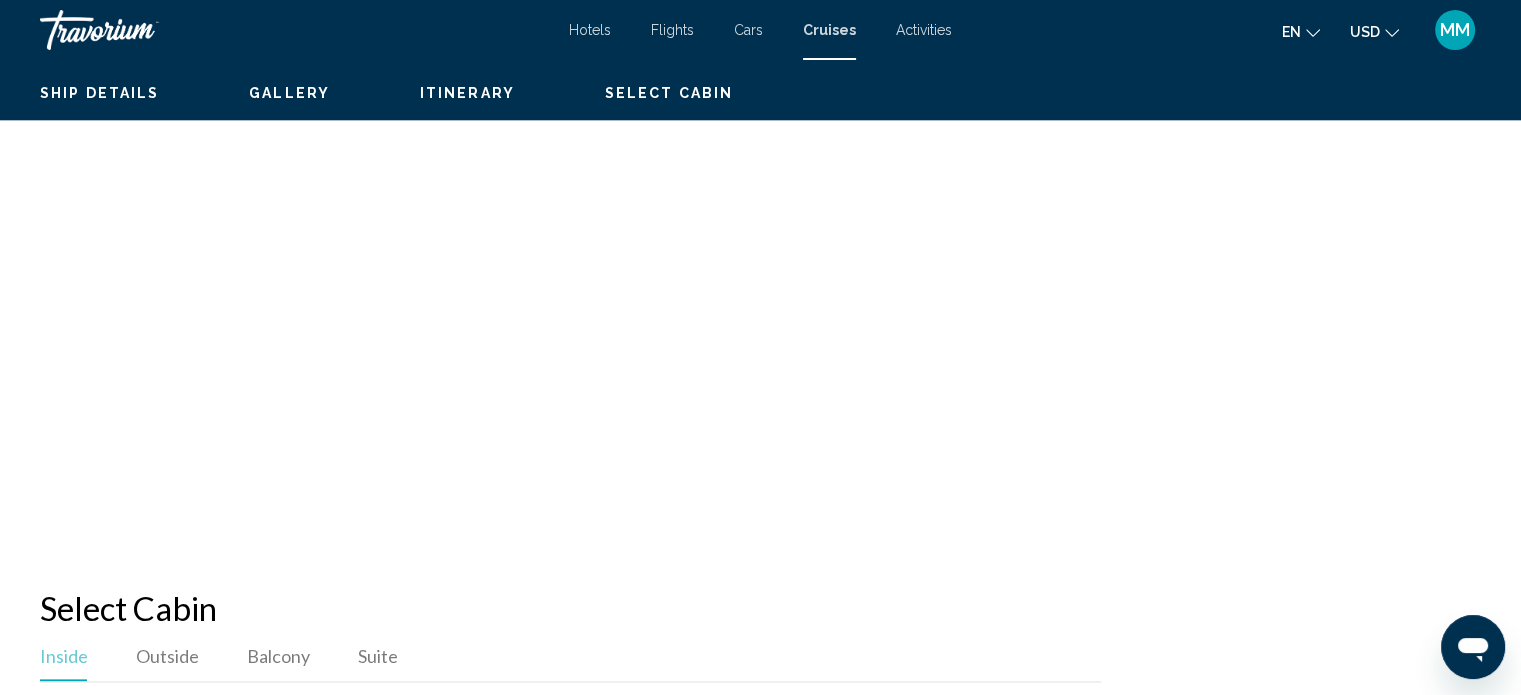 scroll, scrollTop: 12, scrollLeft: 0, axis: vertical 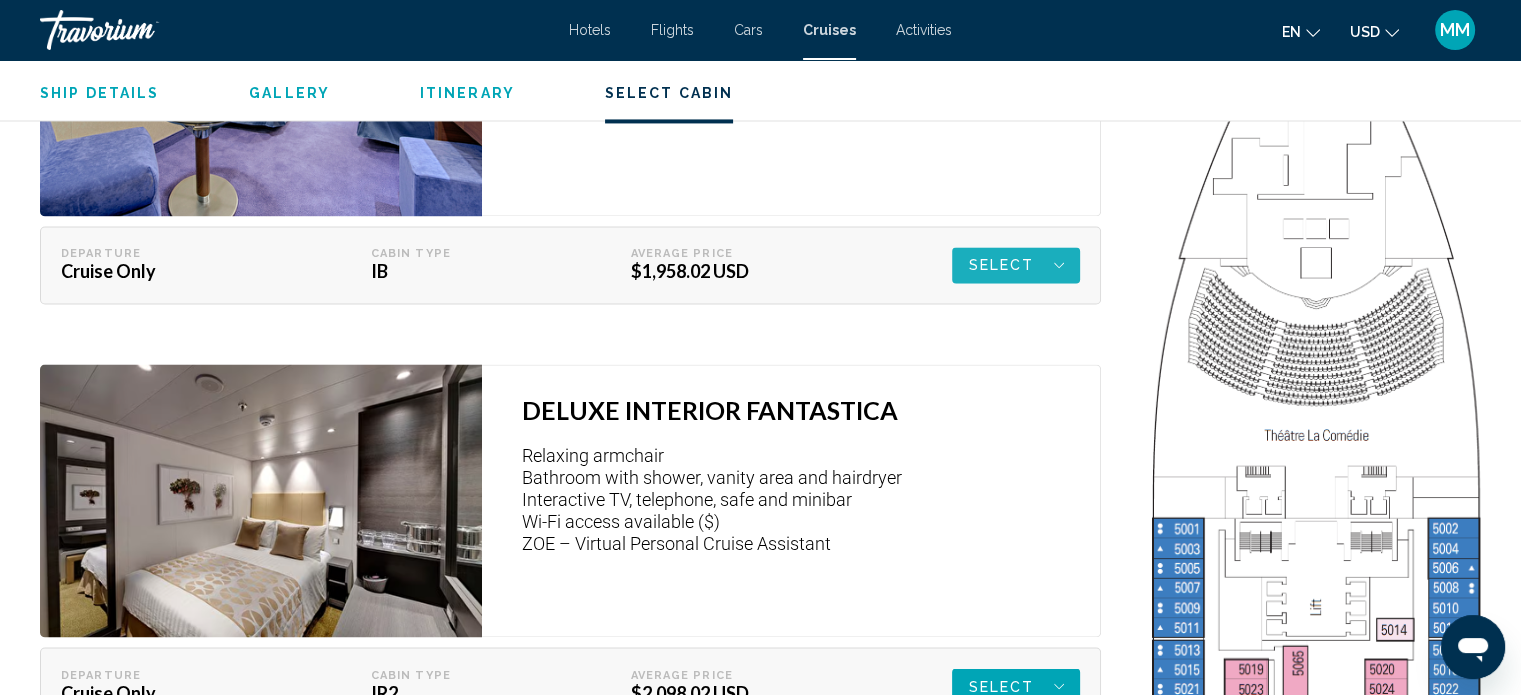 click on "Select" at bounding box center [1016, 265] 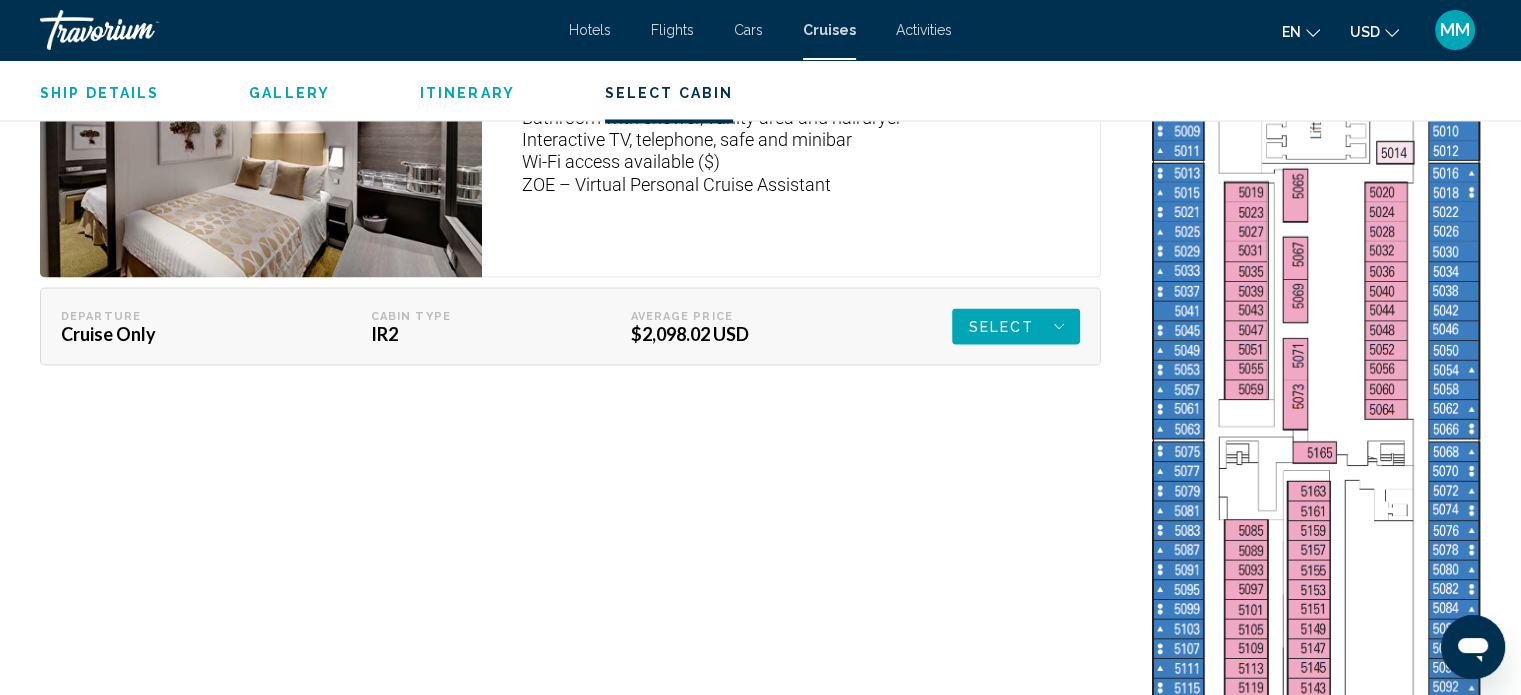 scroll, scrollTop: 3636, scrollLeft: 0, axis: vertical 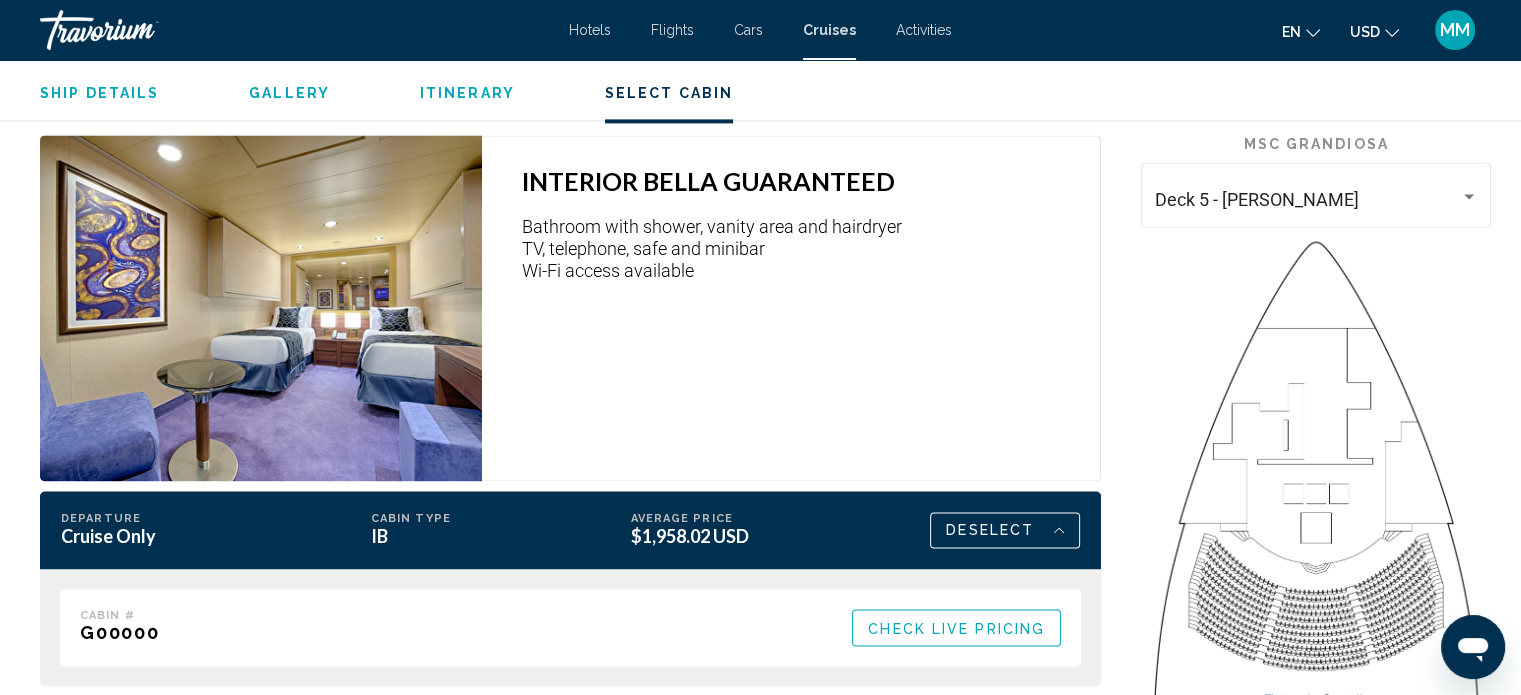 click on "Check Live Pricing" at bounding box center [956, 627] 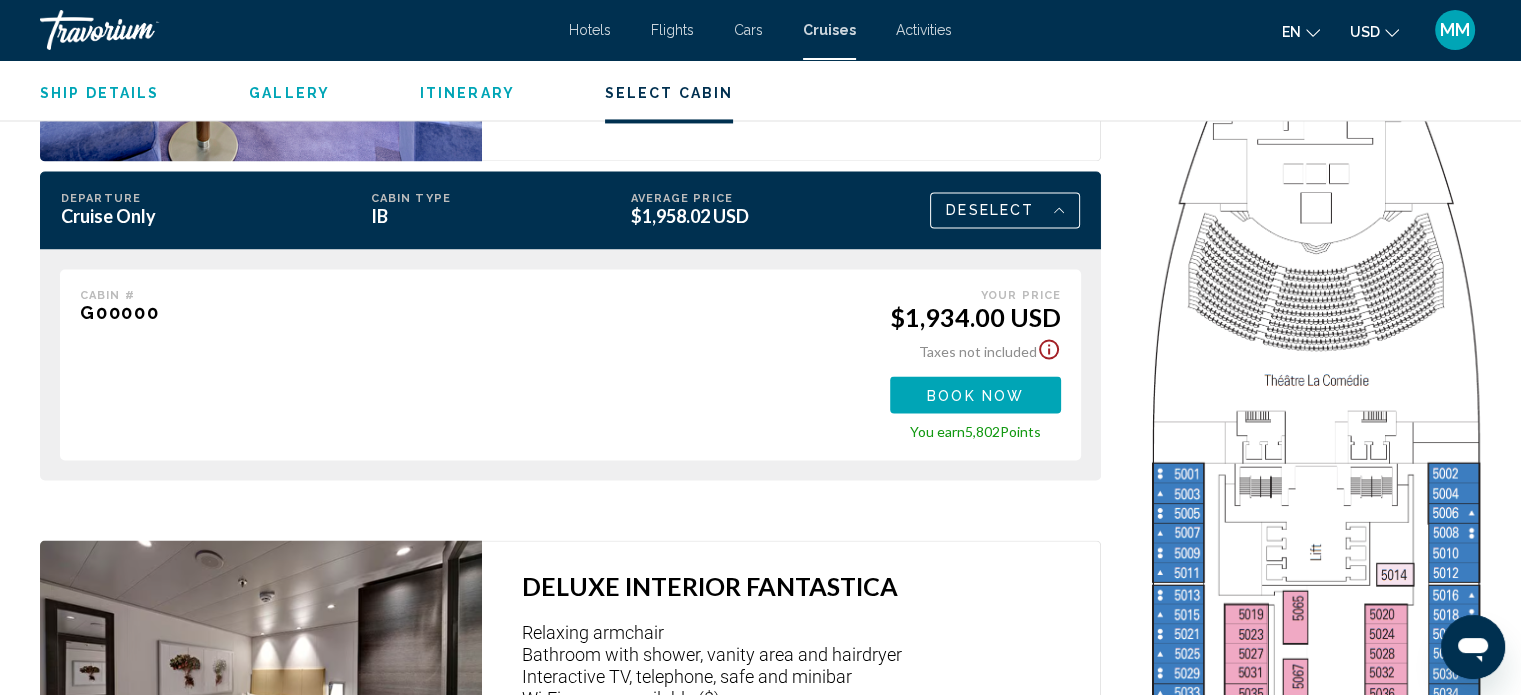 scroll, scrollTop: 3228, scrollLeft: 0, axis: vertical 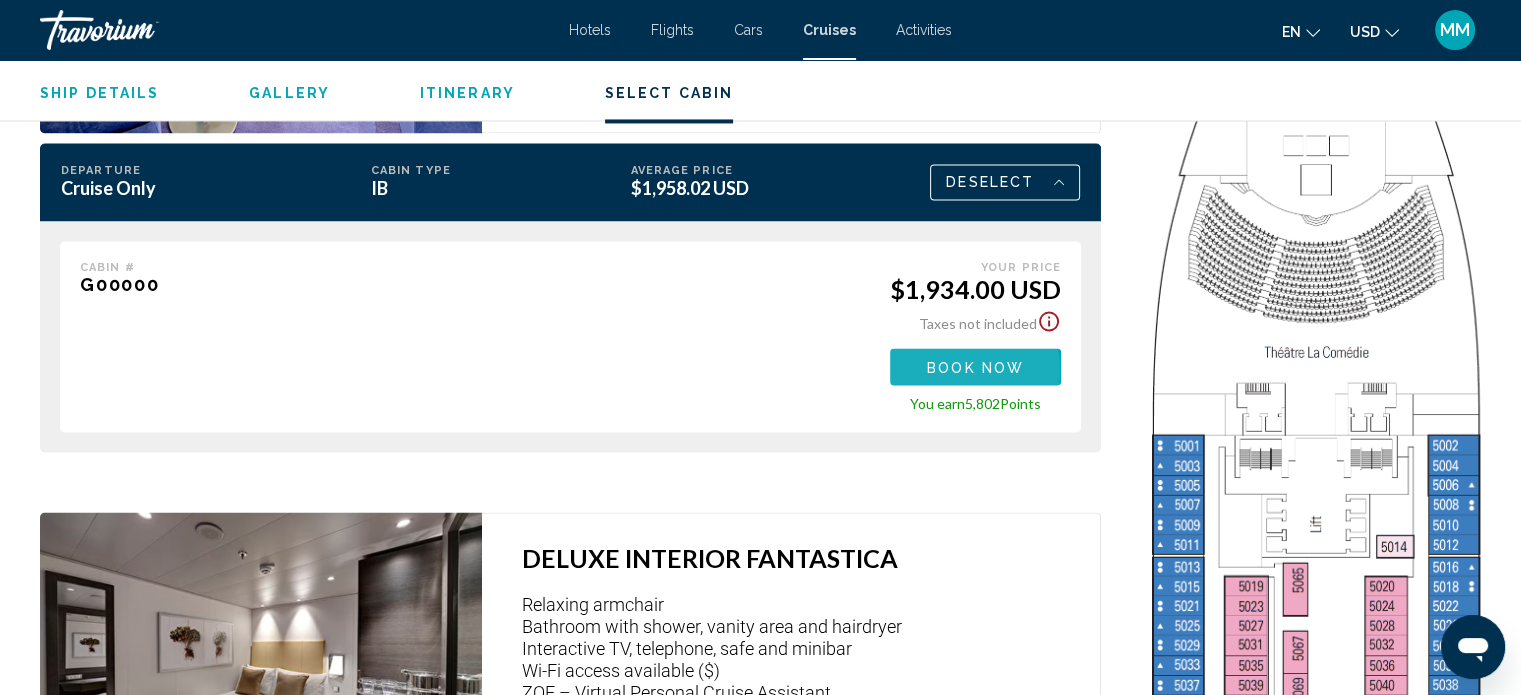 click on "Book now" at bounding box center [975, 367] 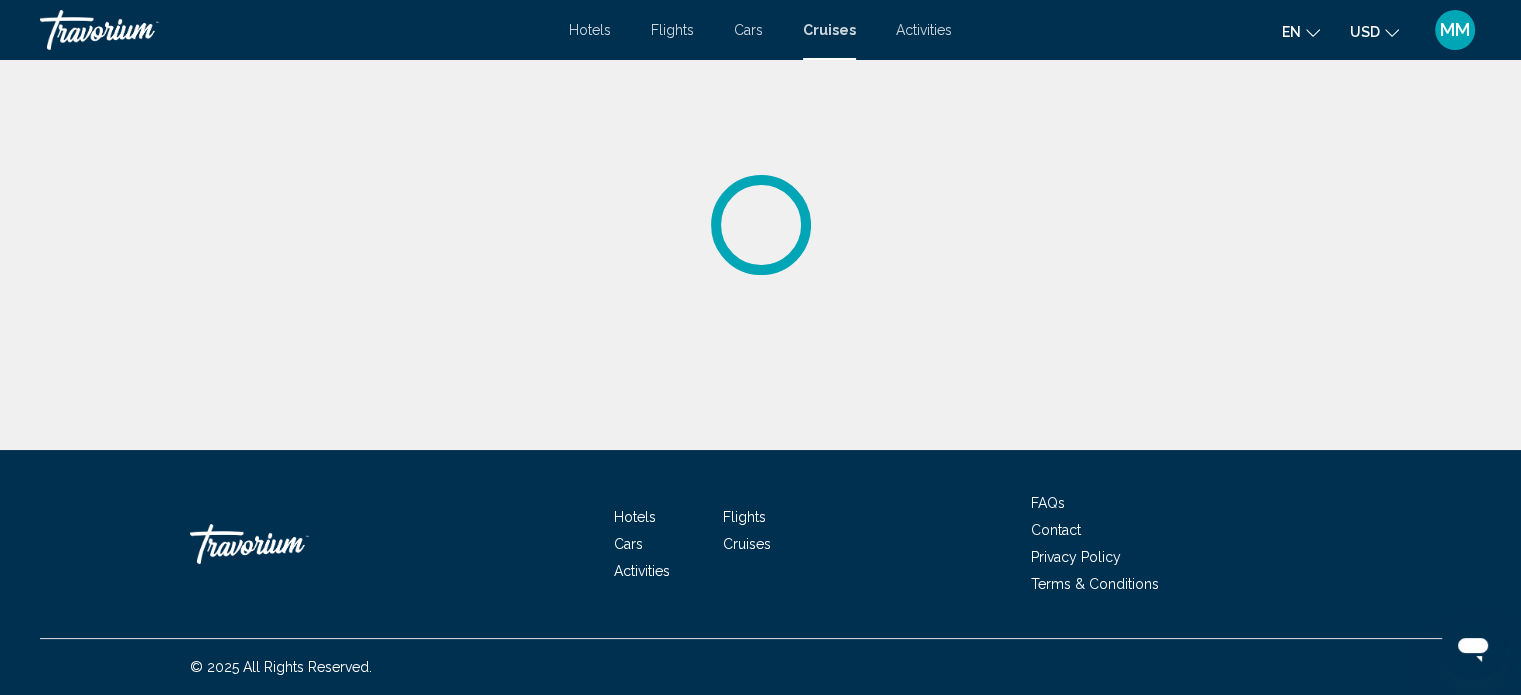 scroll, scrollTop: 0, scrollLeft: 0, axis: both 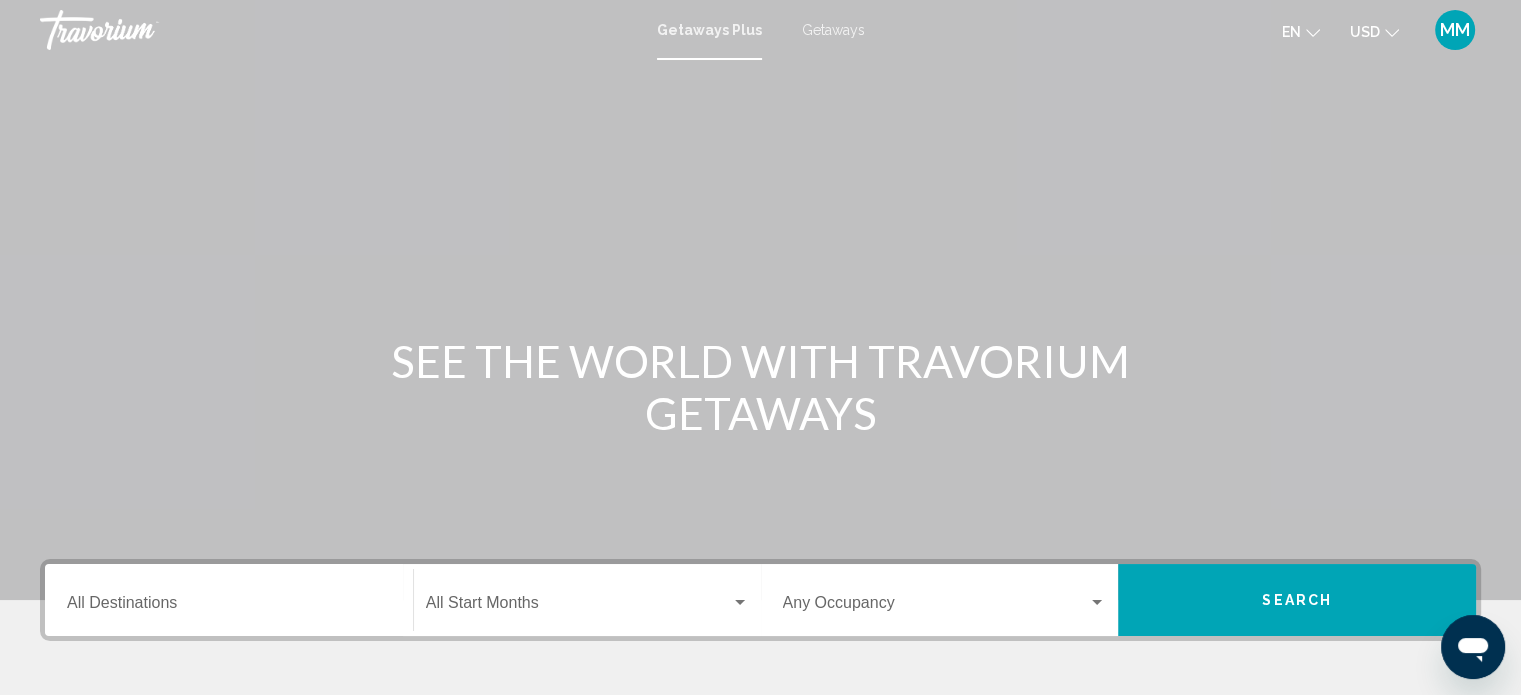 click on "Destination All Destinations" at bounding box center [229, 607] 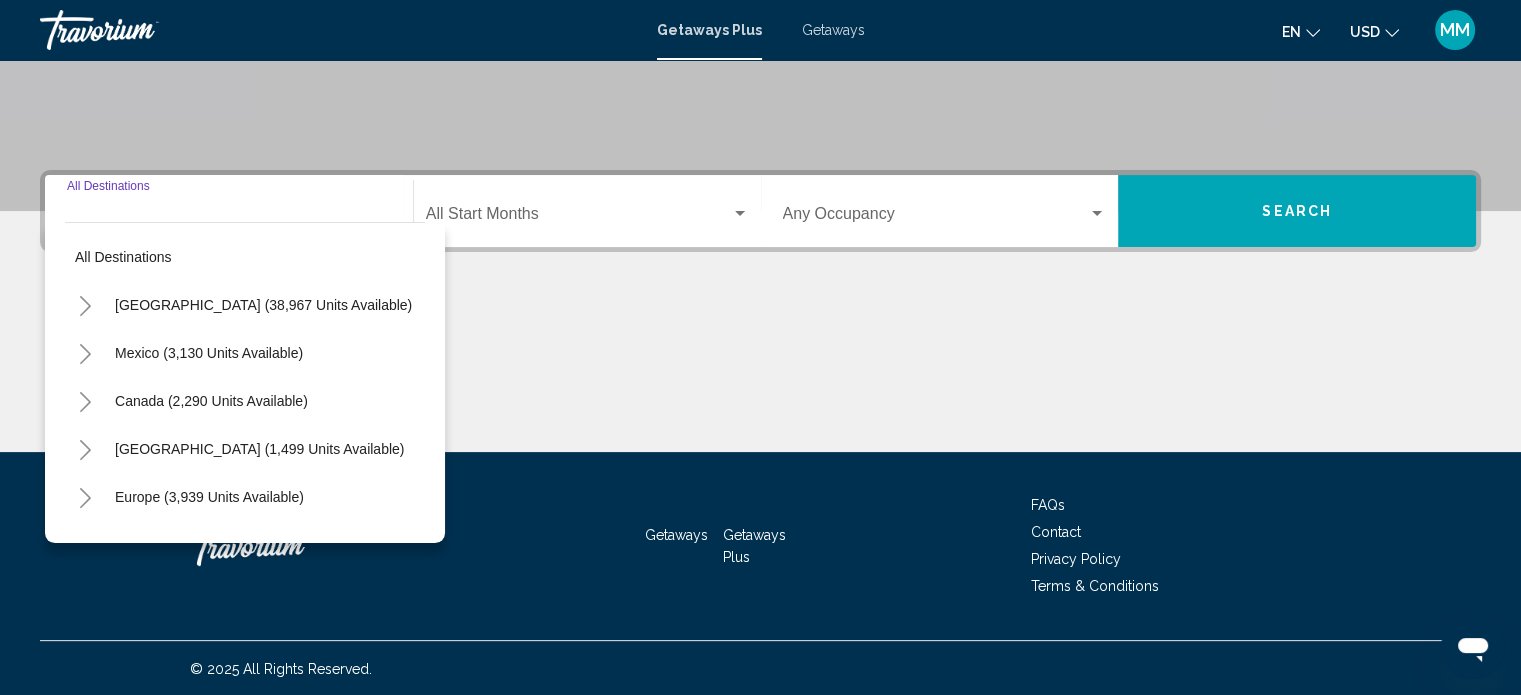 scroll, scrollTop: 390, scrollLeft: 0, axis: vertical 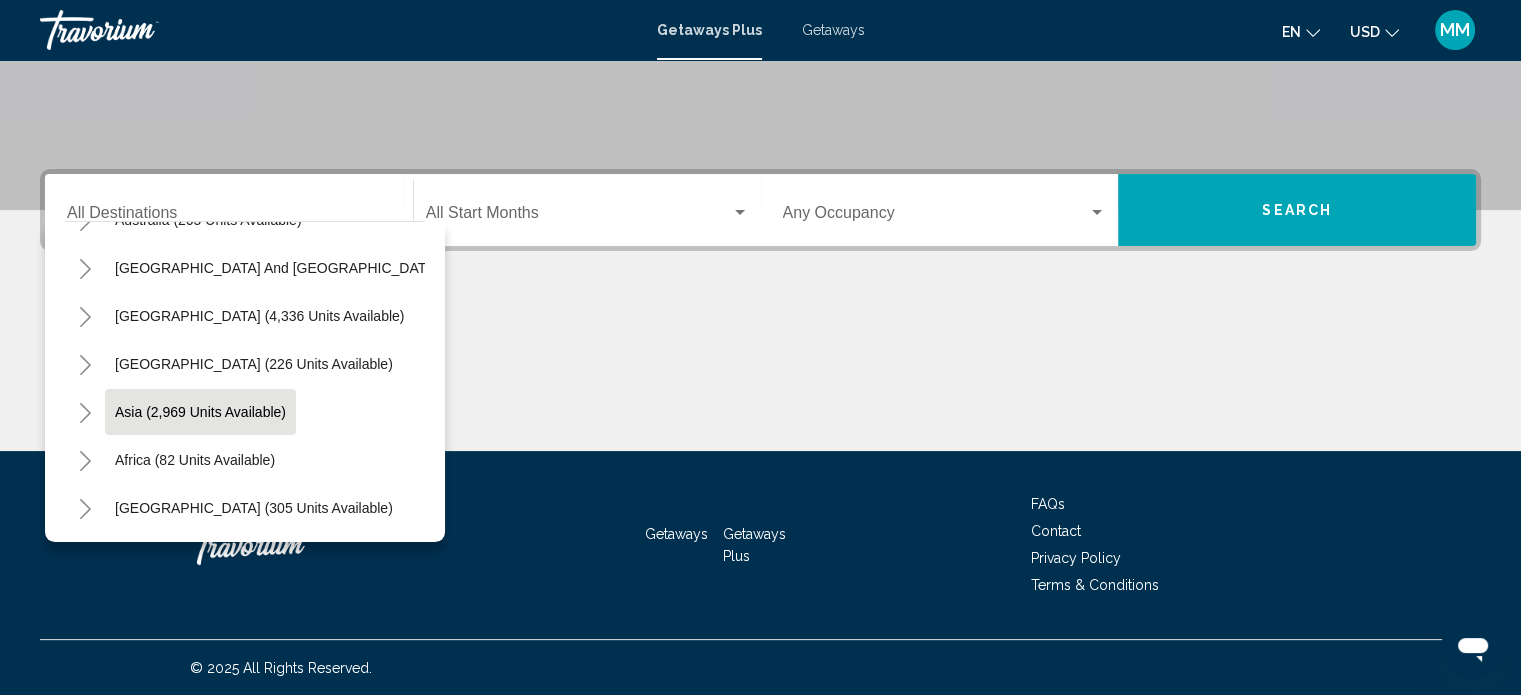 click on "Asia (2,969 units available)" at bounding box center [195, 460] 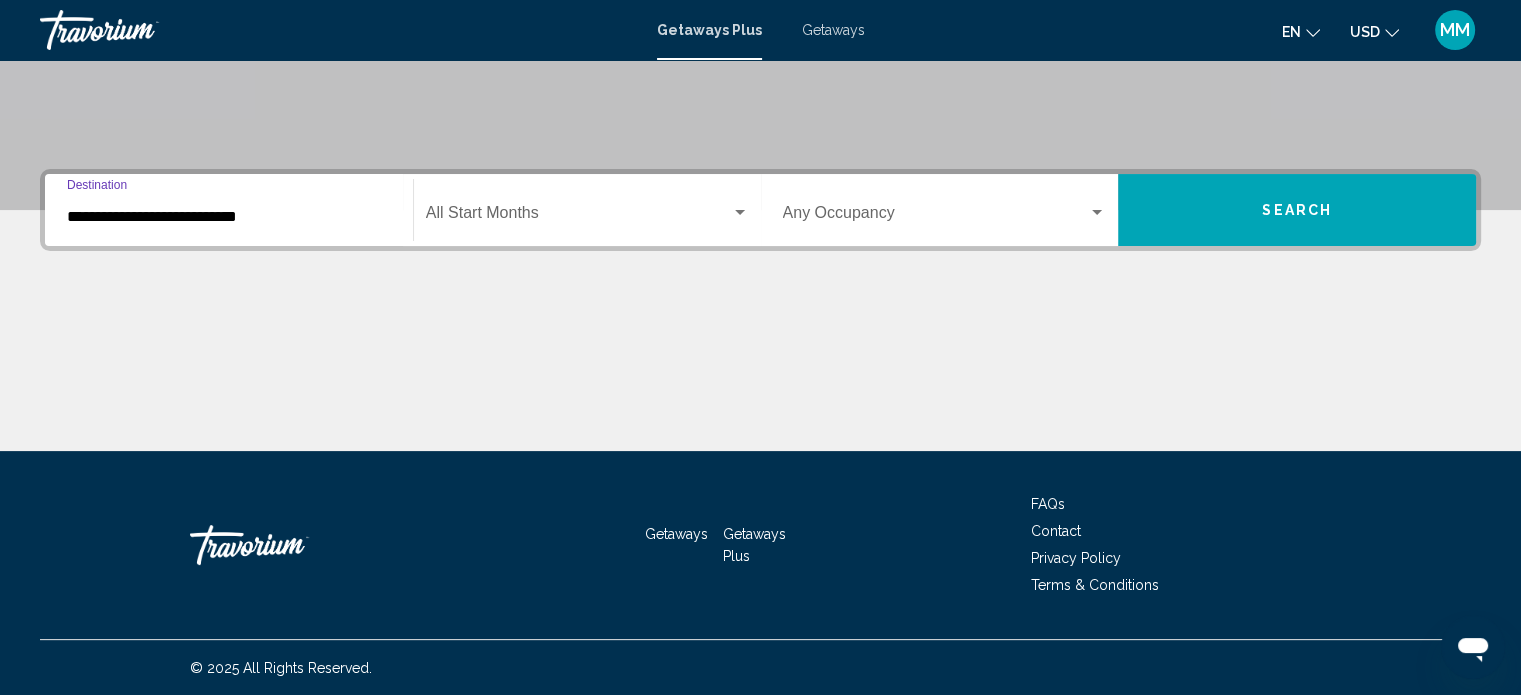 click on "**********" at bounding box center [229, 217] 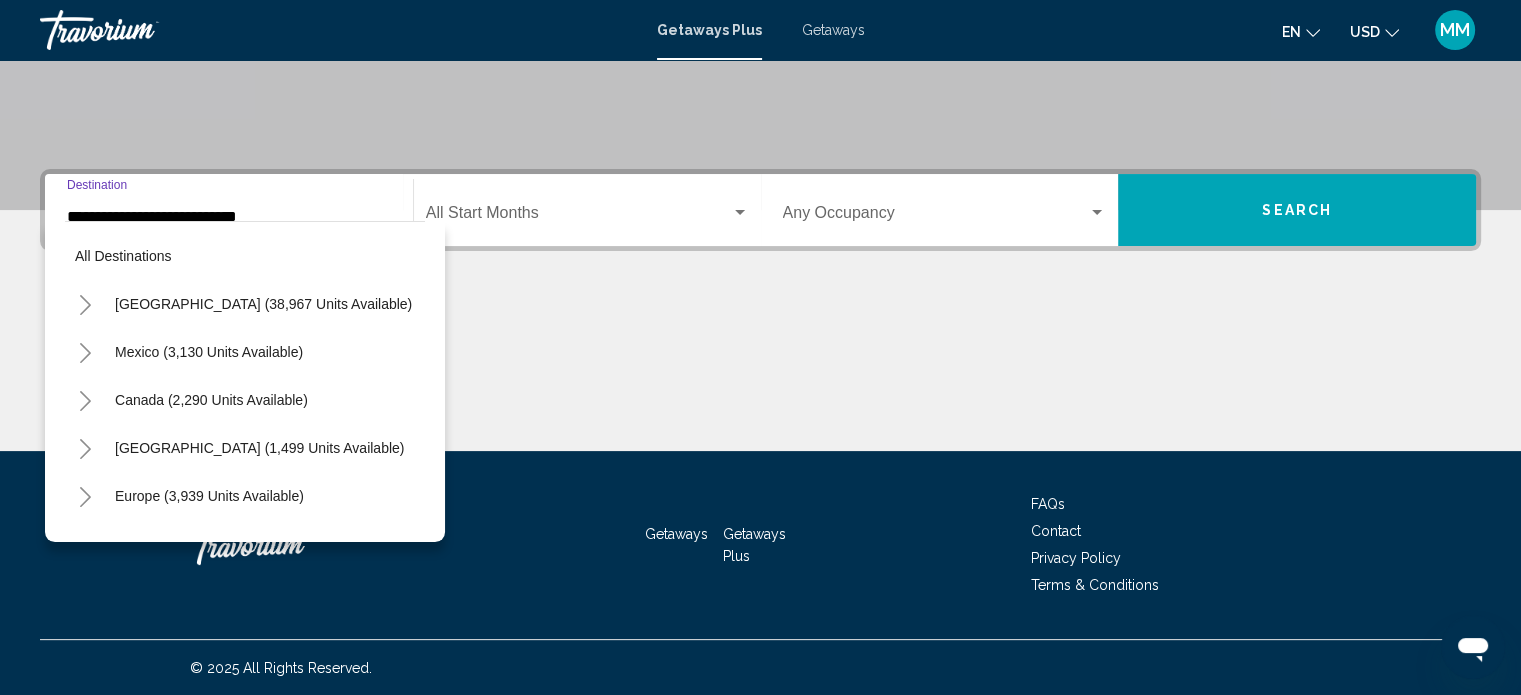 scroll, scrollTop: 366, scrollLeft: 0, axis: vertical 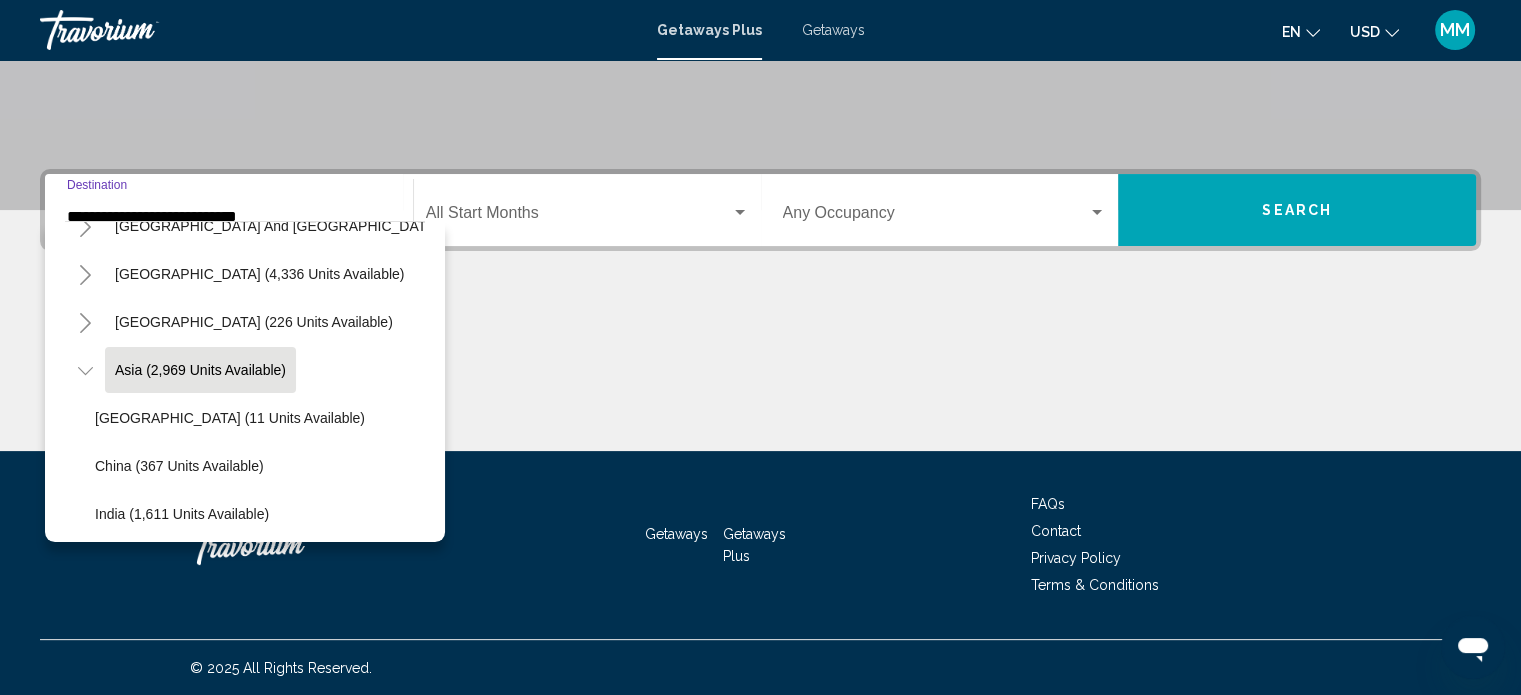 click on "Asia (2,969 units available)" 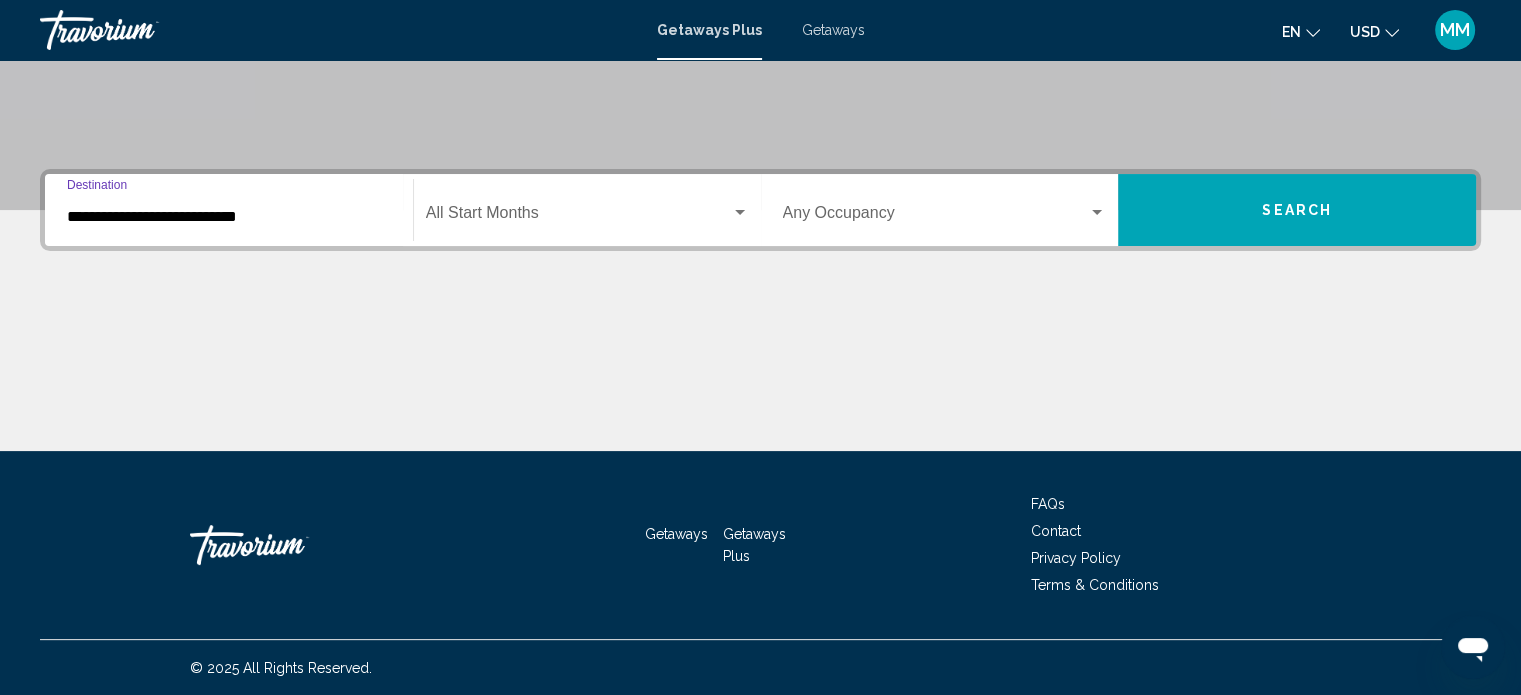 click on "**********" at bounding box center (229, 217) 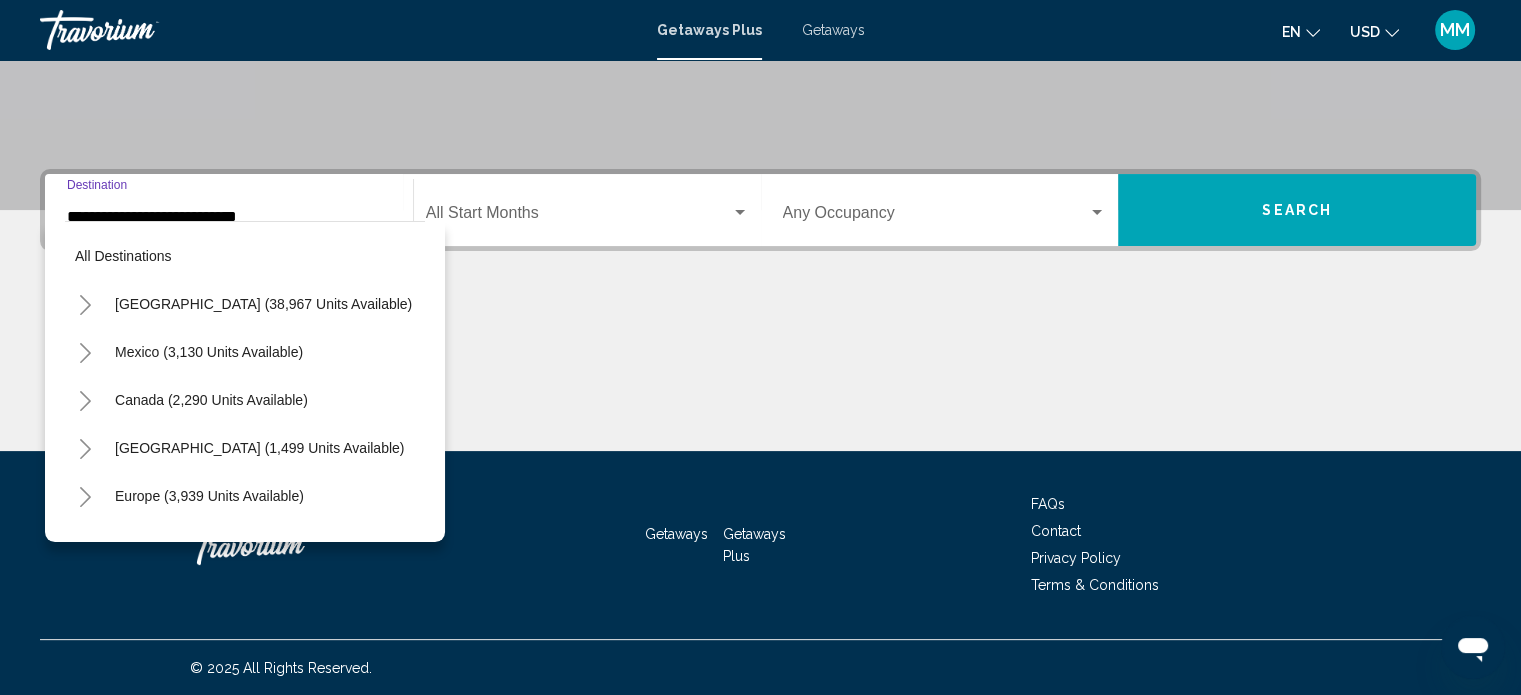 scroll, scrollTop: 366, scrollLeft: 0, axis: vertical 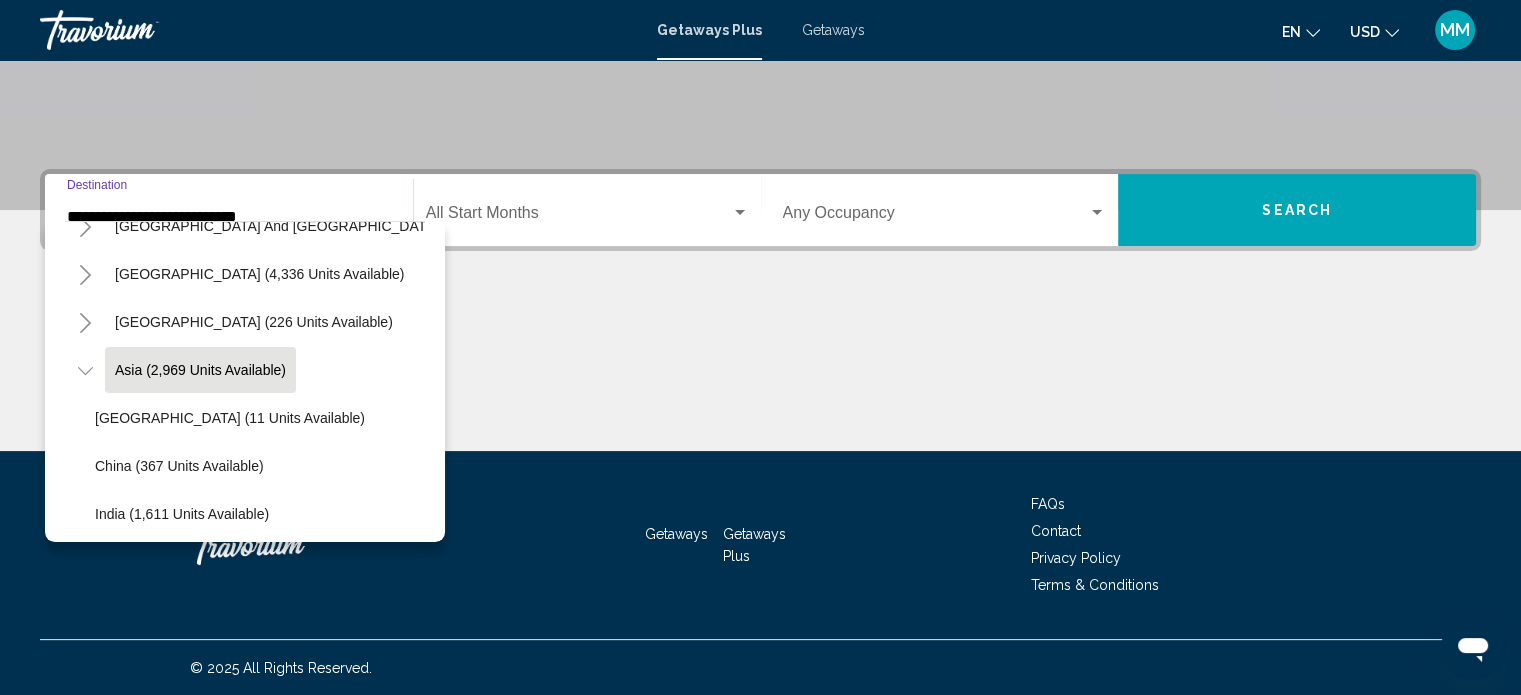 click 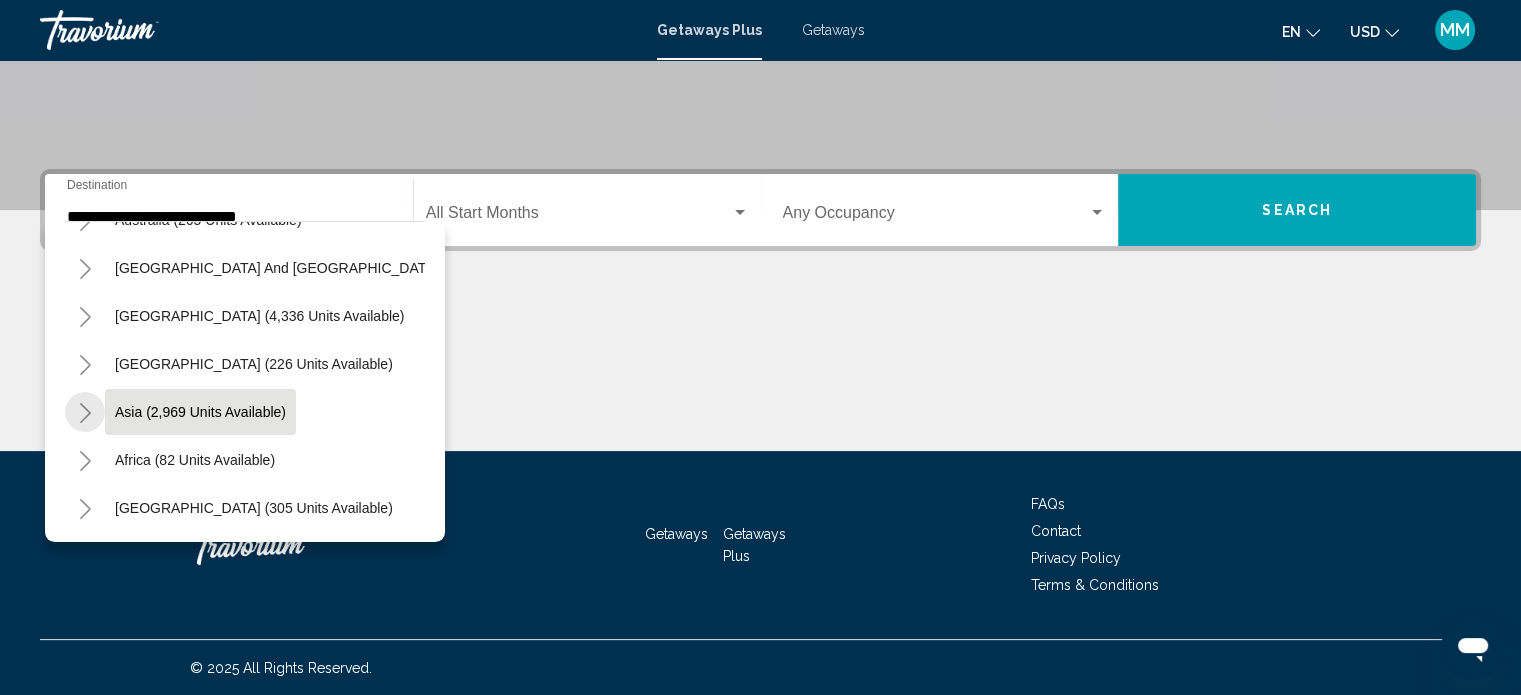 click 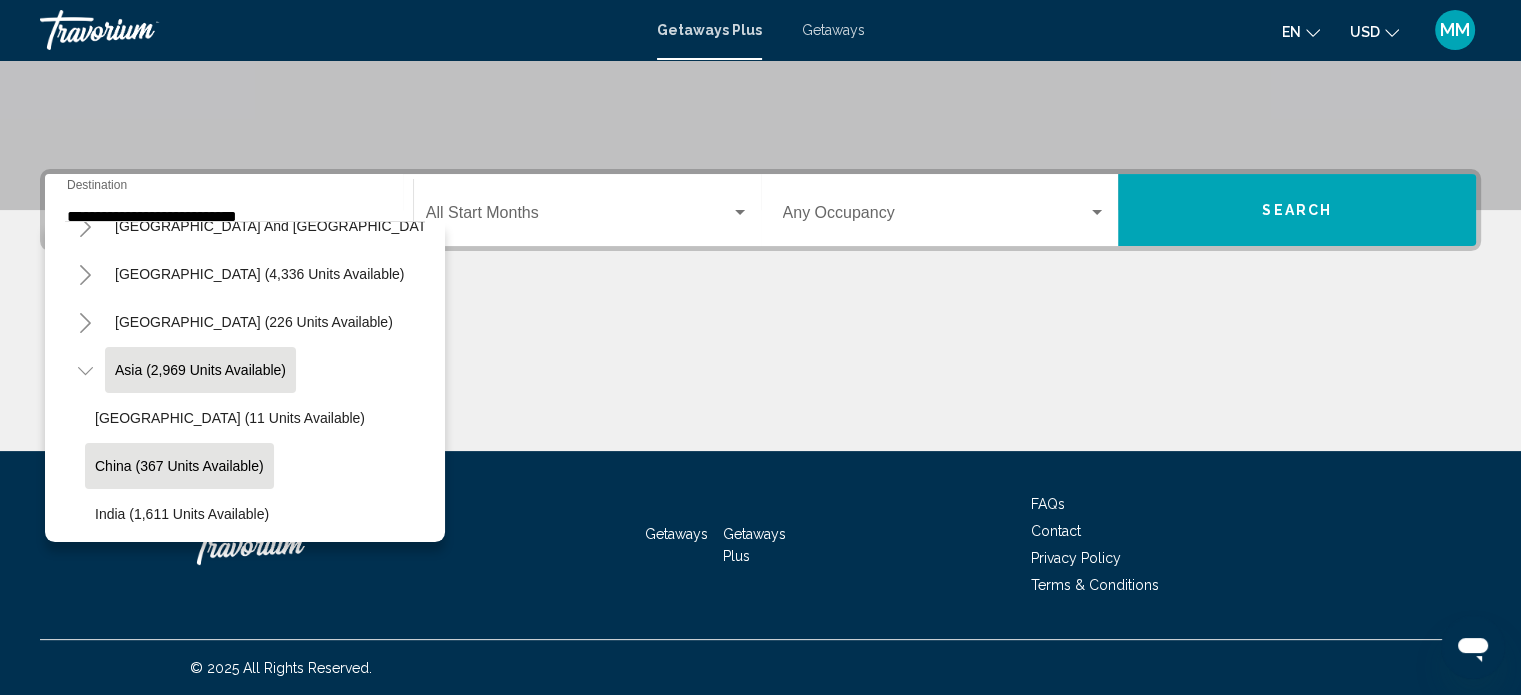 click on "China (367 units available)" 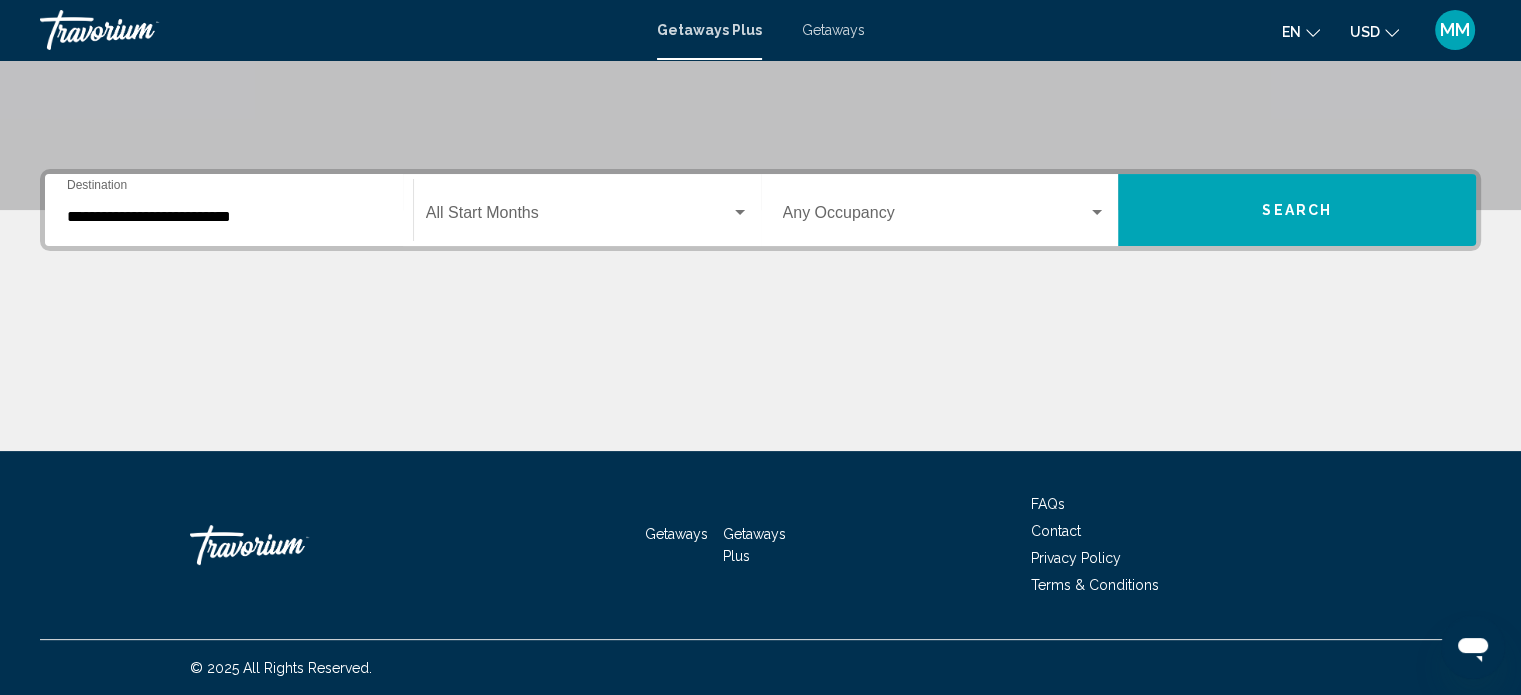 click on "Start Month All Start Months" 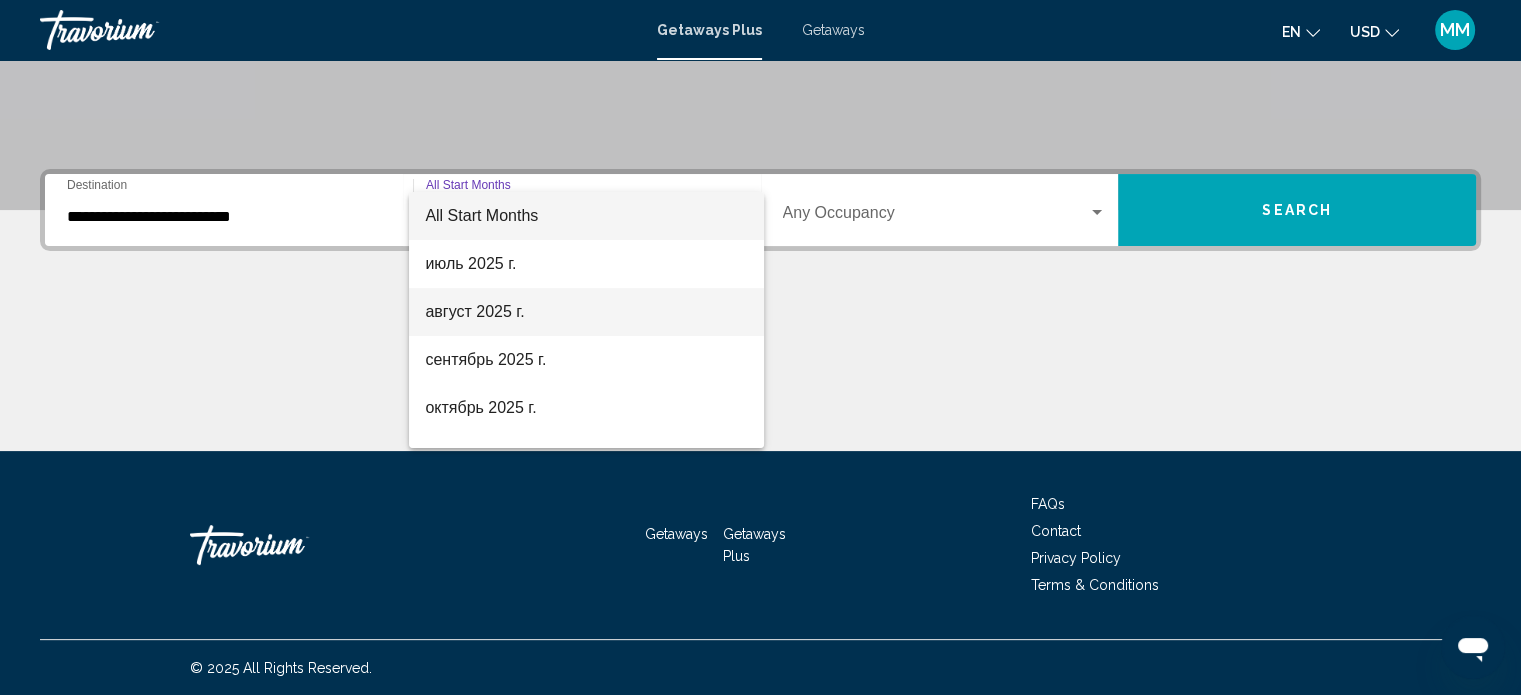 click on "август 2025 г." at bounding box center [586, 312] 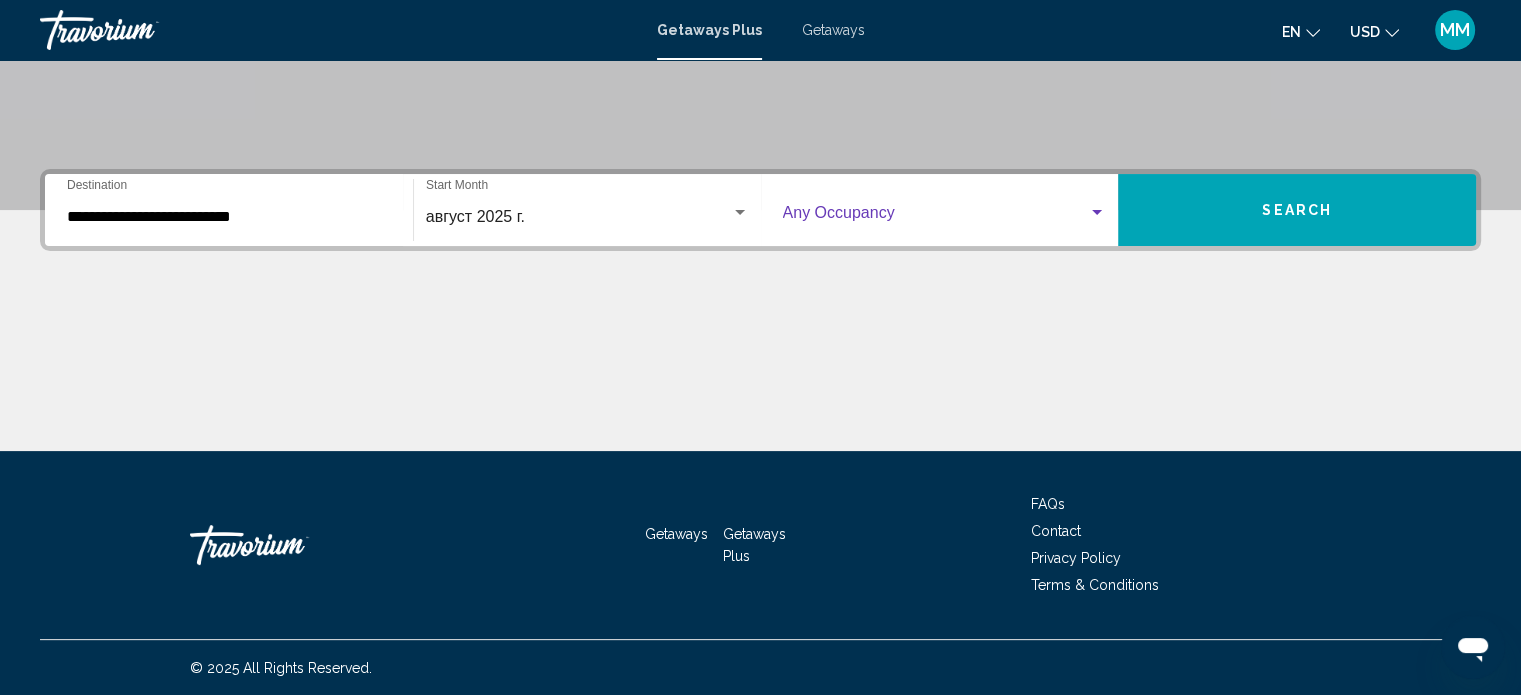click at bounding box center (936, 217) 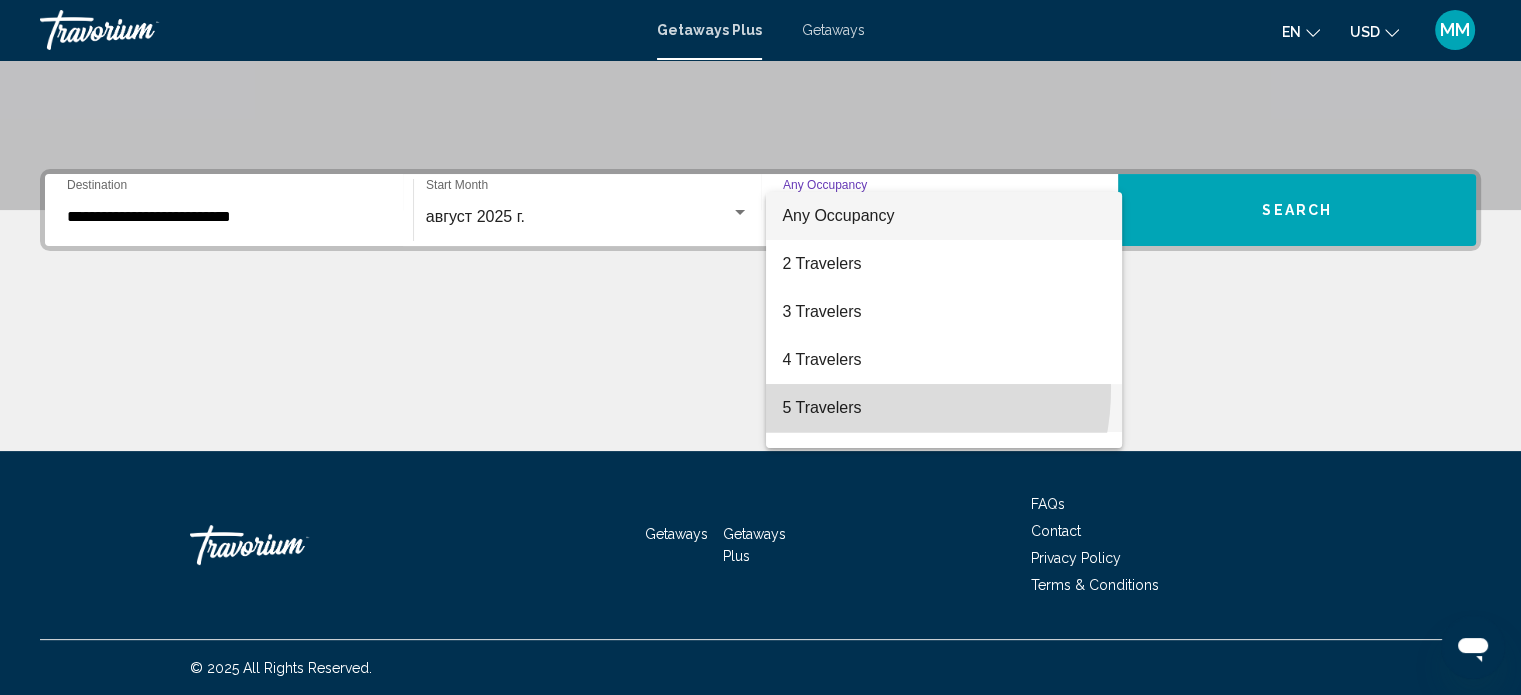 click on "5 Travelers" at bounding box center (944, 408) 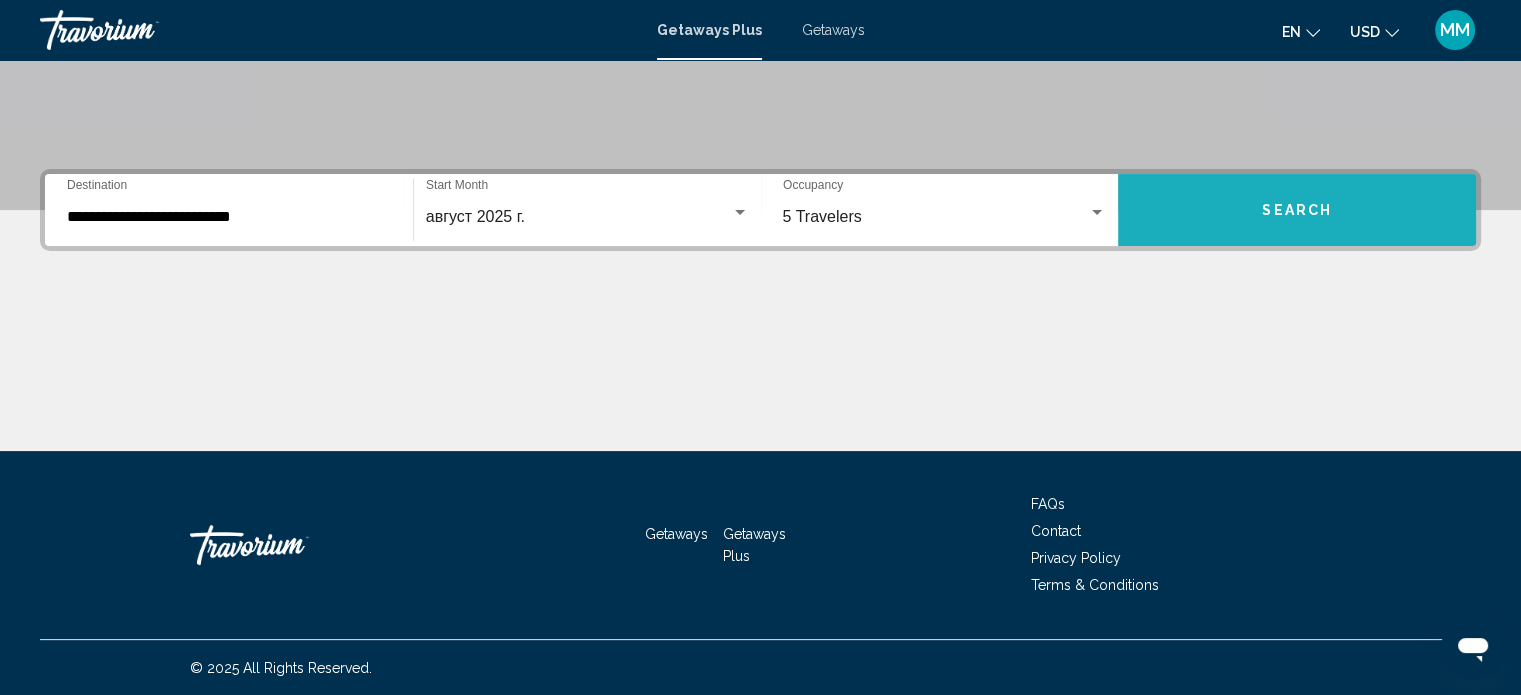click on "Search" at bounding box center [1297, 210] 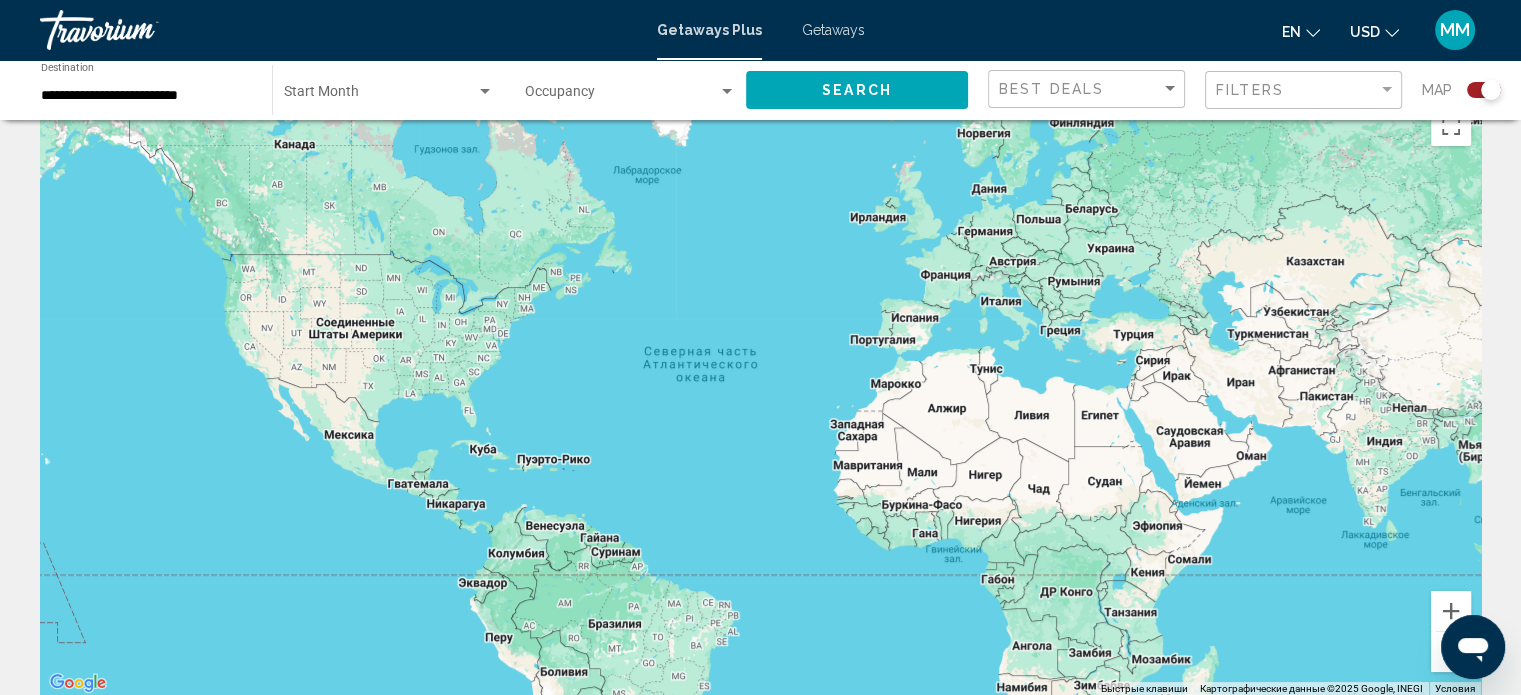 scroll, scrollTop: 0, scrollLeft: 0, axis: both 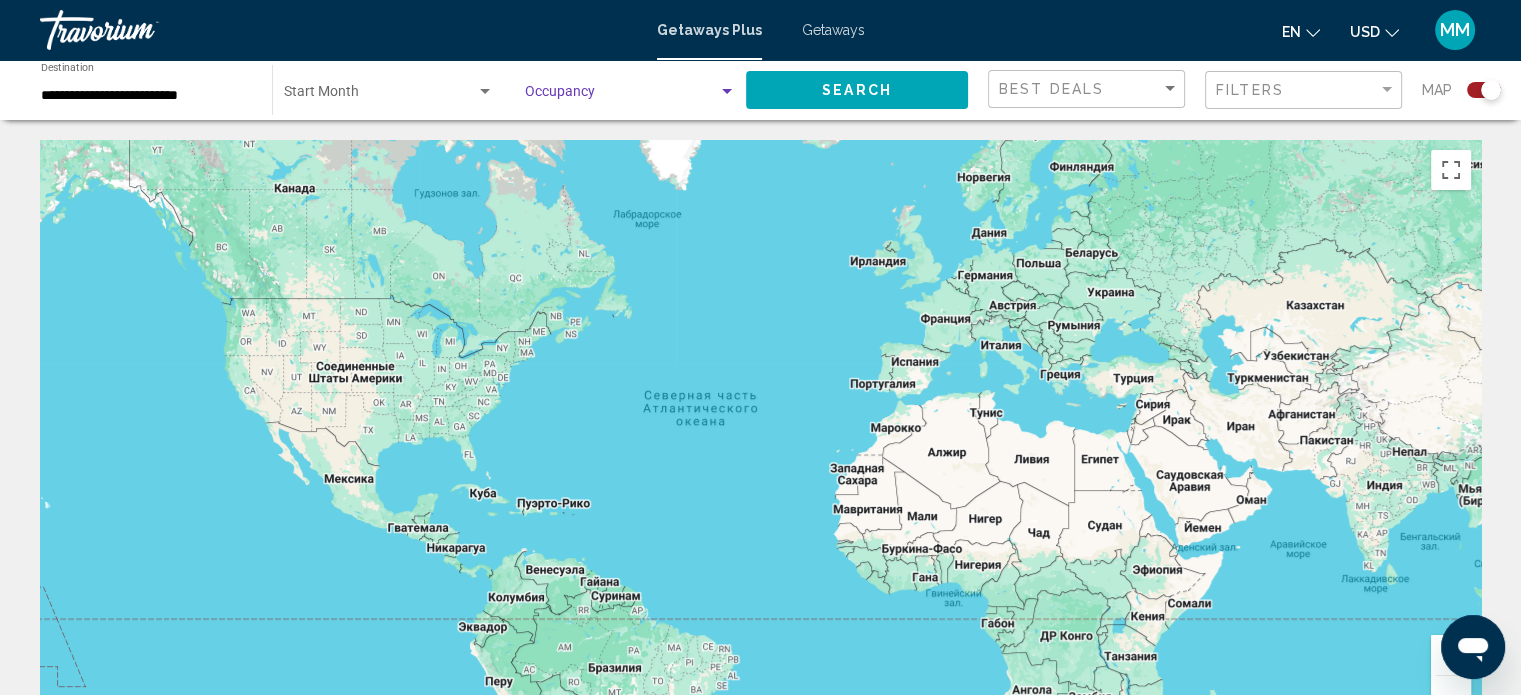 click at bounding box center [621, 96] 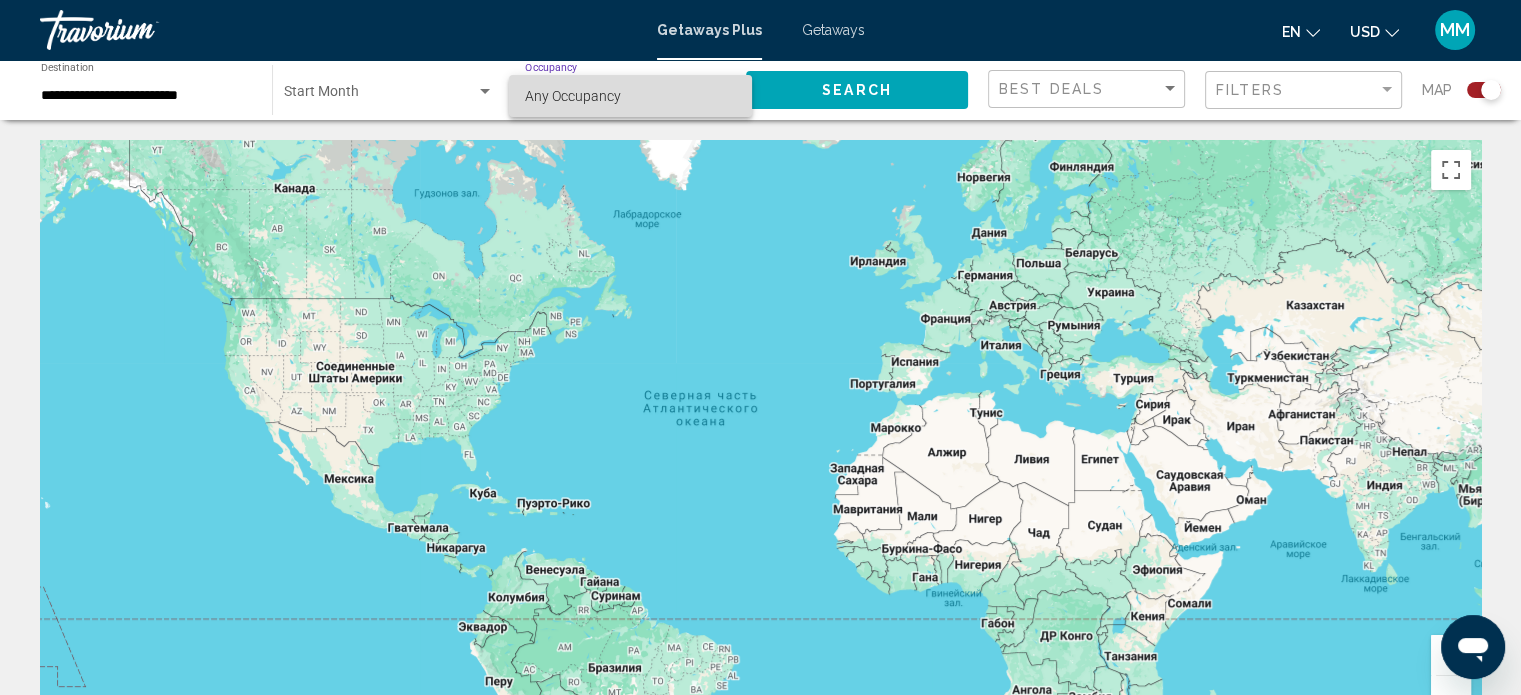 click on "Any Occupancy" at bounding box center [573, 96] 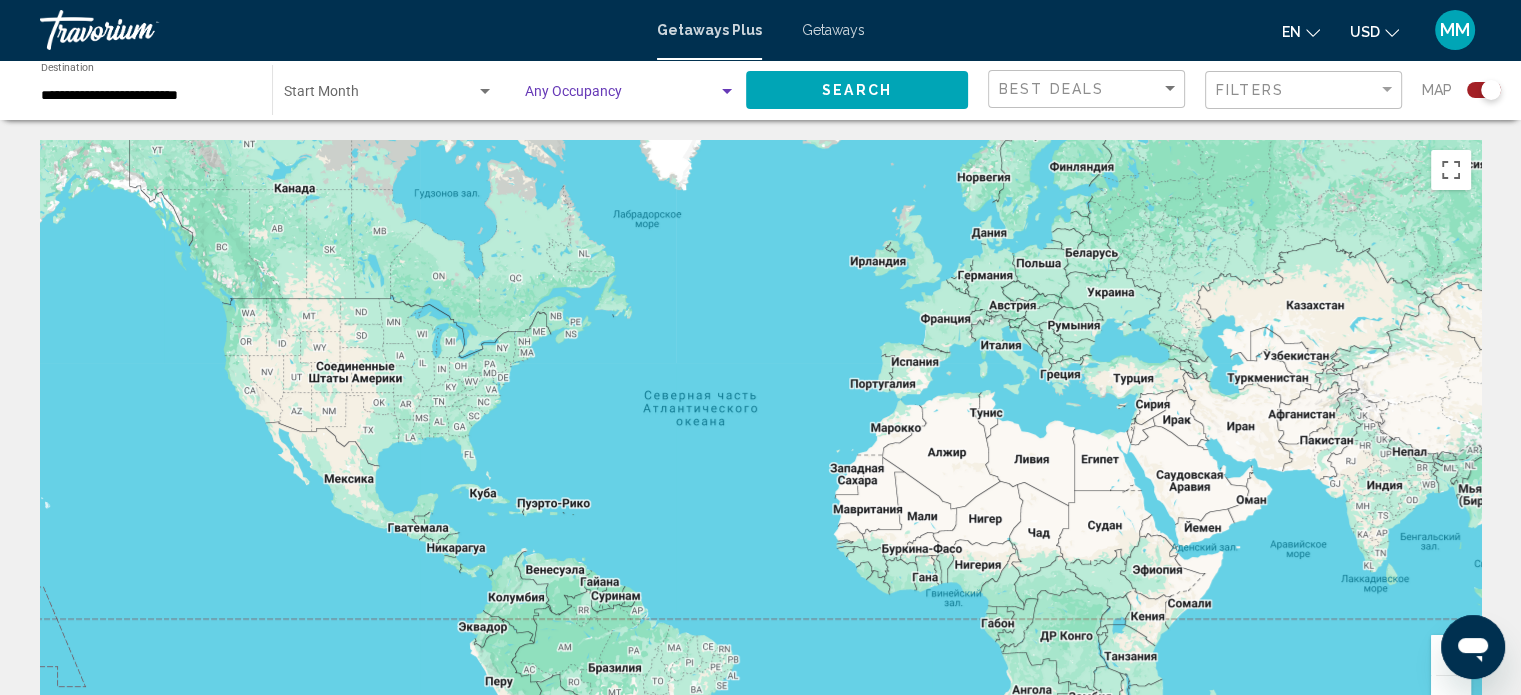 click at bounding box center (727, 91) 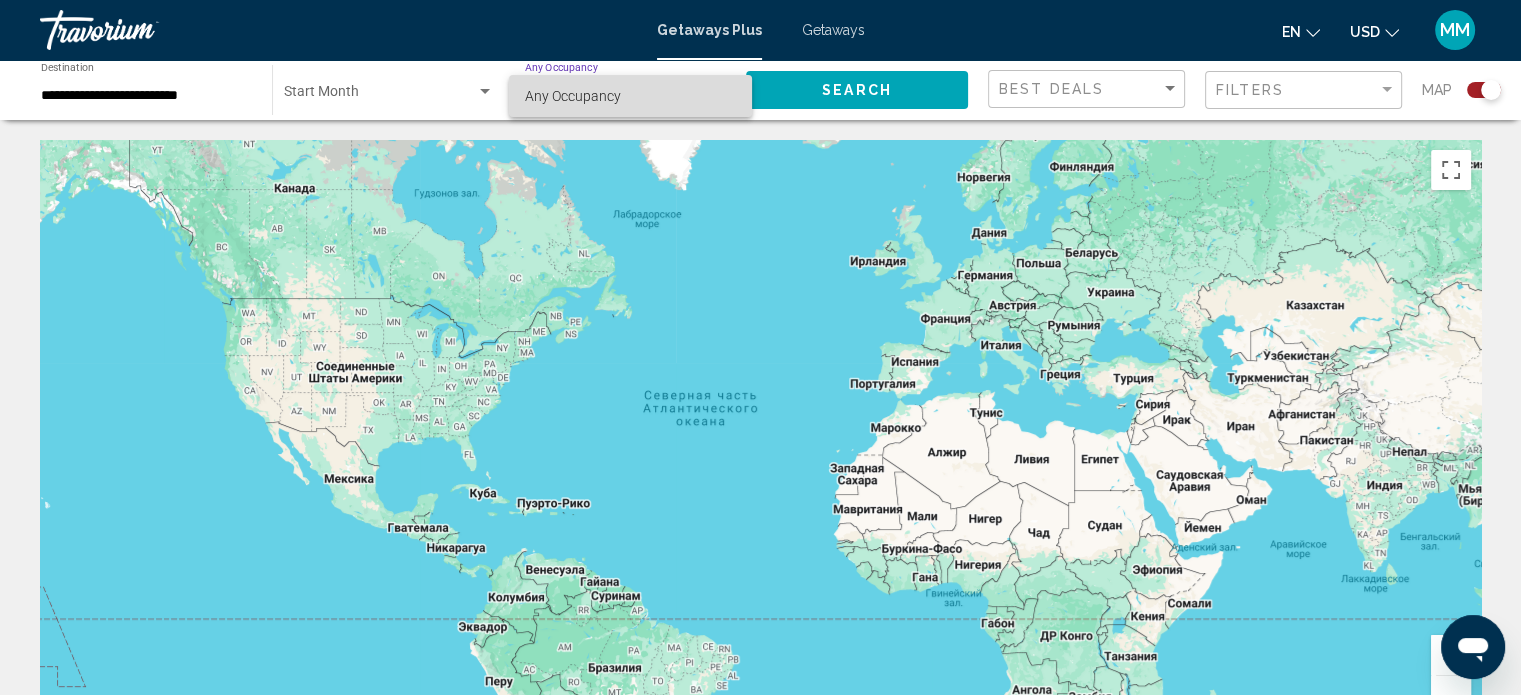 click on "Any Occupancy" at bounding box center (630, 96) 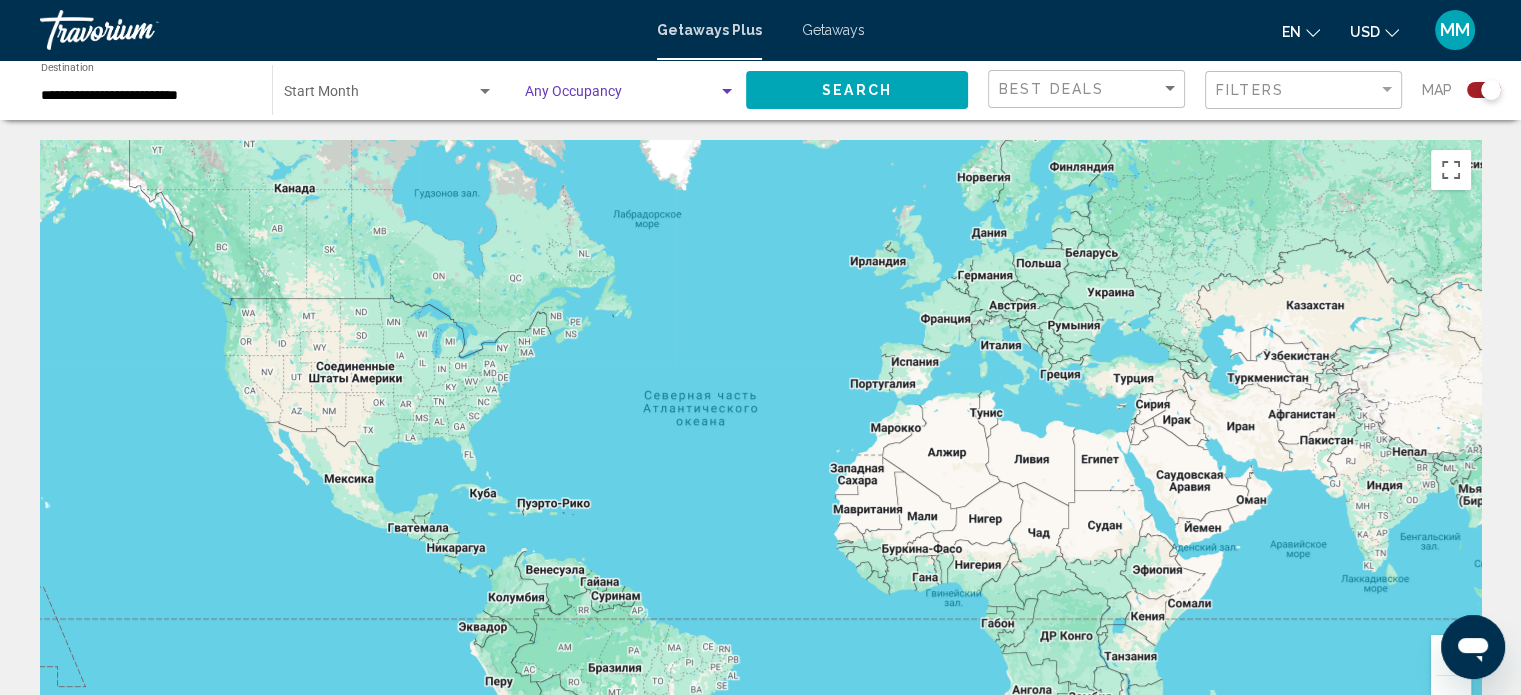 click at bounding box center [380, 96] 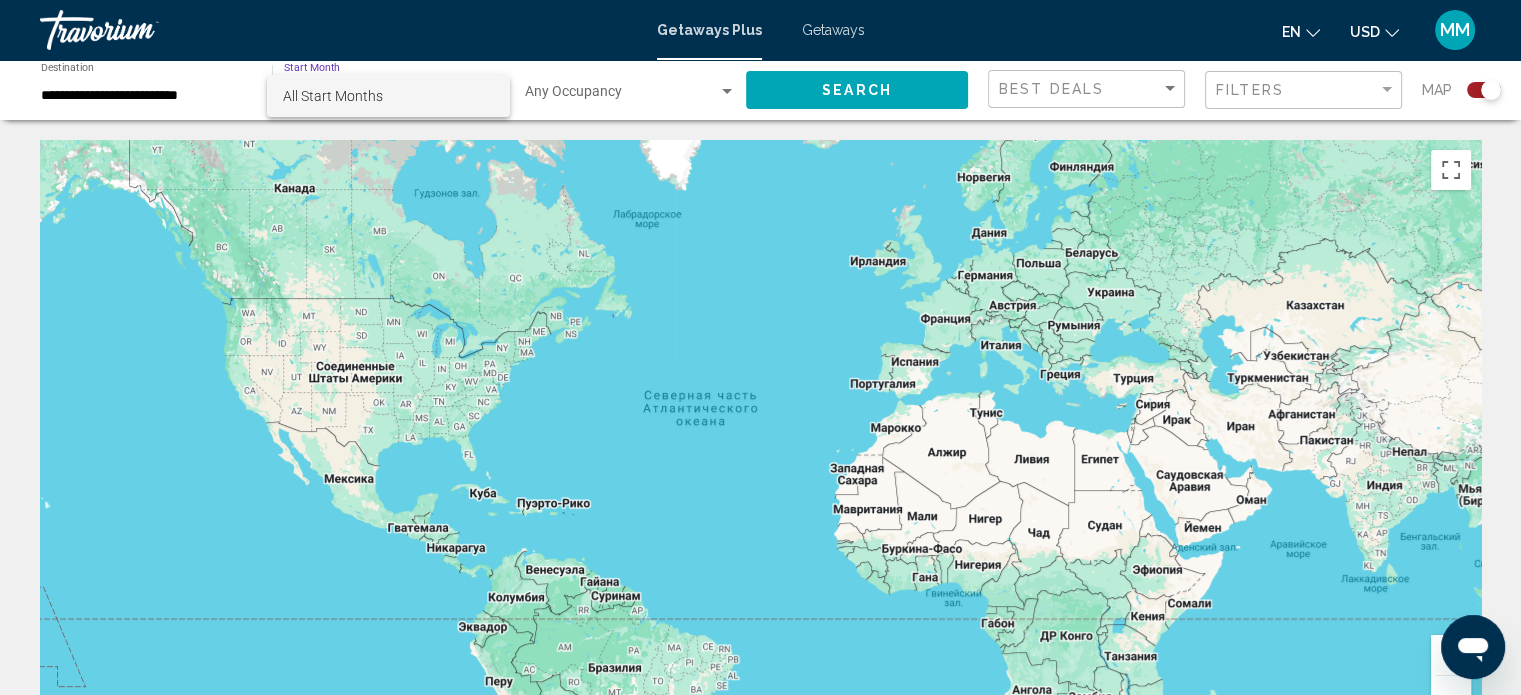 click on "All Start Months" at bounding box center [388, 96] 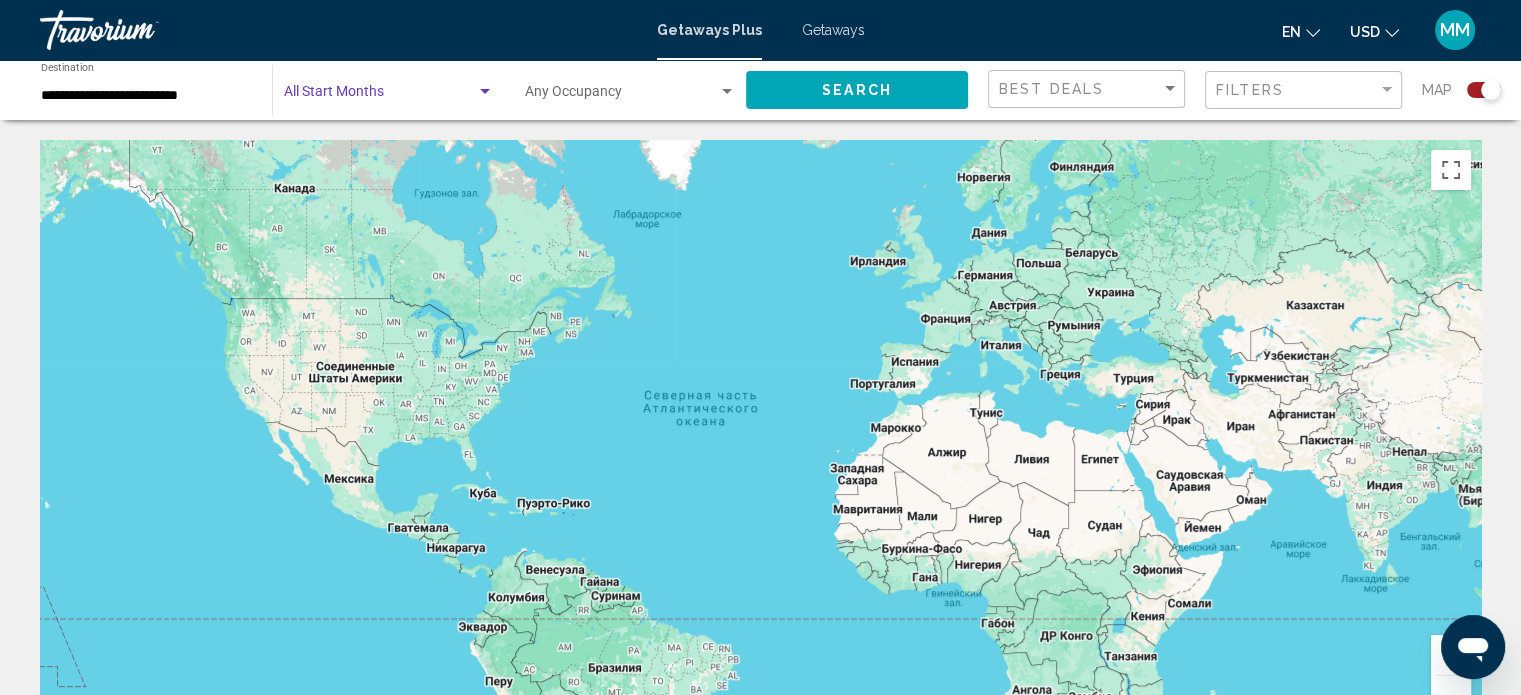 click on "**********" at bounding box center [146, 96] 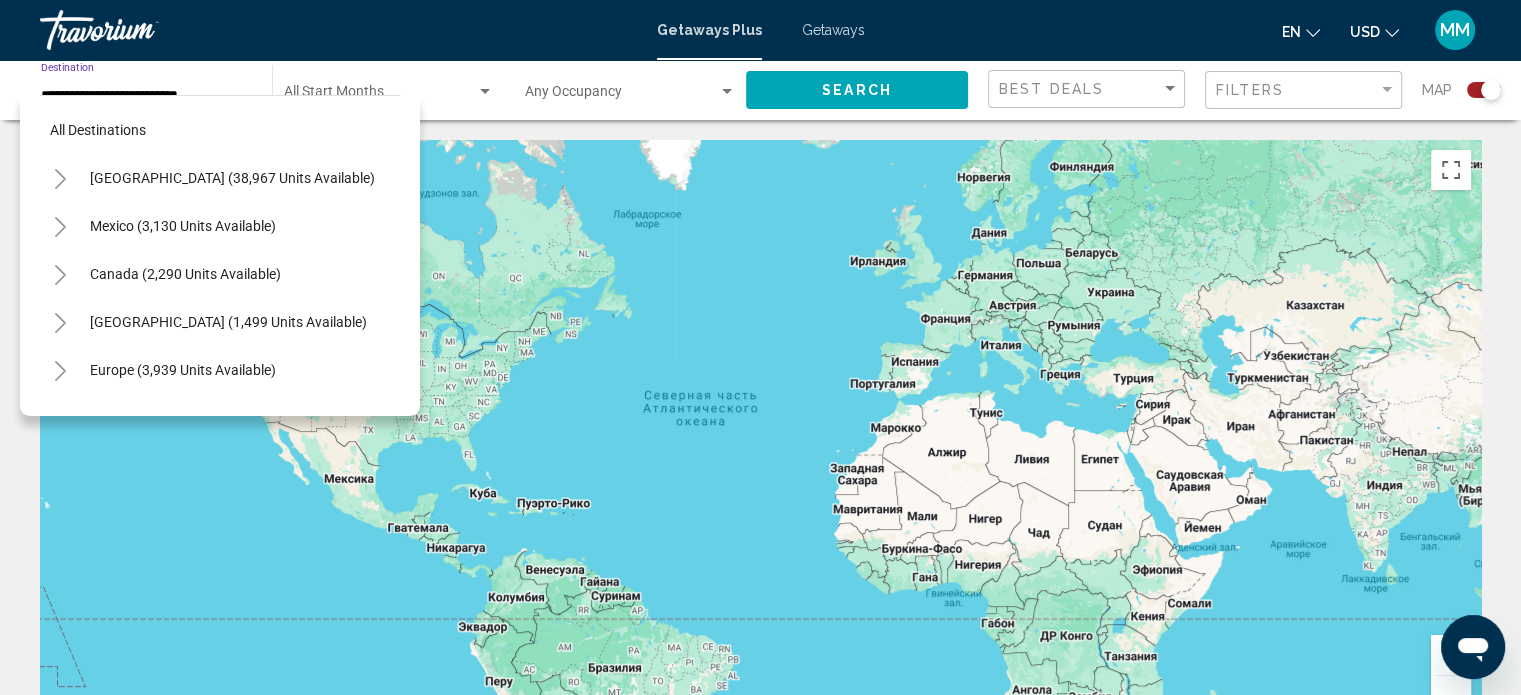 scroll, scrollTop: 462, scrollLeft: 0, axis: vertical 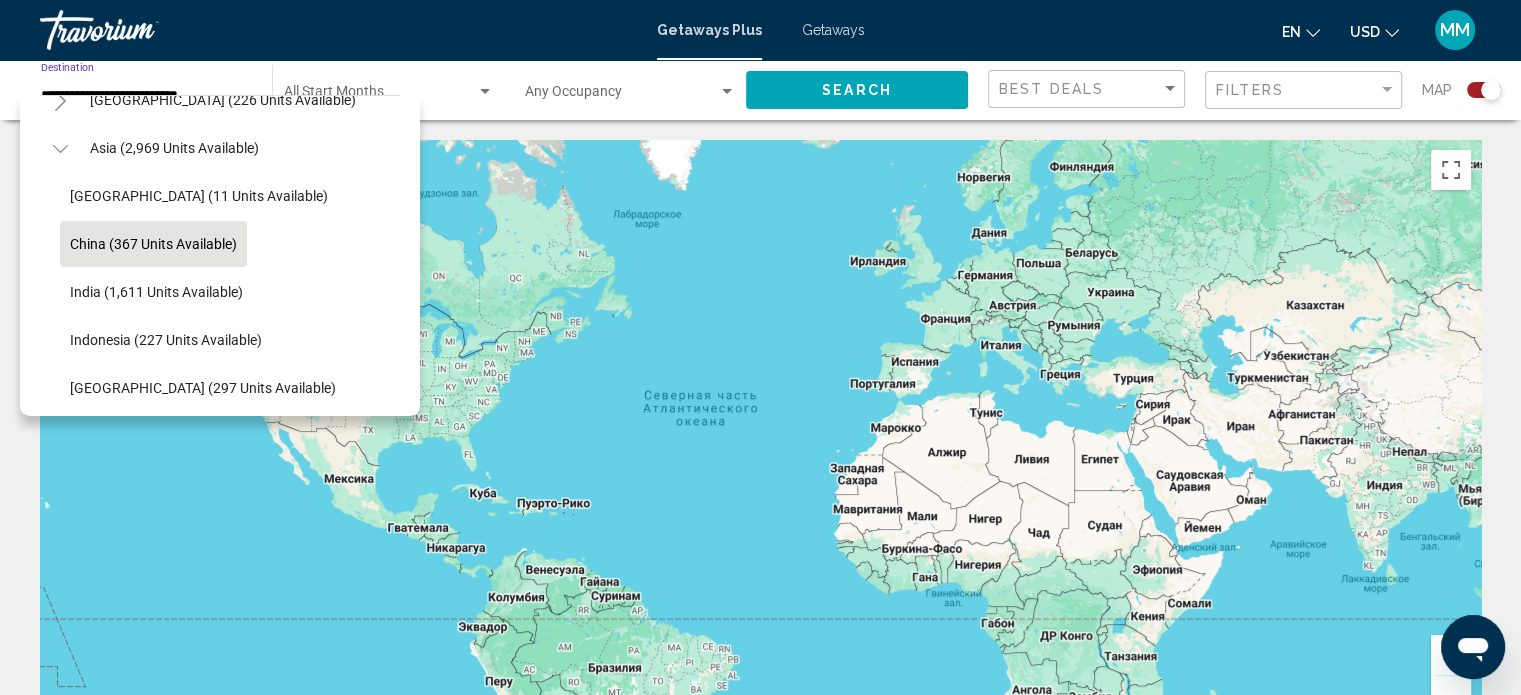 click on "China (367 units available)" 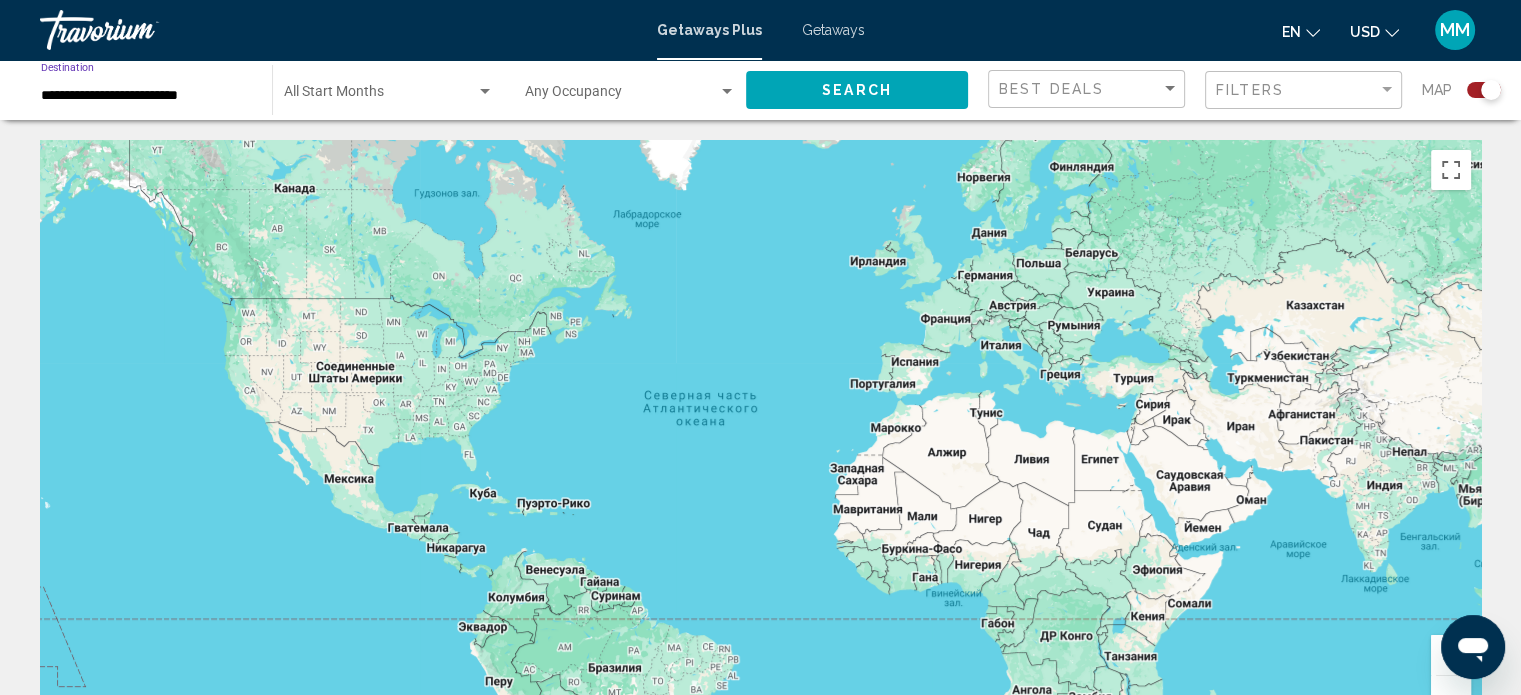 click on "Search" 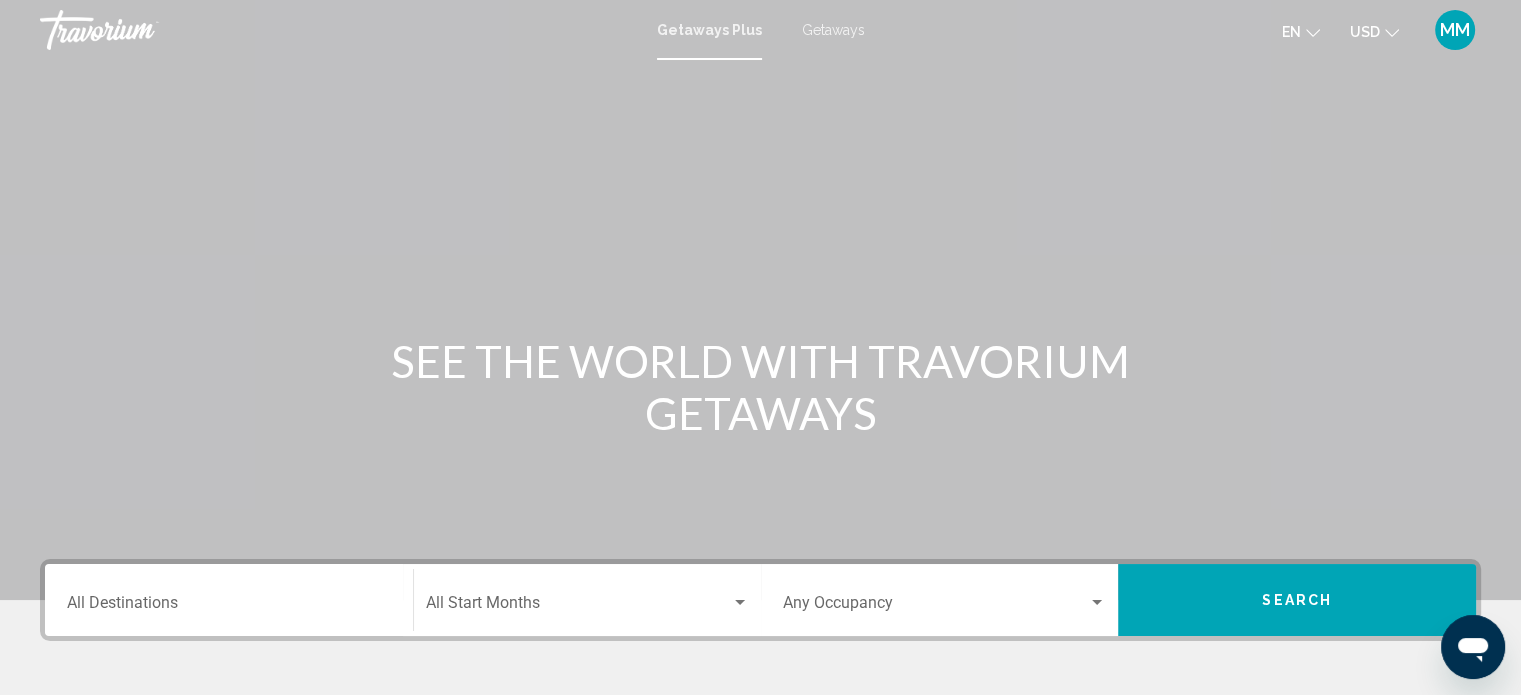 click on "Destination All Destinations" at bounding box center [229, 600] 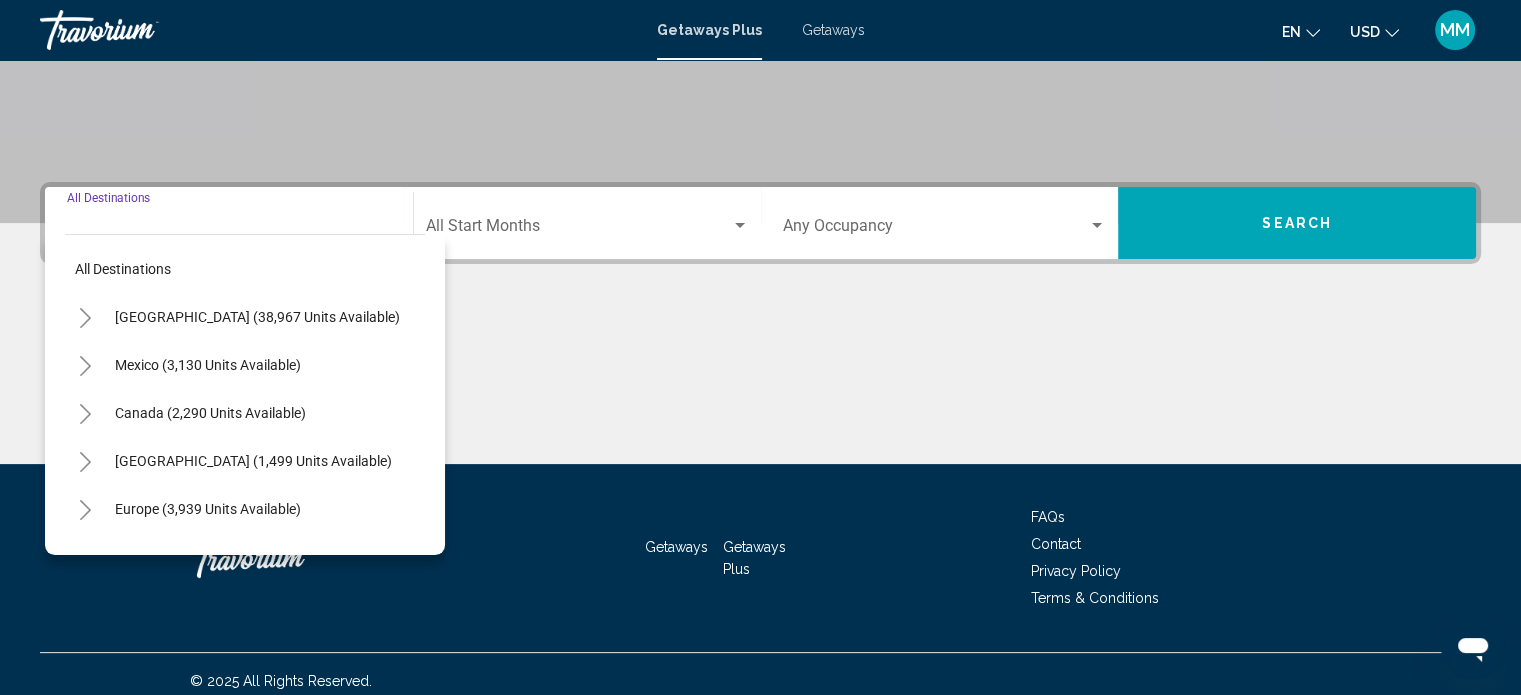 scroll, scrollTop: 390, scrollLeft: 0, axis: vertical 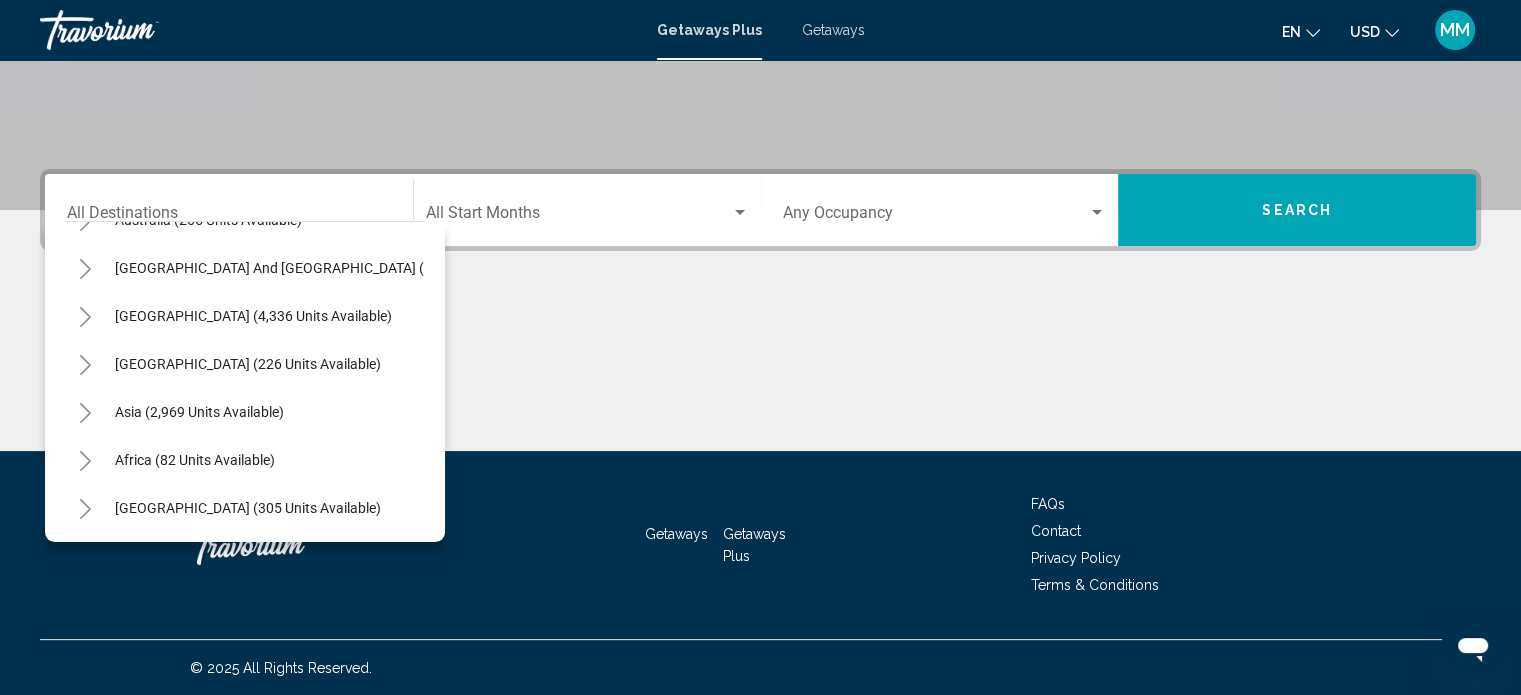 click 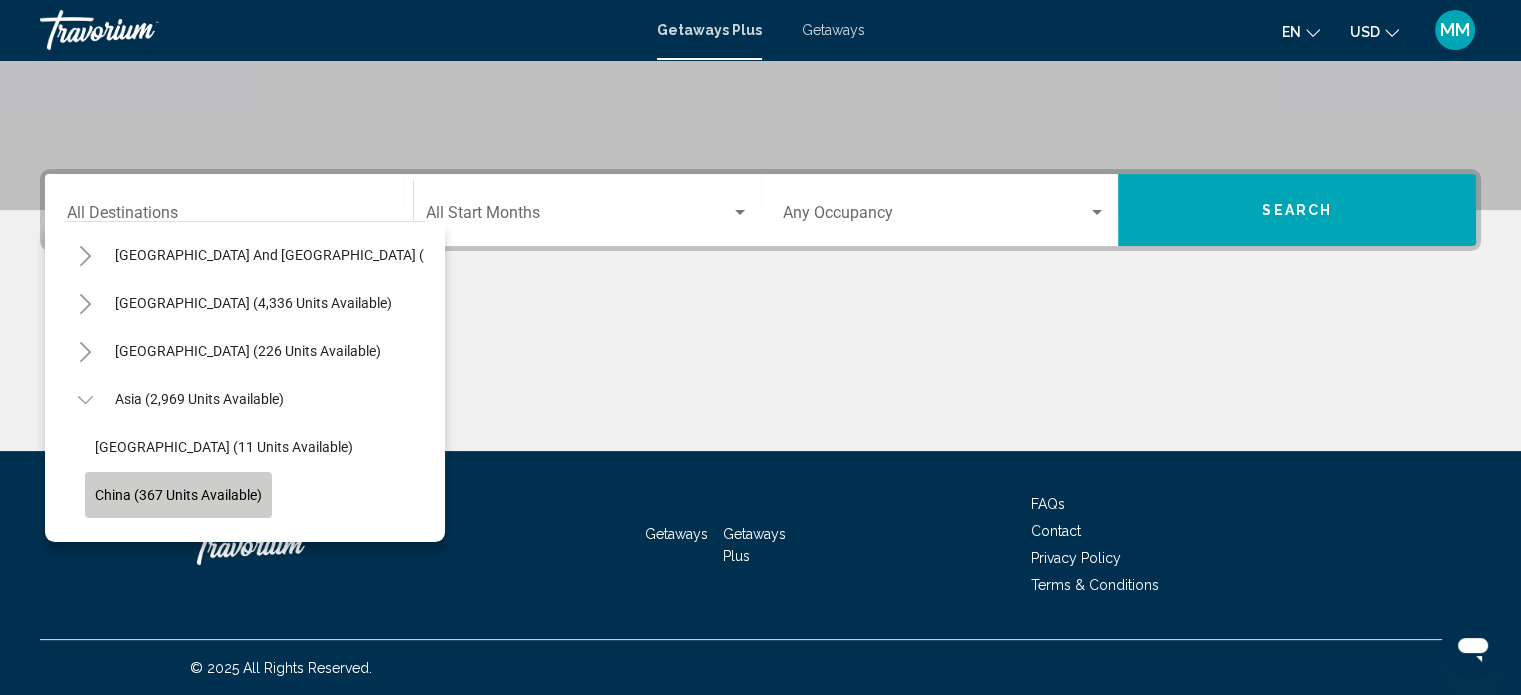 click on "China (367 units available)" 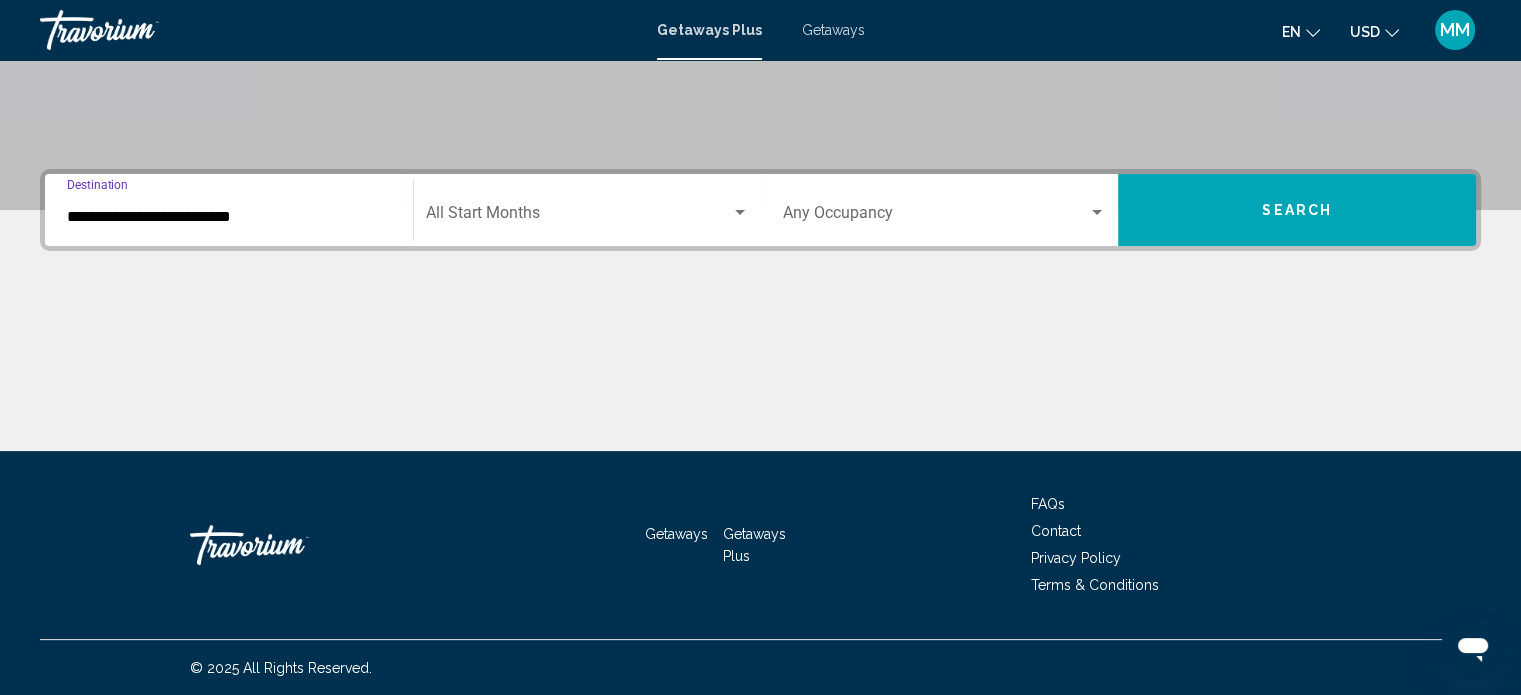 click on "Occupancy Any Occupancy" at bounding box center [945, 210] 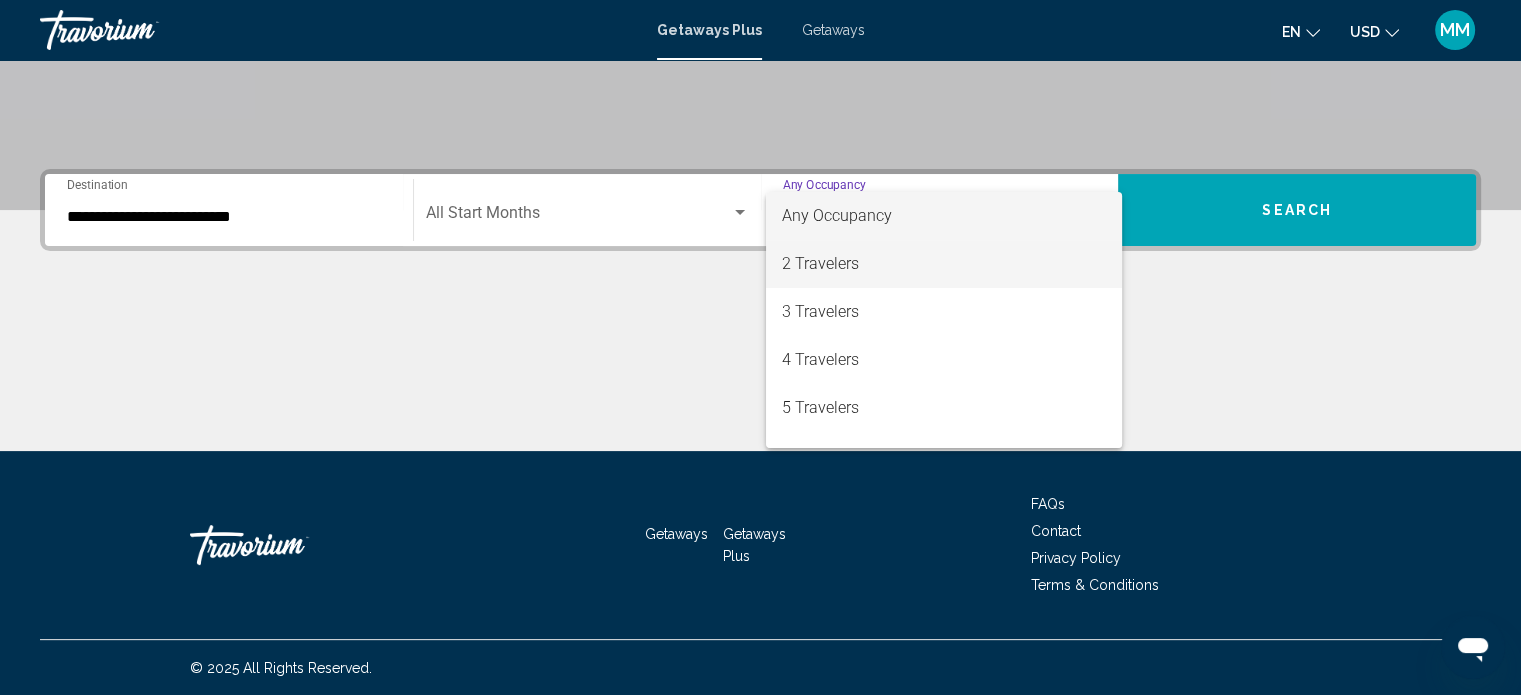 click on "2 Travelers" at bounding box center [944, 264] 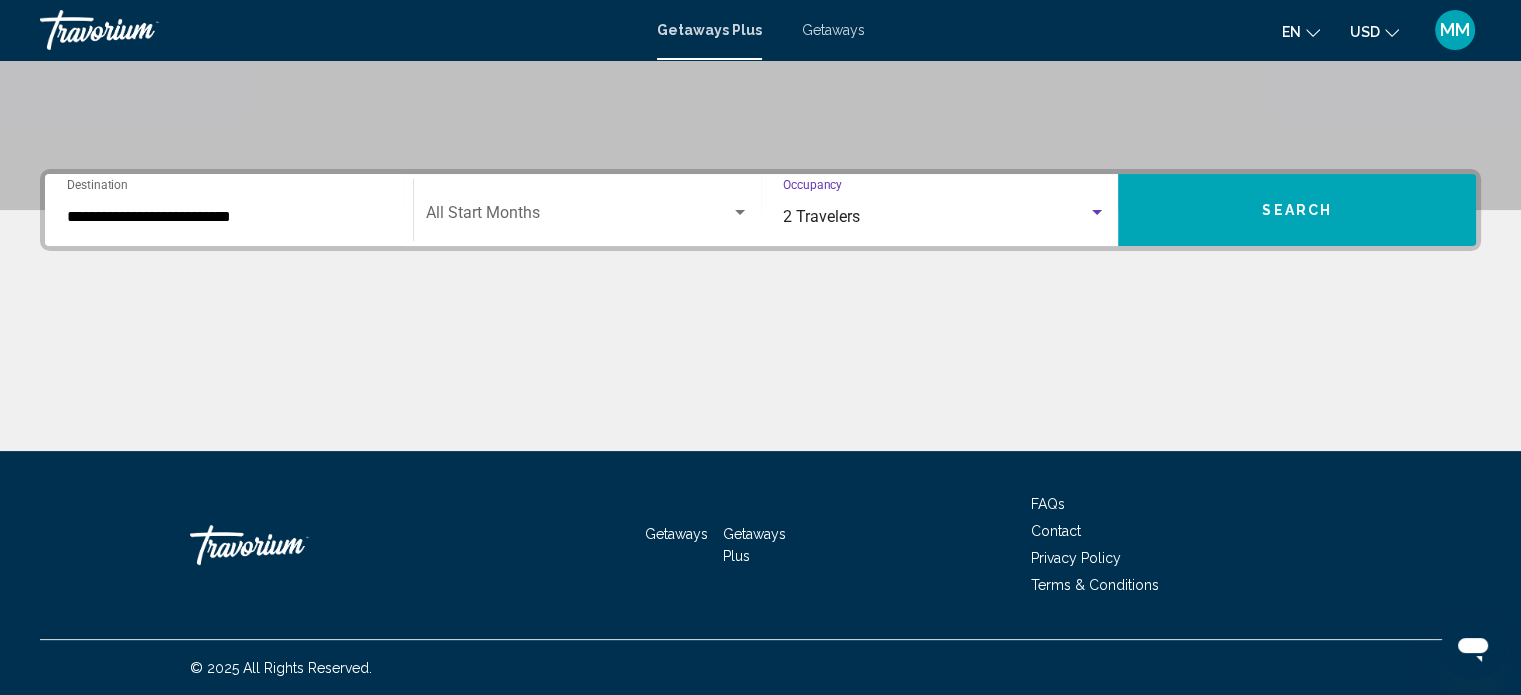 click on "Search" at bounding box center (1297, 210) 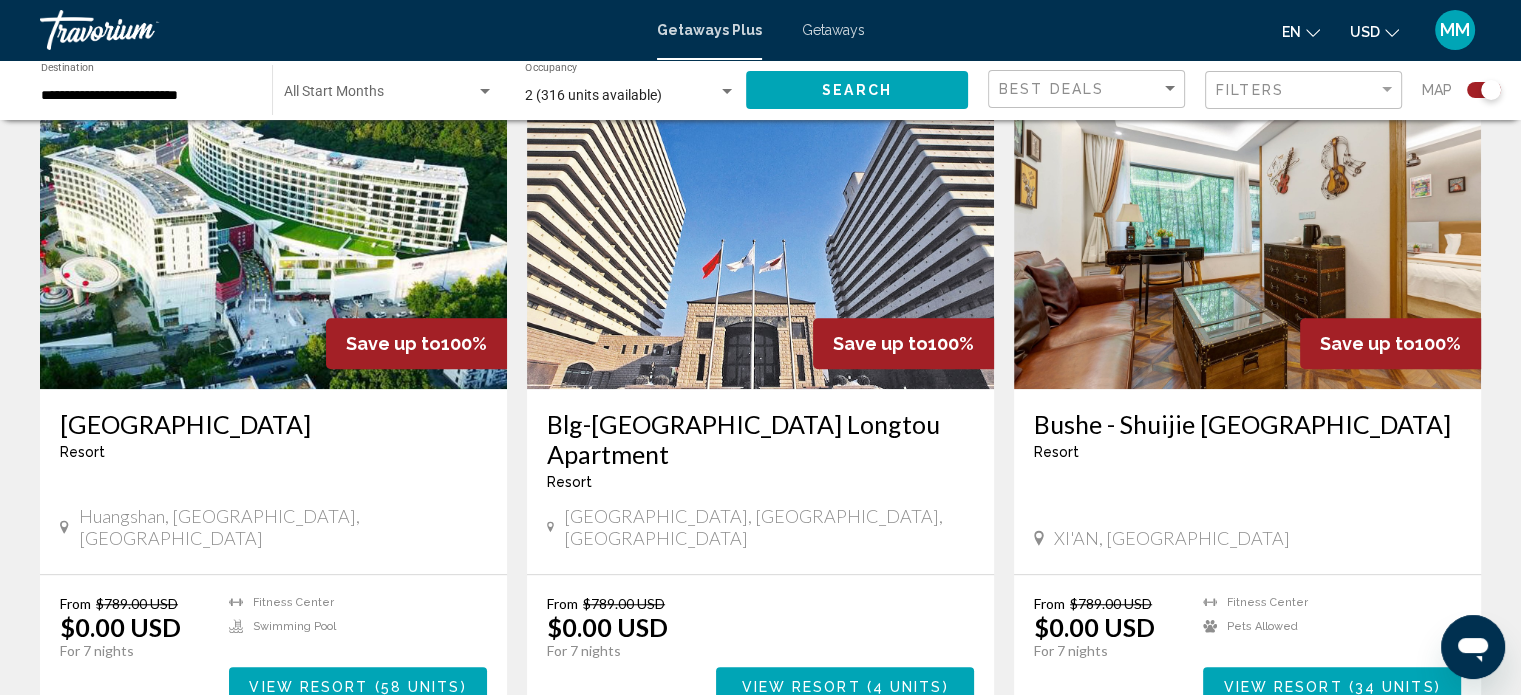 scroll, scrollTop: 1436, scrollLeft: 0, axis: vertical 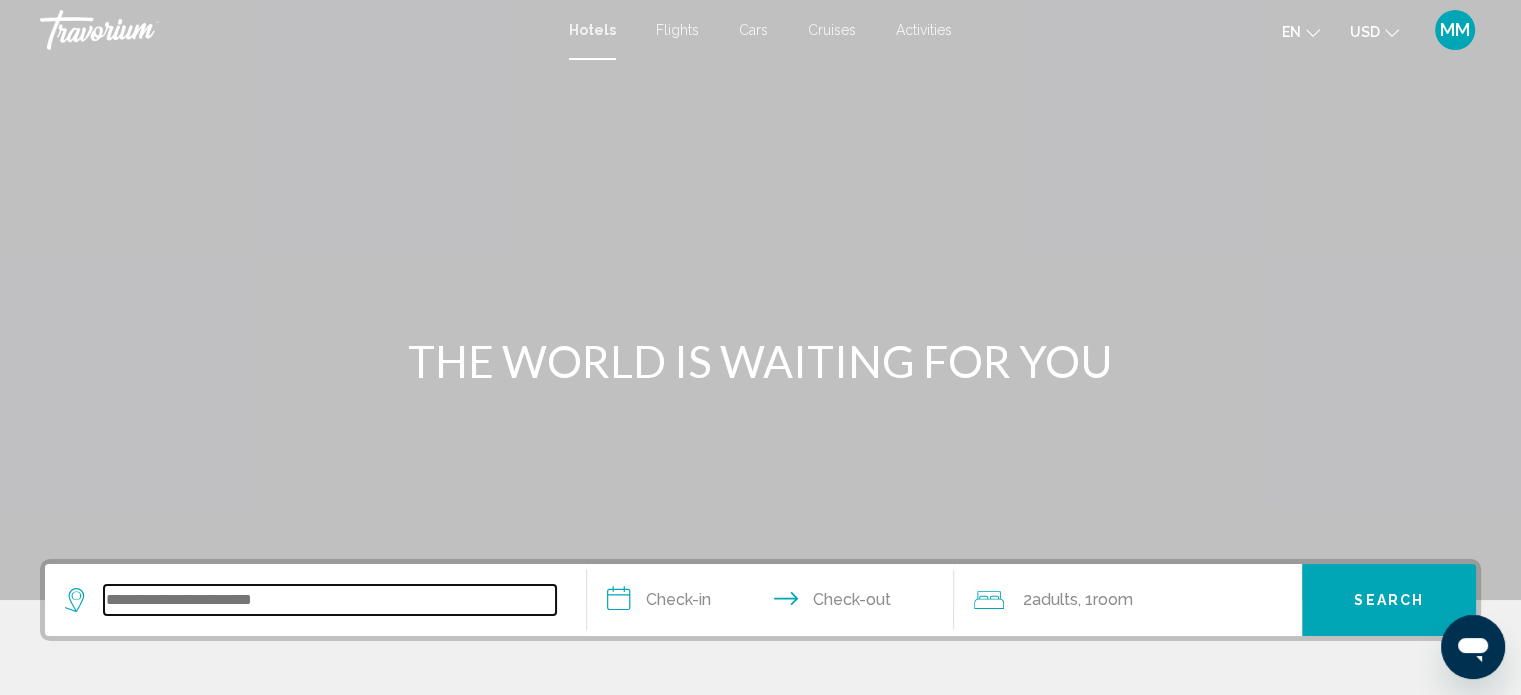 click at bounding box center (330, 600) 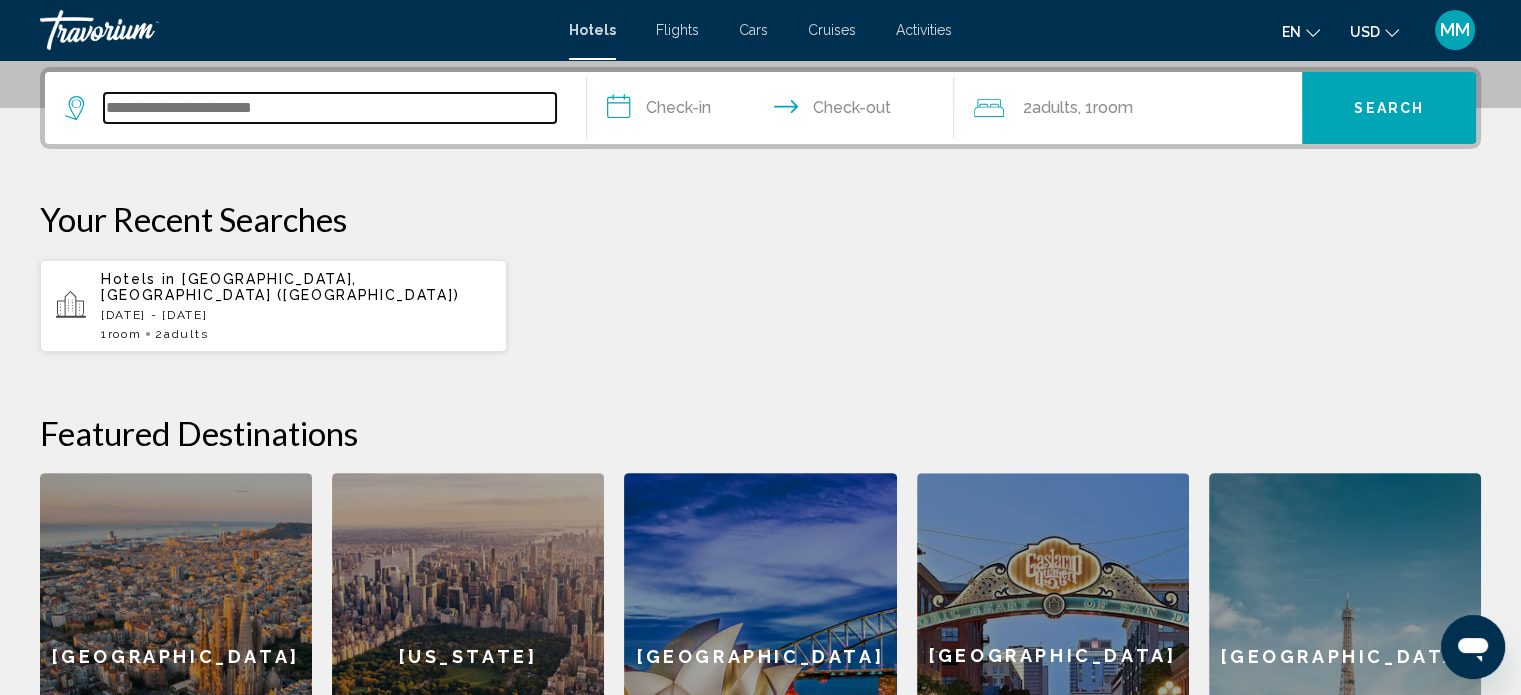 scroll, scrollTop: 493, scrollLeft: 0, axis: vertical 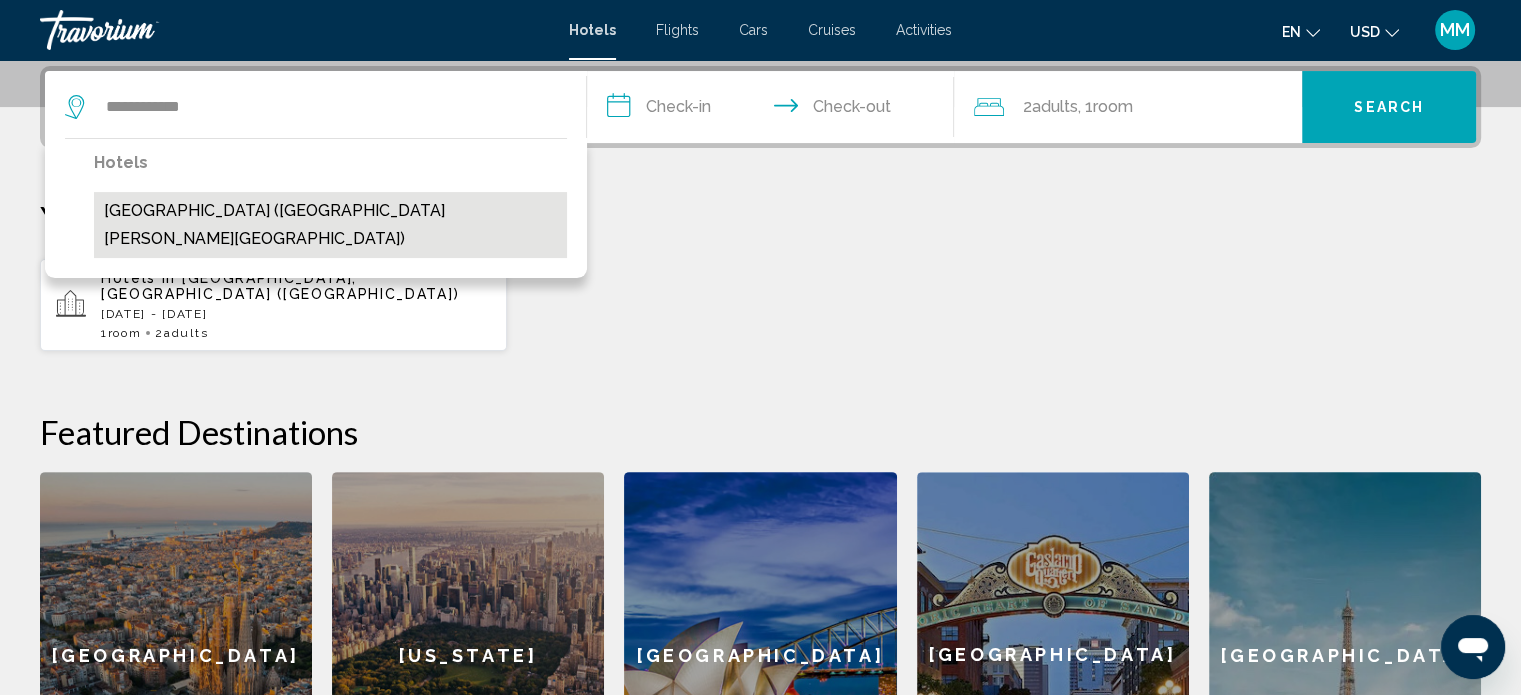 click on "Rua Al Hijrah Hotel (Medina, SA)" at bounding box center [330, 225] 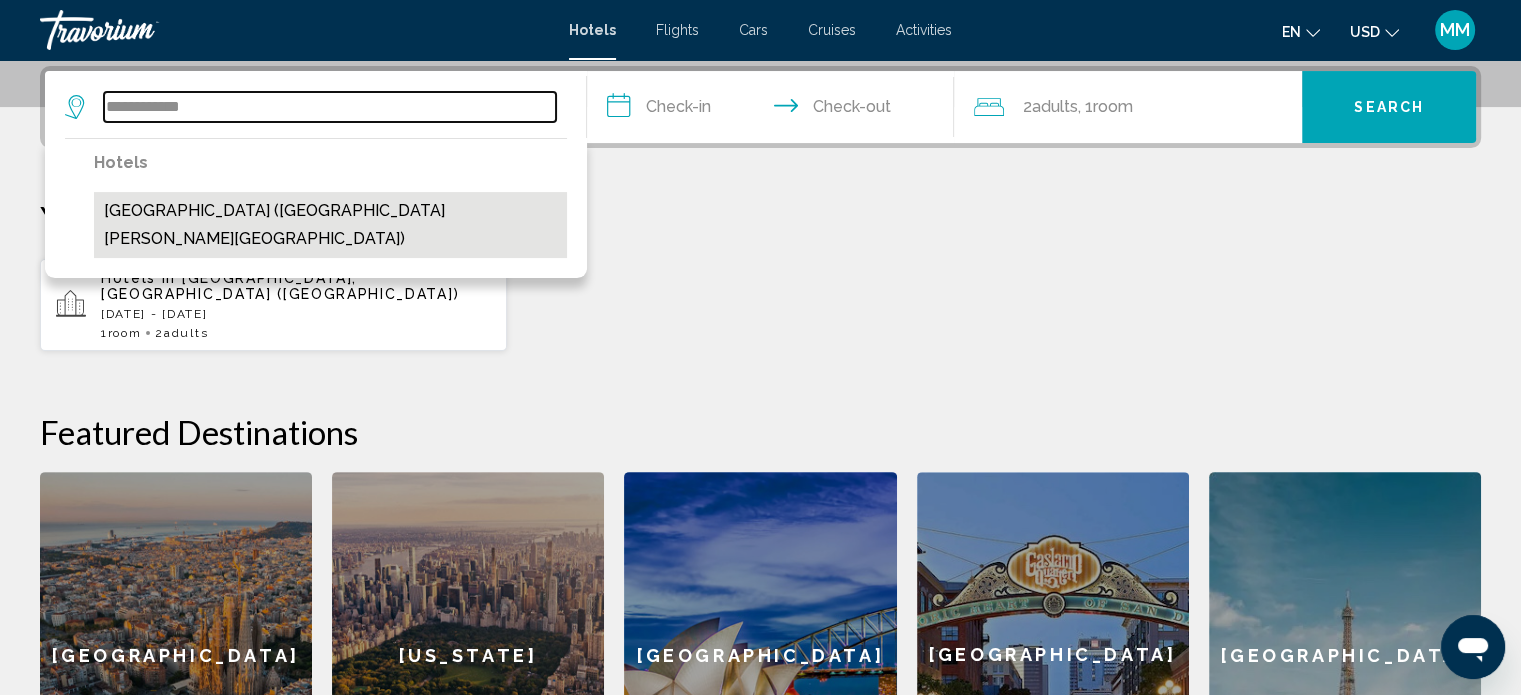 type on "**********" 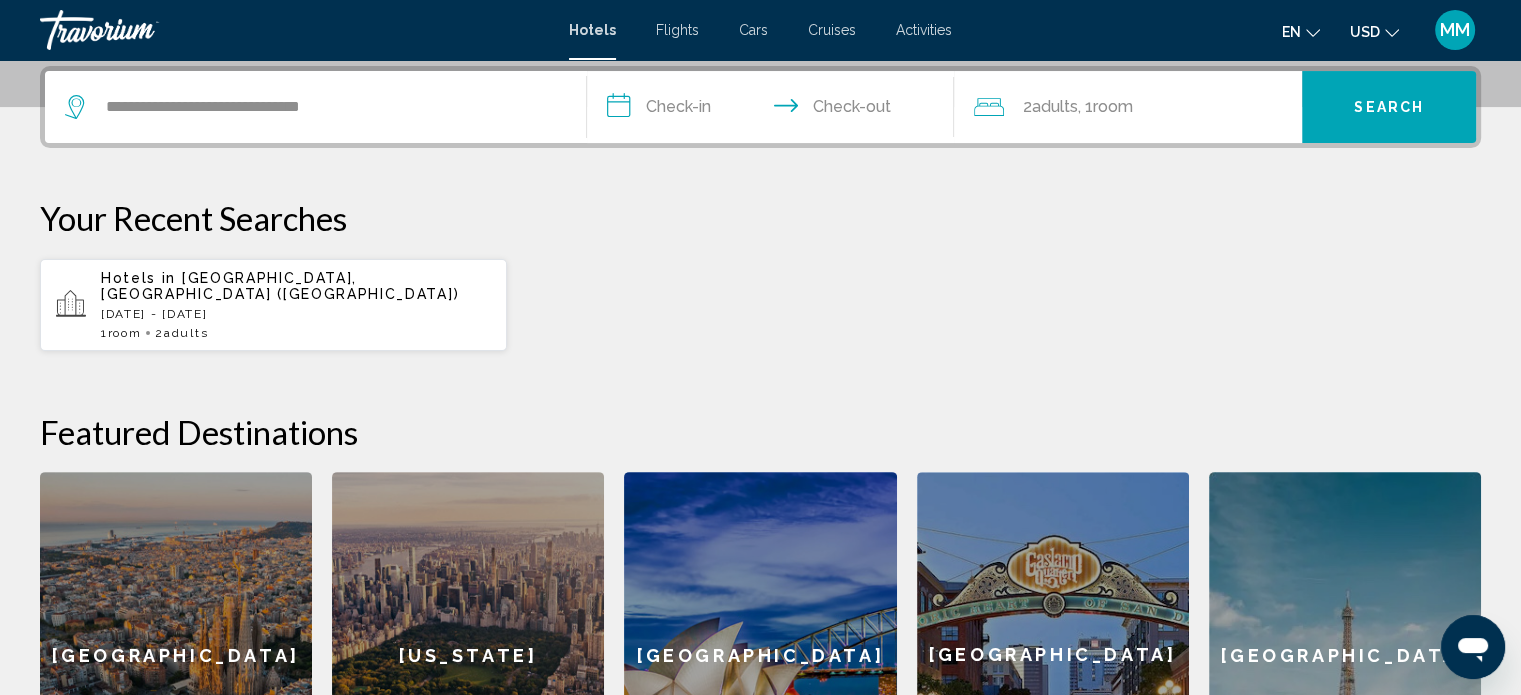 click on "**********" at bounding box center (775, 110) 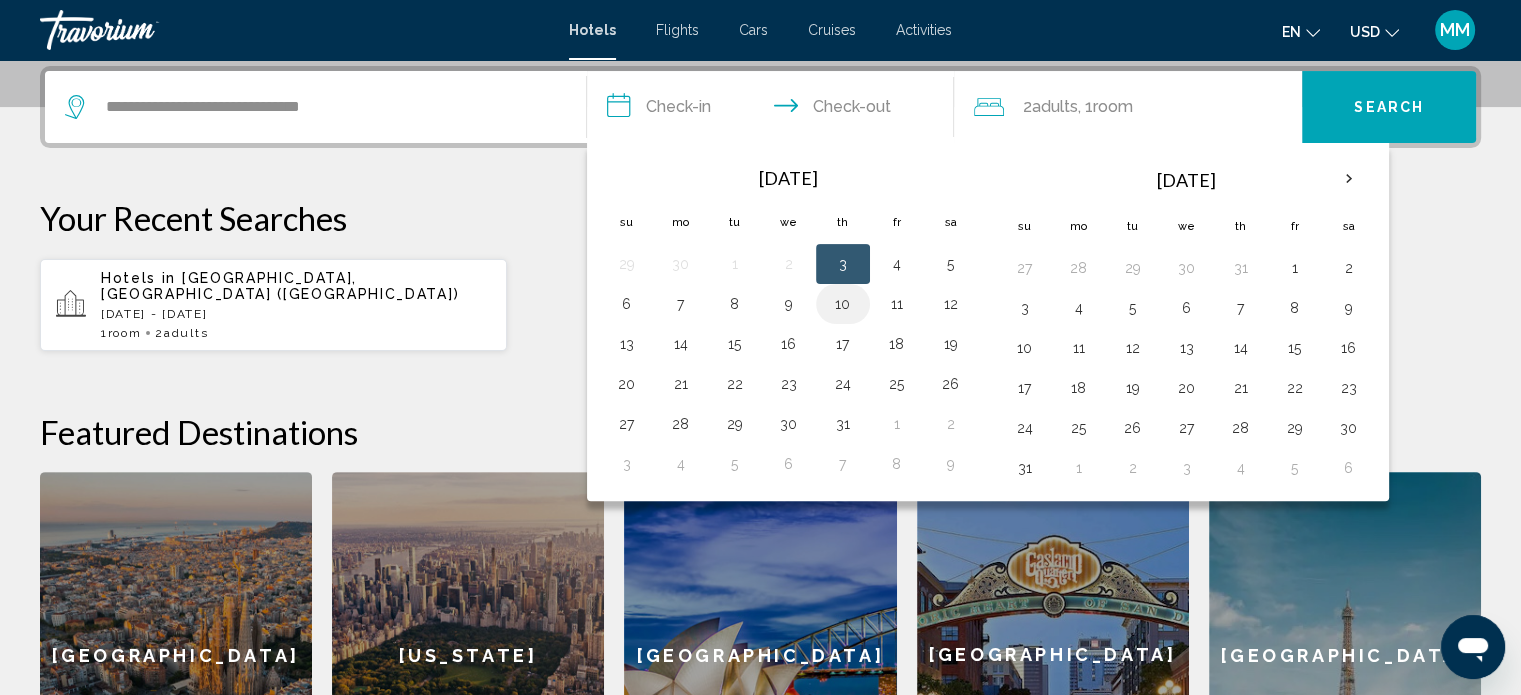 click on "10" at bounding box center (843, 304) 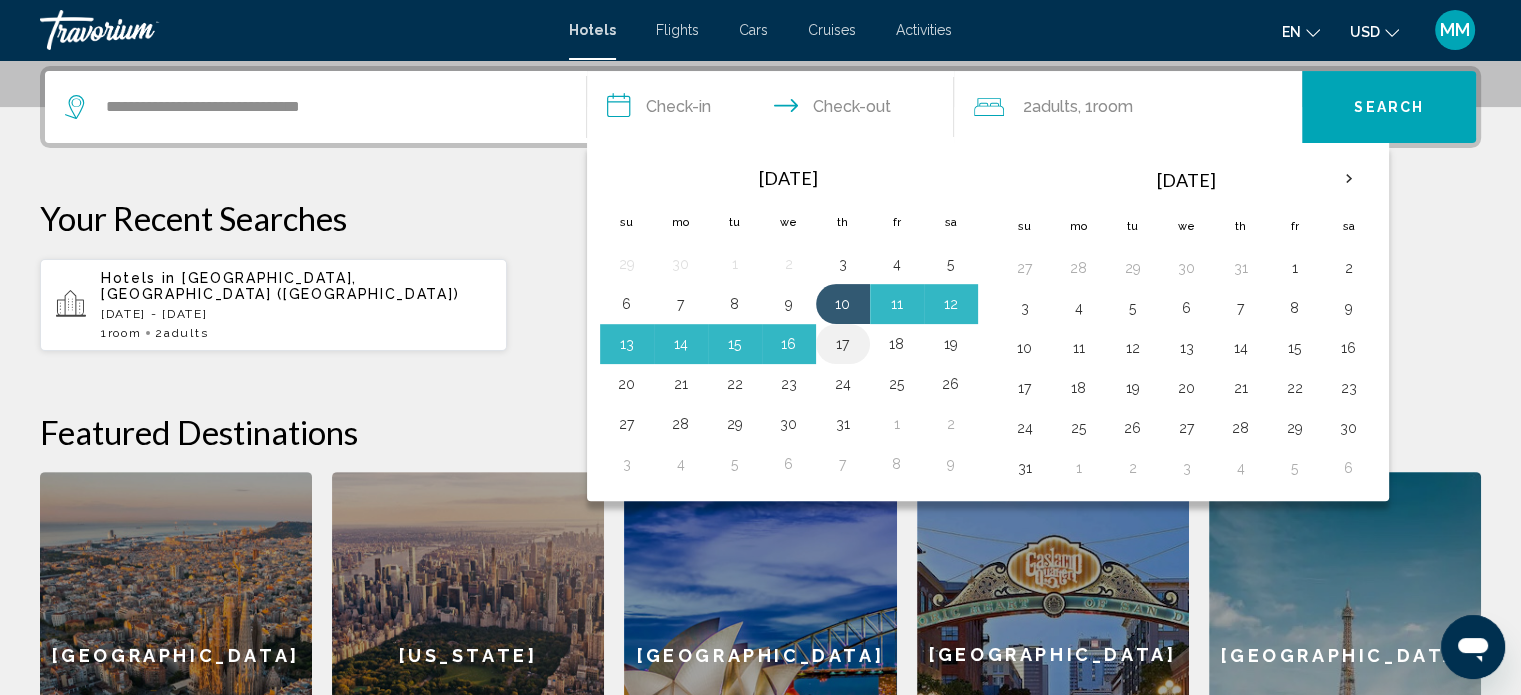 click on "17" at bounding box center (843, 344) 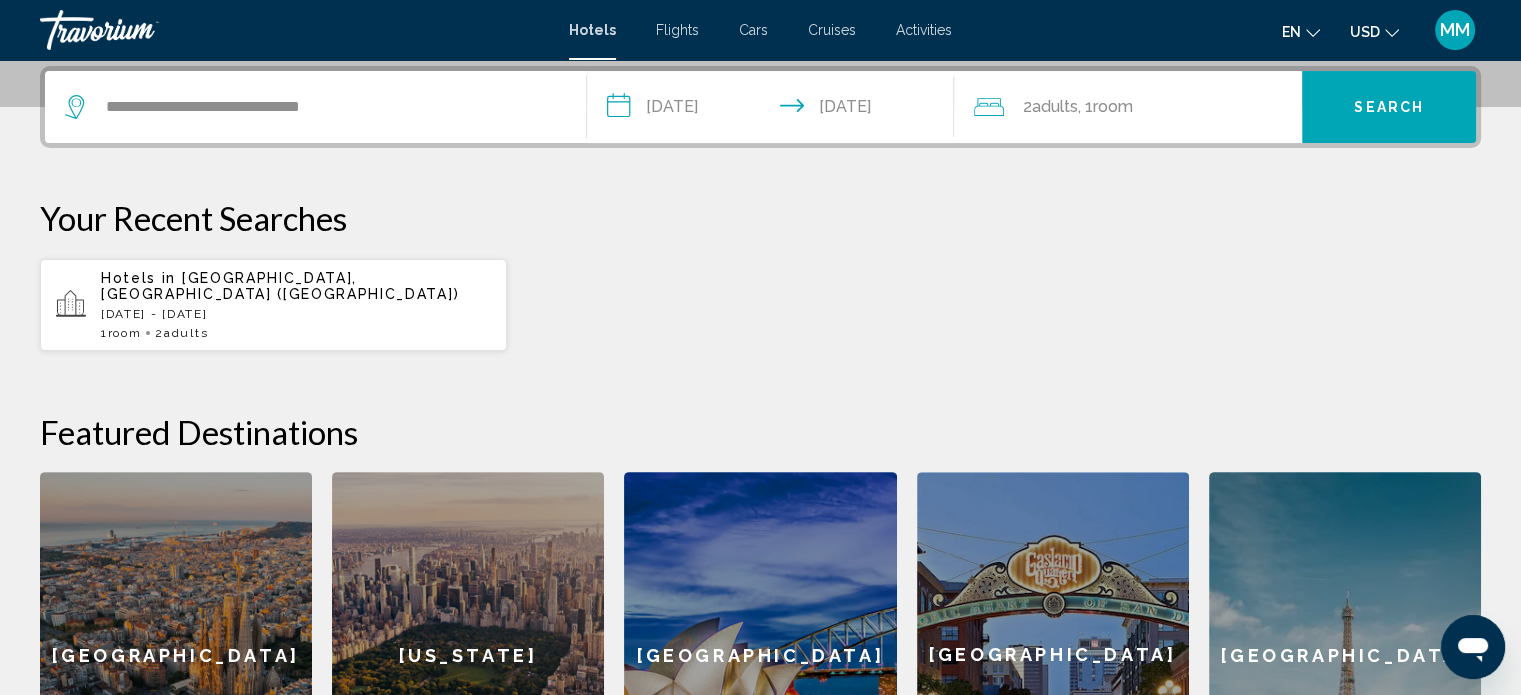 click on "**********" at bounding box center (775, 110) 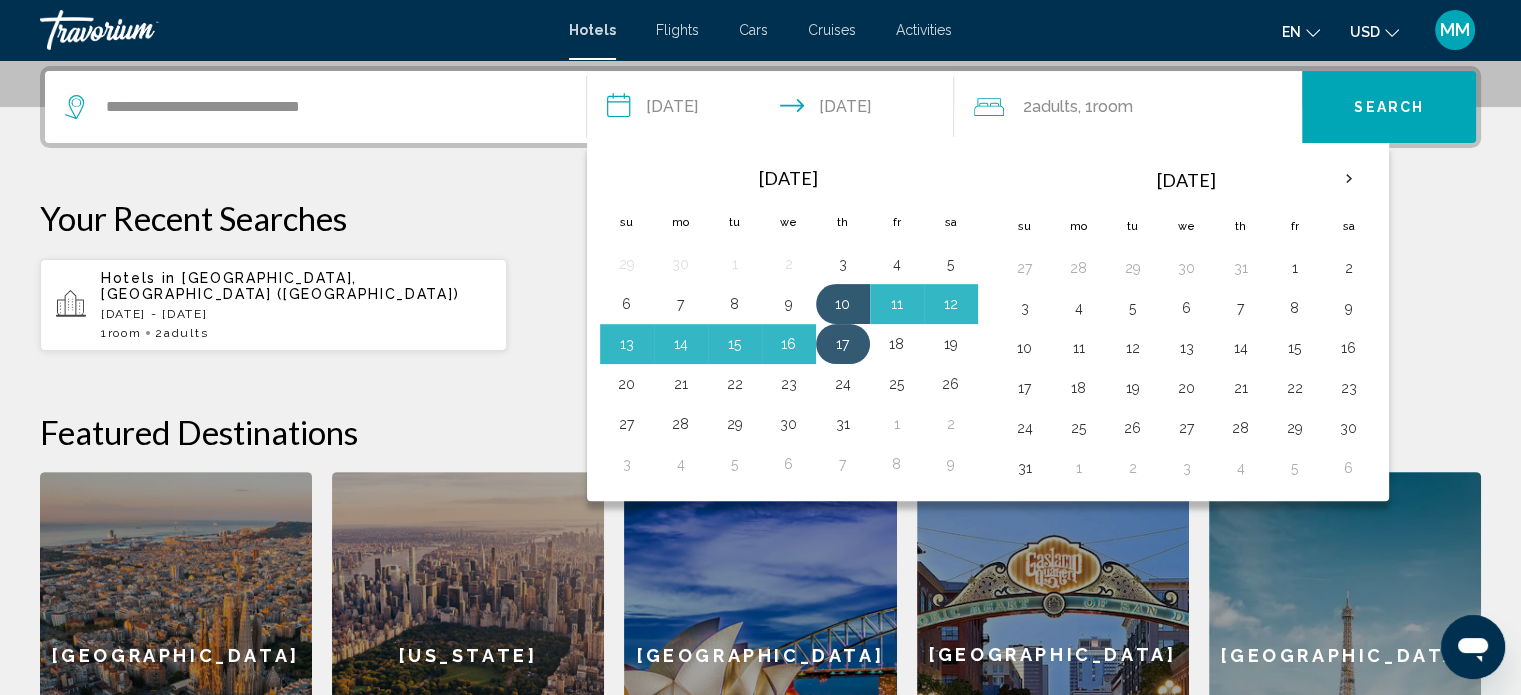 click on "17" at bounding box center (843, 344) 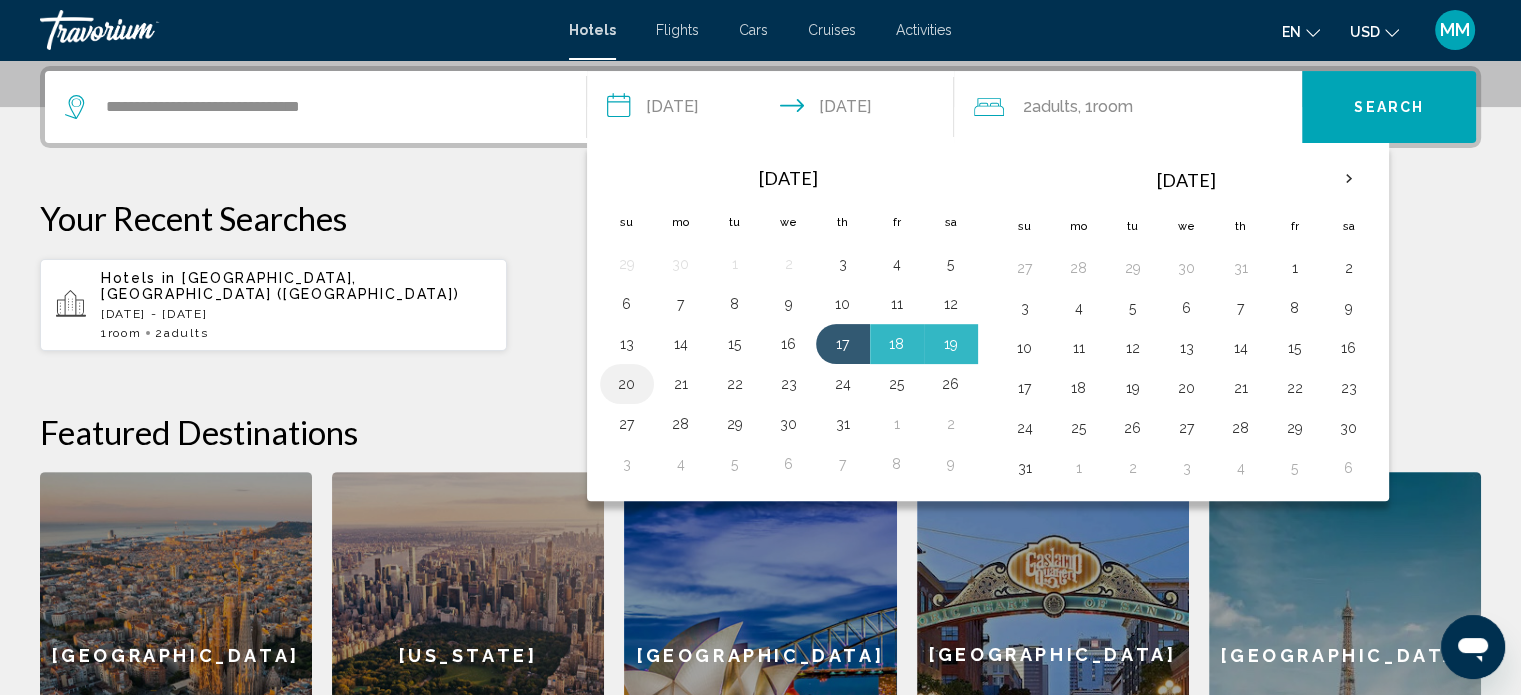 click on "20" at bounding box center (627, 384) 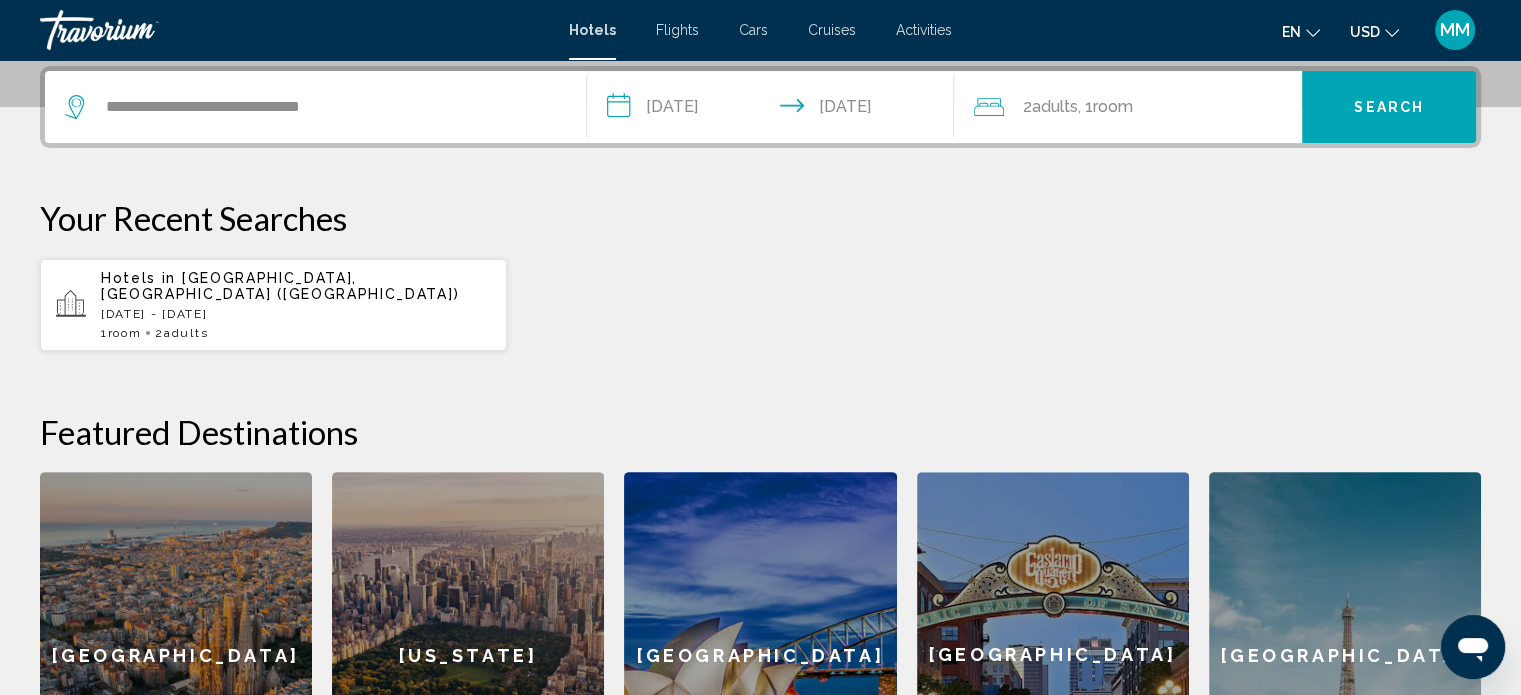 click on "2  Adult Adults , 1  Room rooms" 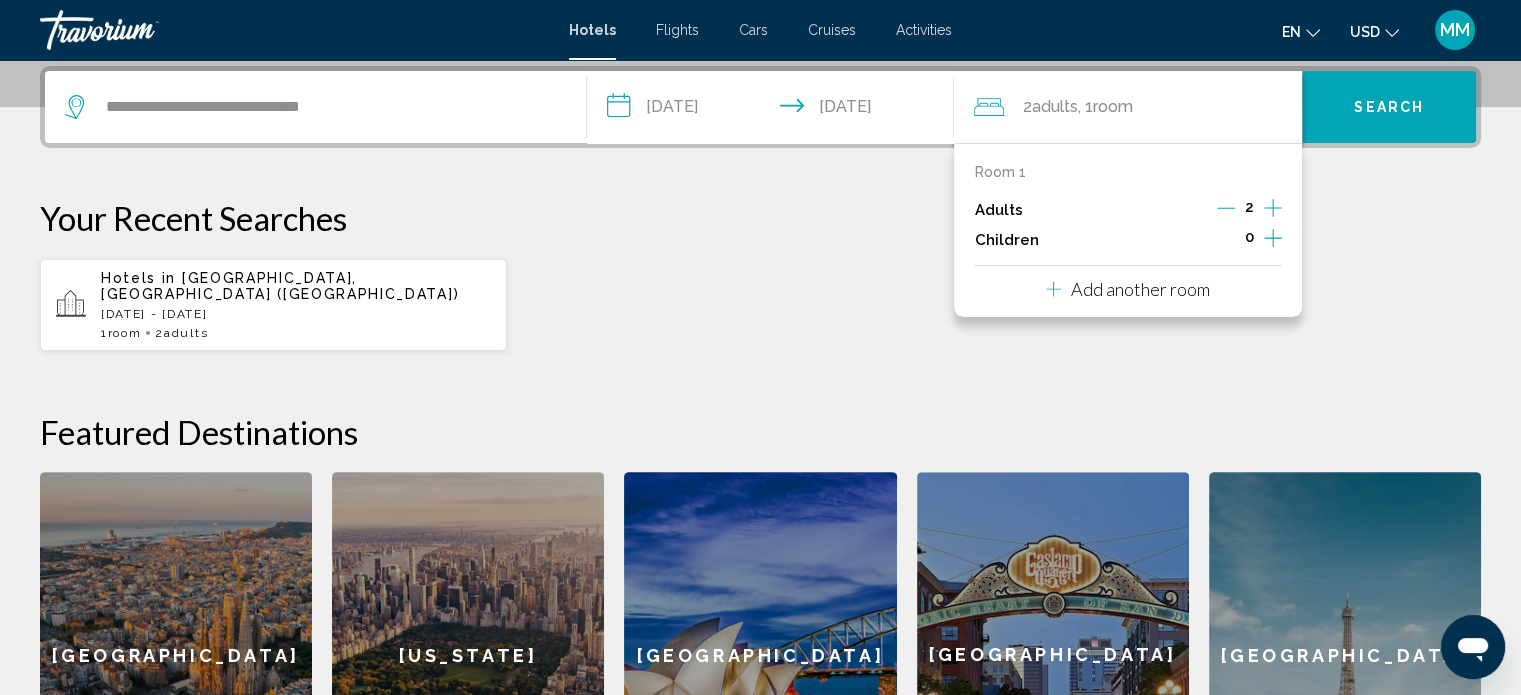 click 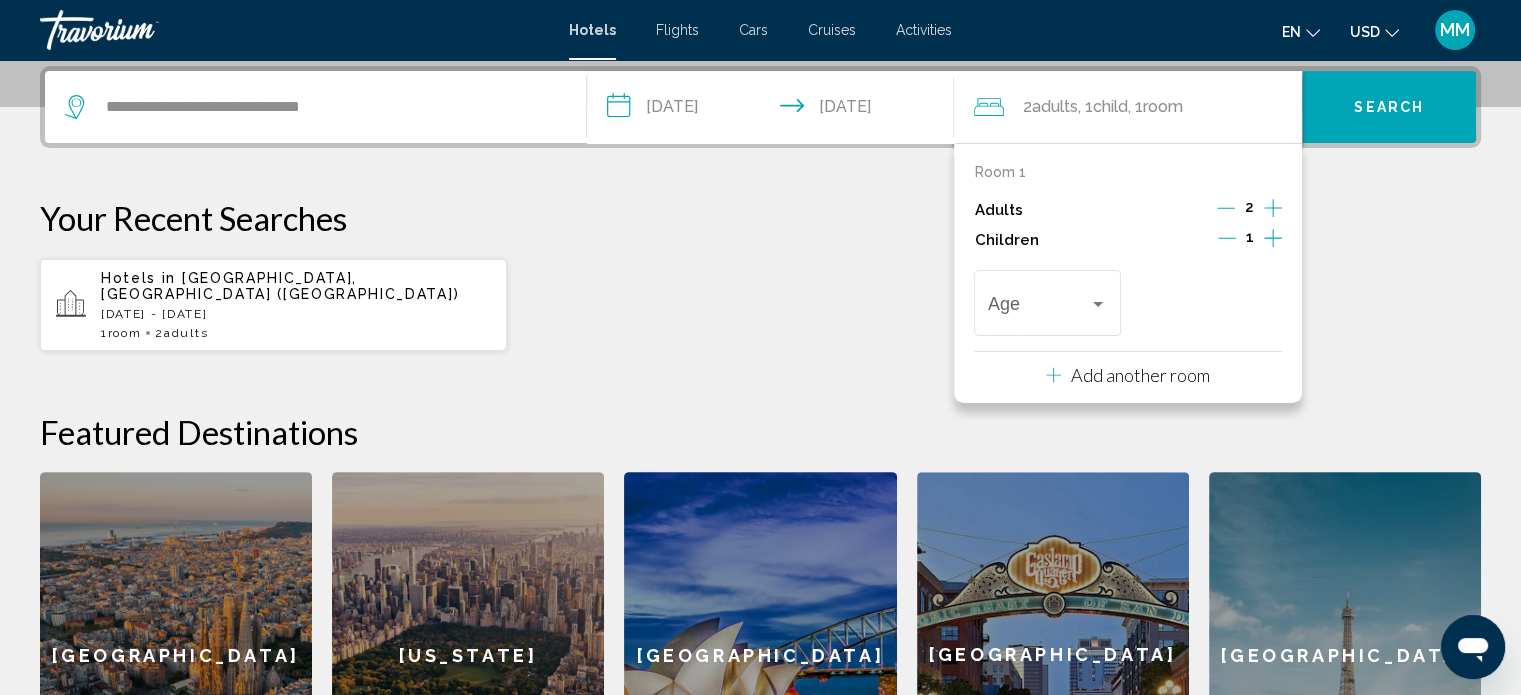 click 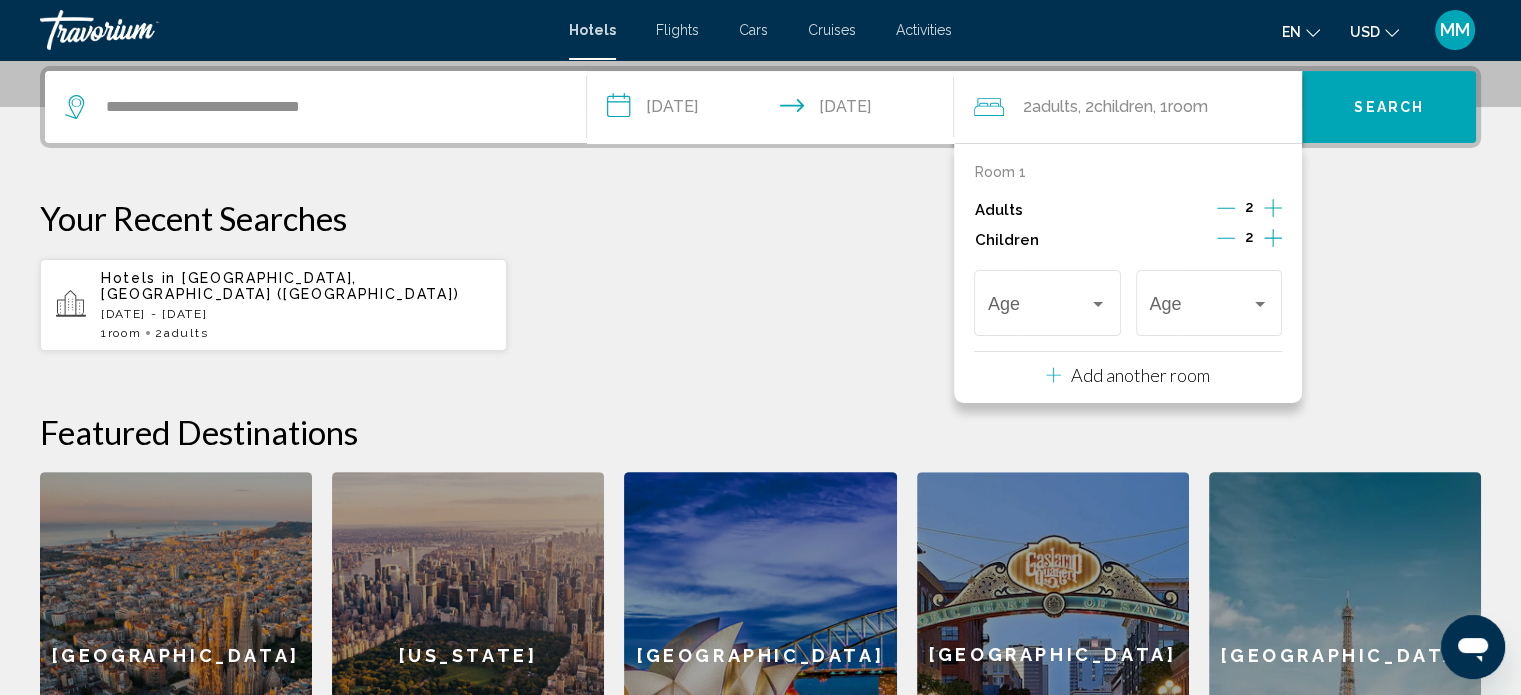 click 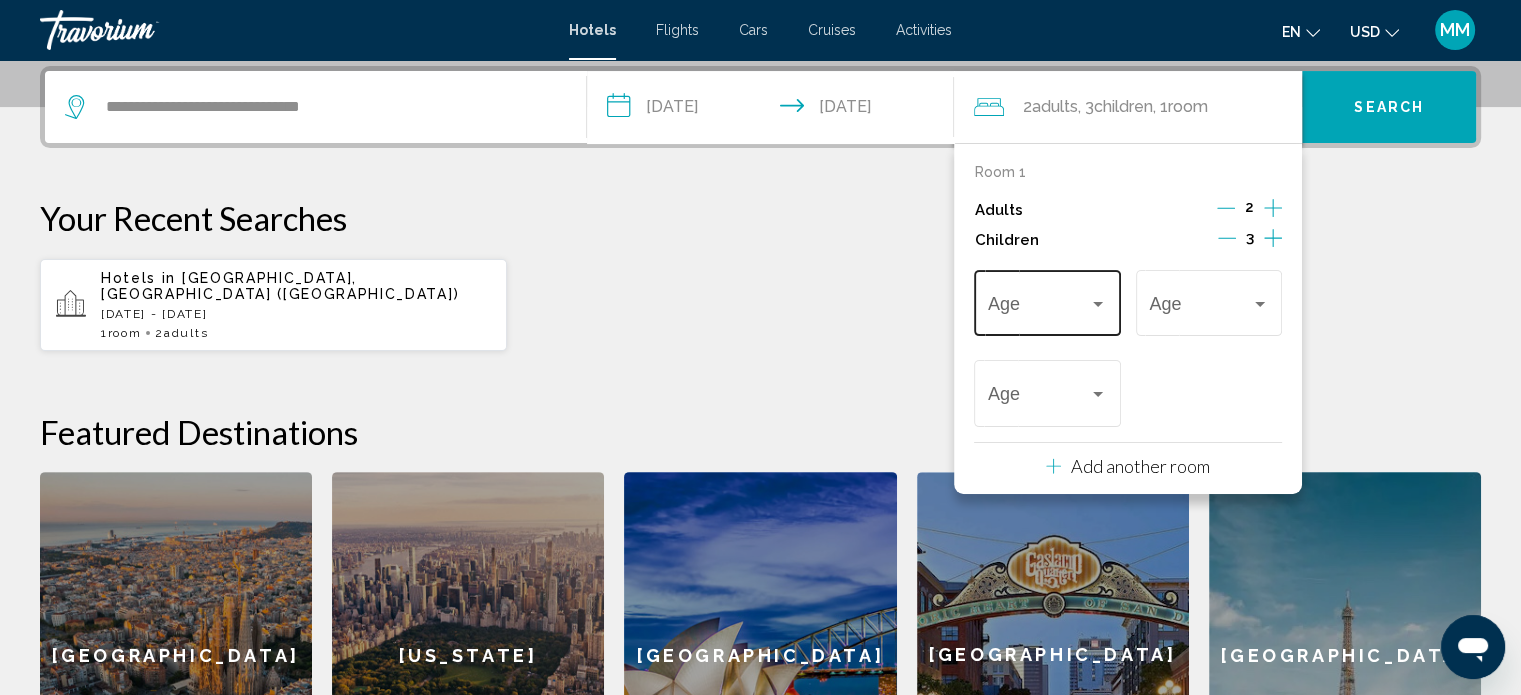 click on "Age" at bounding box center [1047, 300] 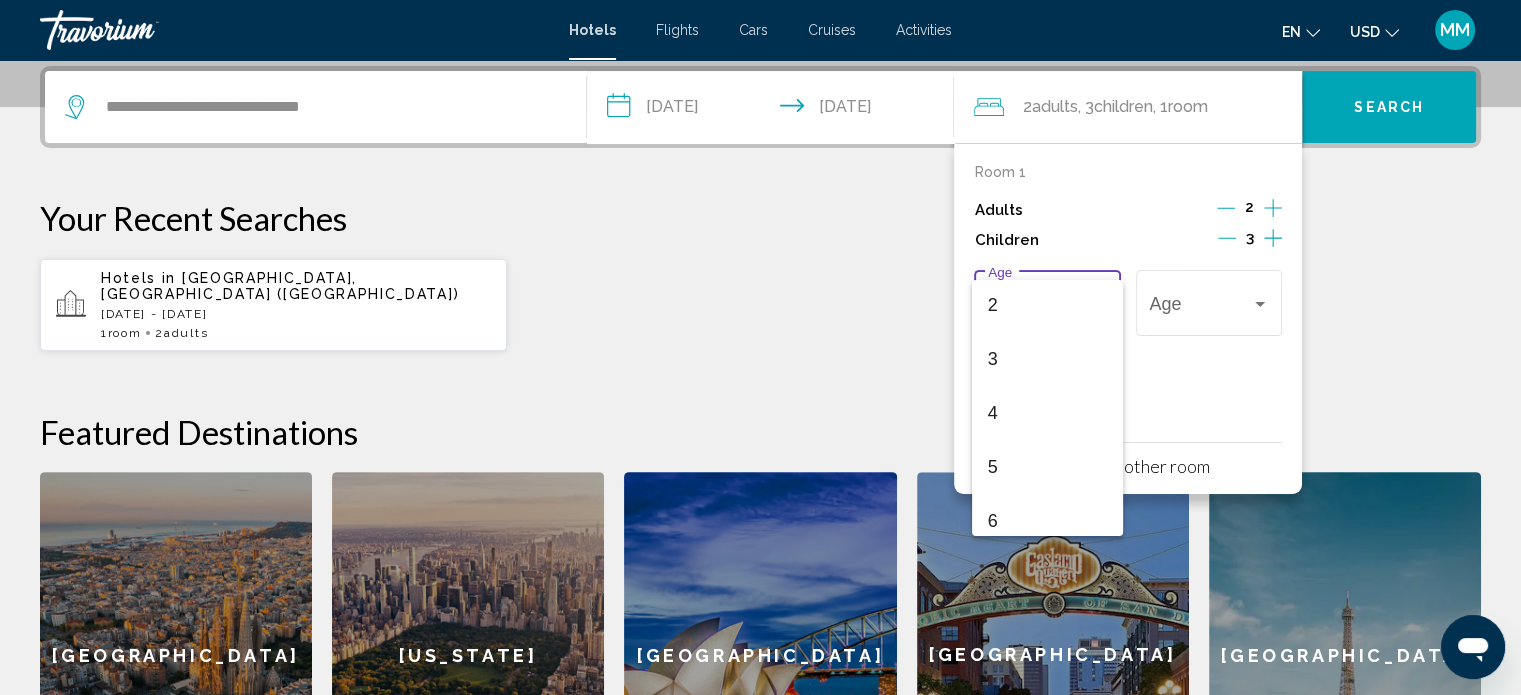 scroll, scrollTop: 107, scrollLeft: 0, axis: vertical 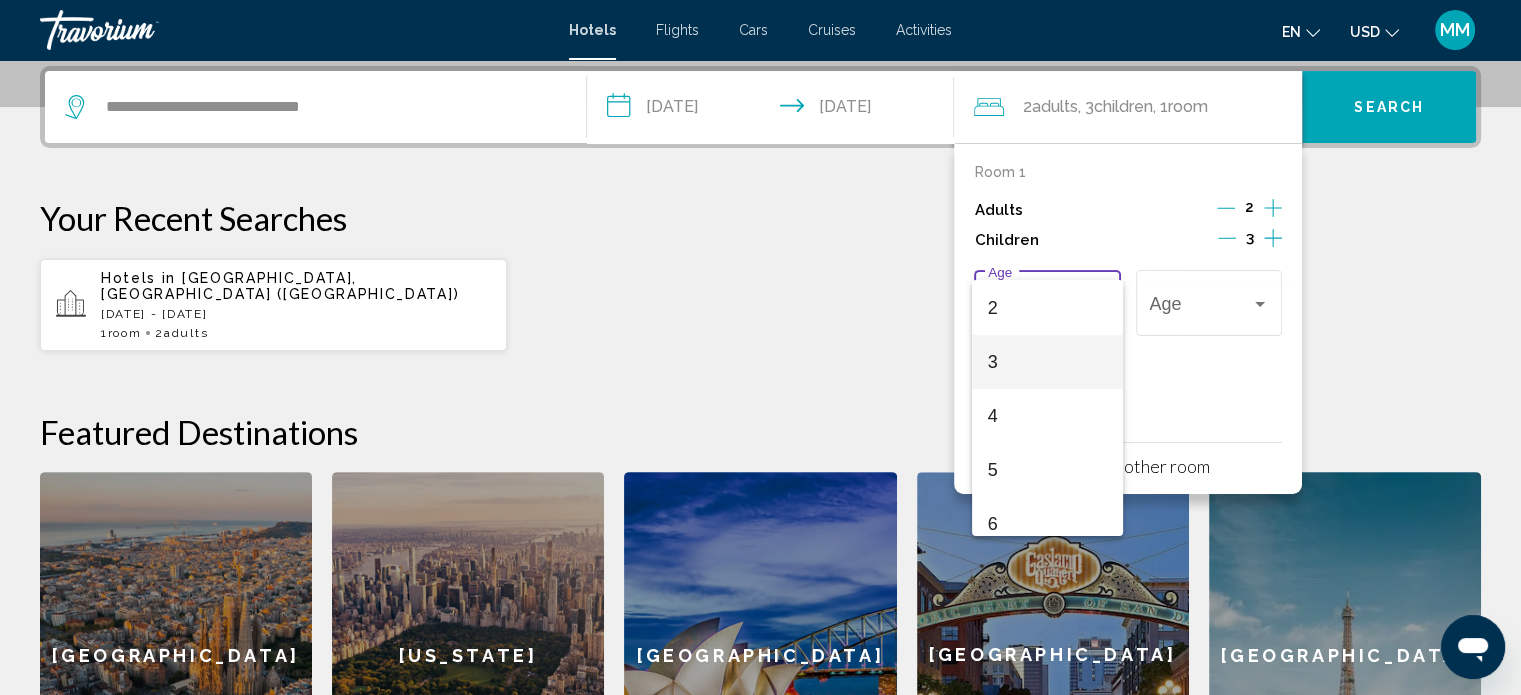 click on "3" at bounding box center (1047, 362) 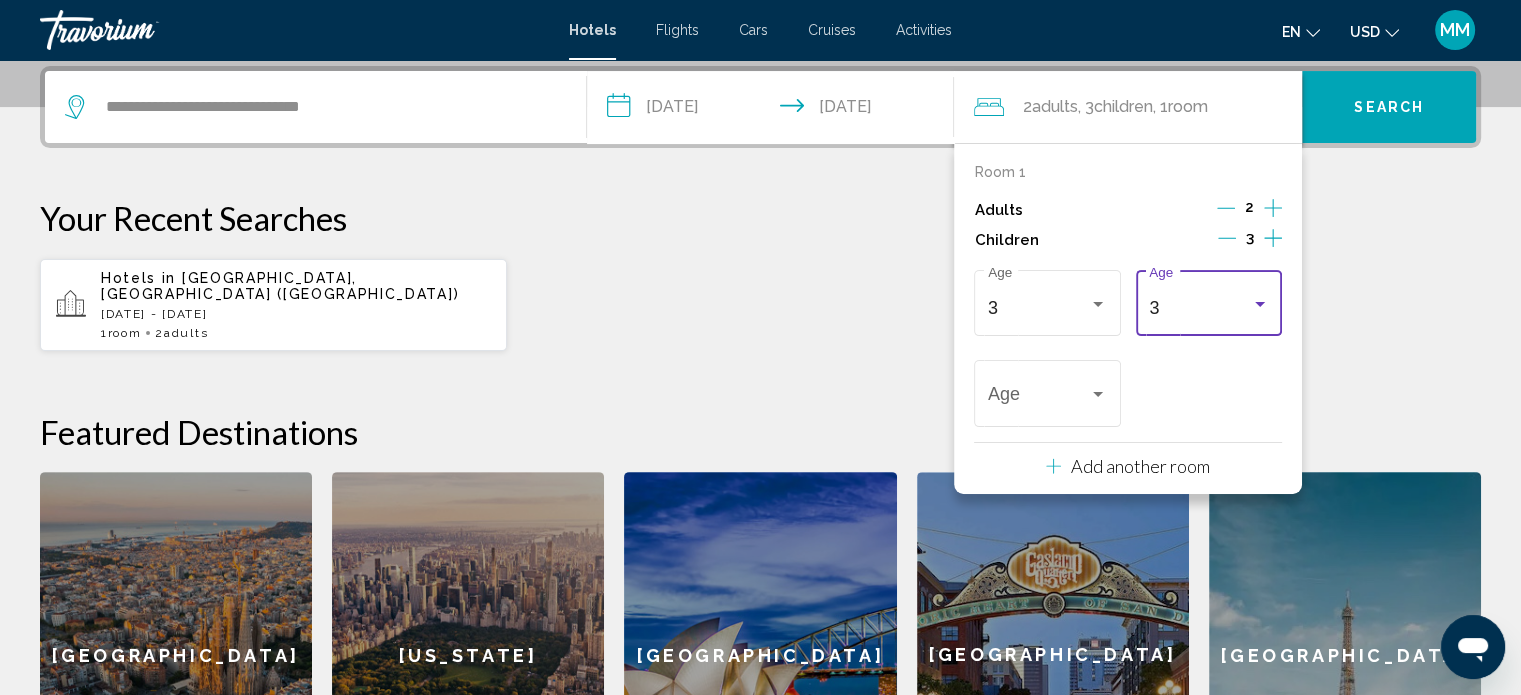 click on "3" at bounding box center (1199, 308) 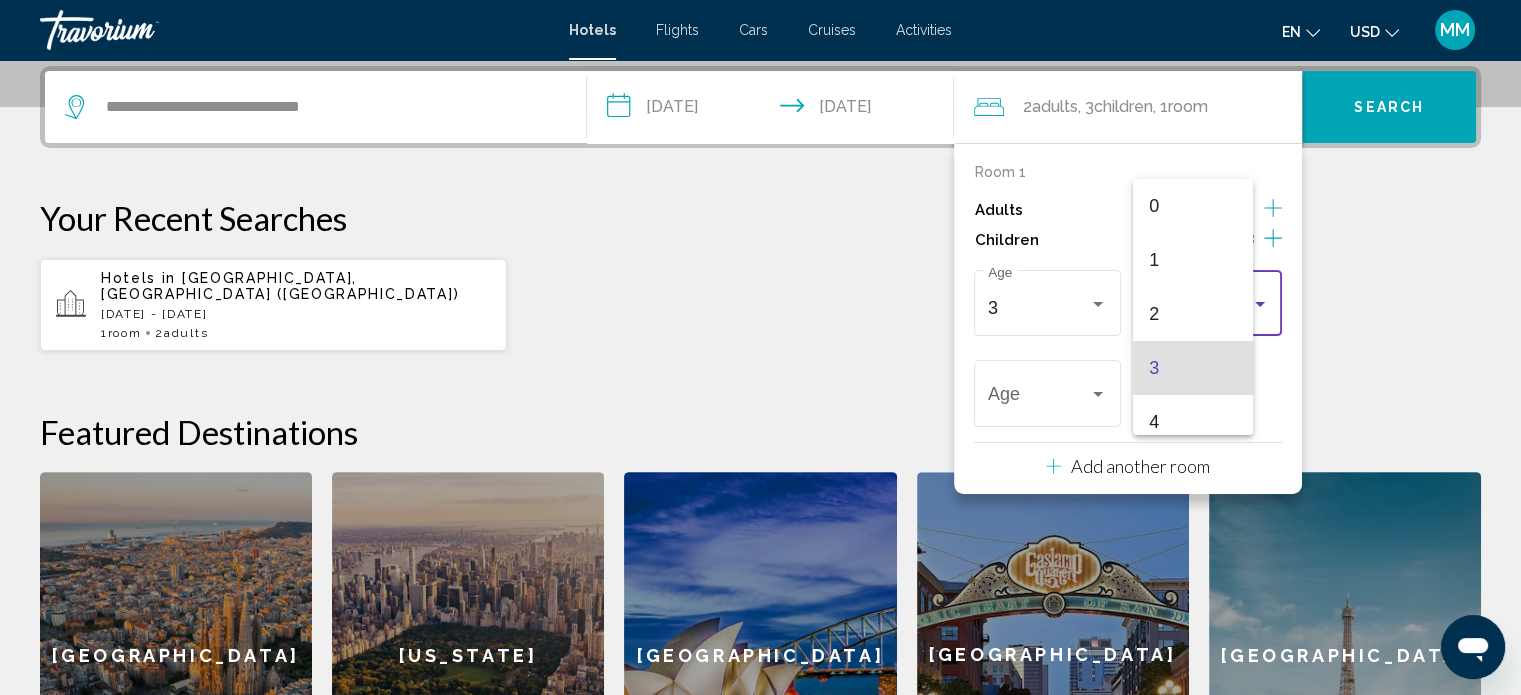 scroll, scrollTop: 60, scrollLeft: 0, axis: vertical 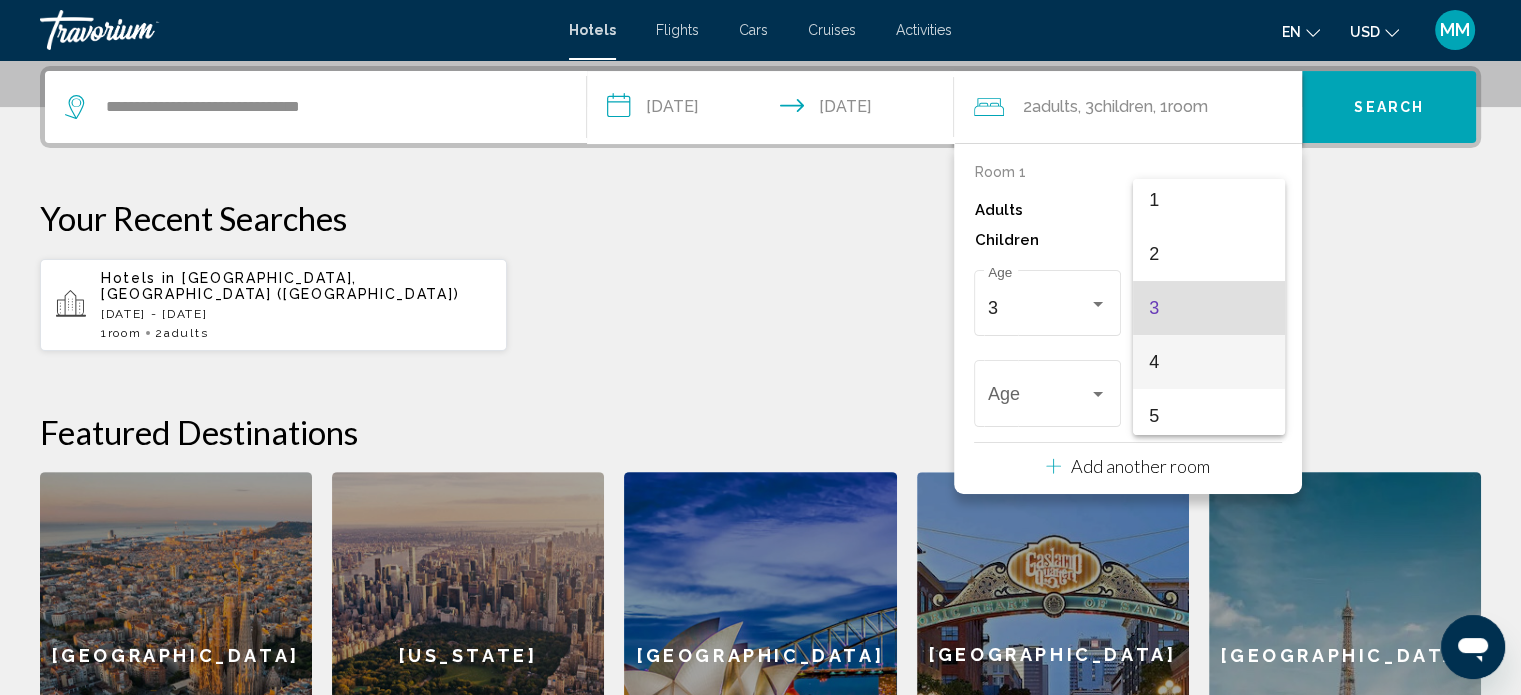 click on "4" at bounding box center (1208, 362) 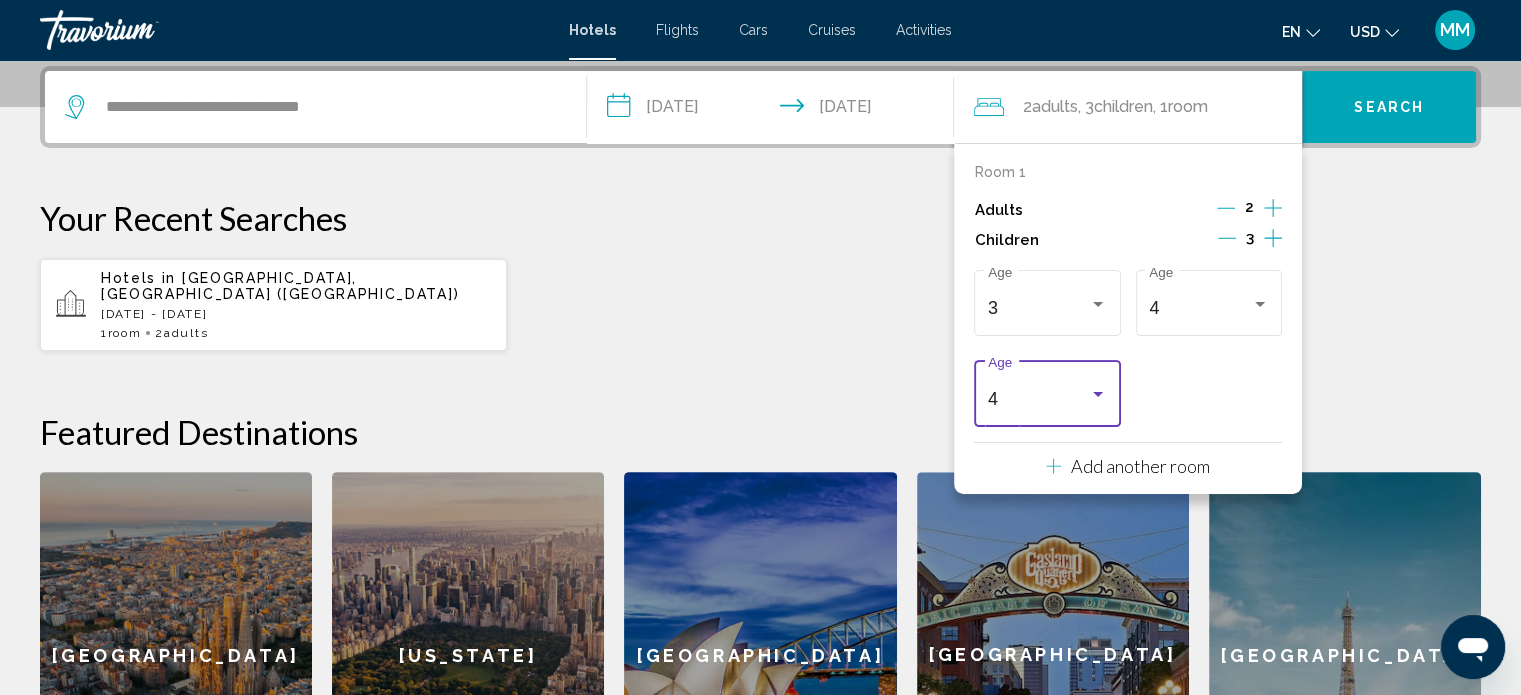 click on "4" at bounding box center (1038, 399) 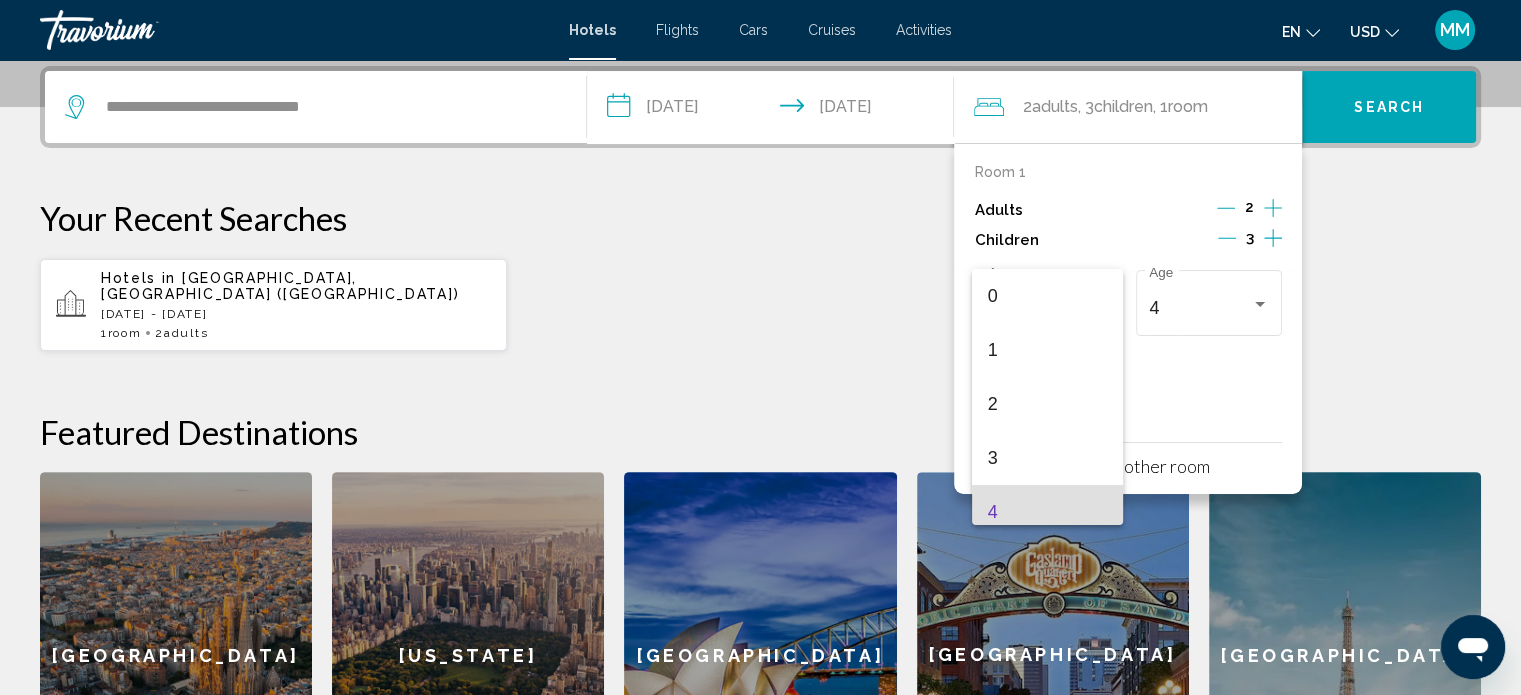 scroll, scrollTop: 115, scrollLeft: 0, axis: vertical 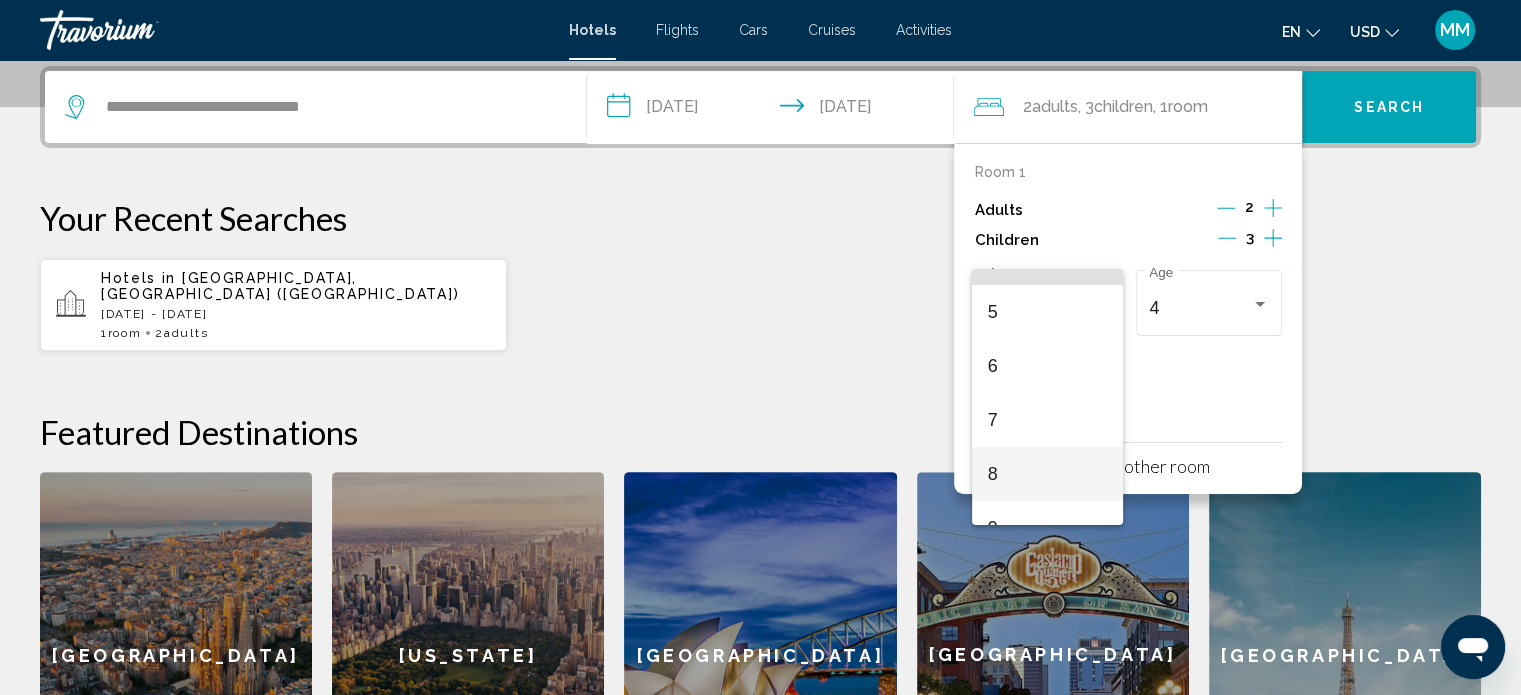 click on "8" at bounding box center [1047, 474] 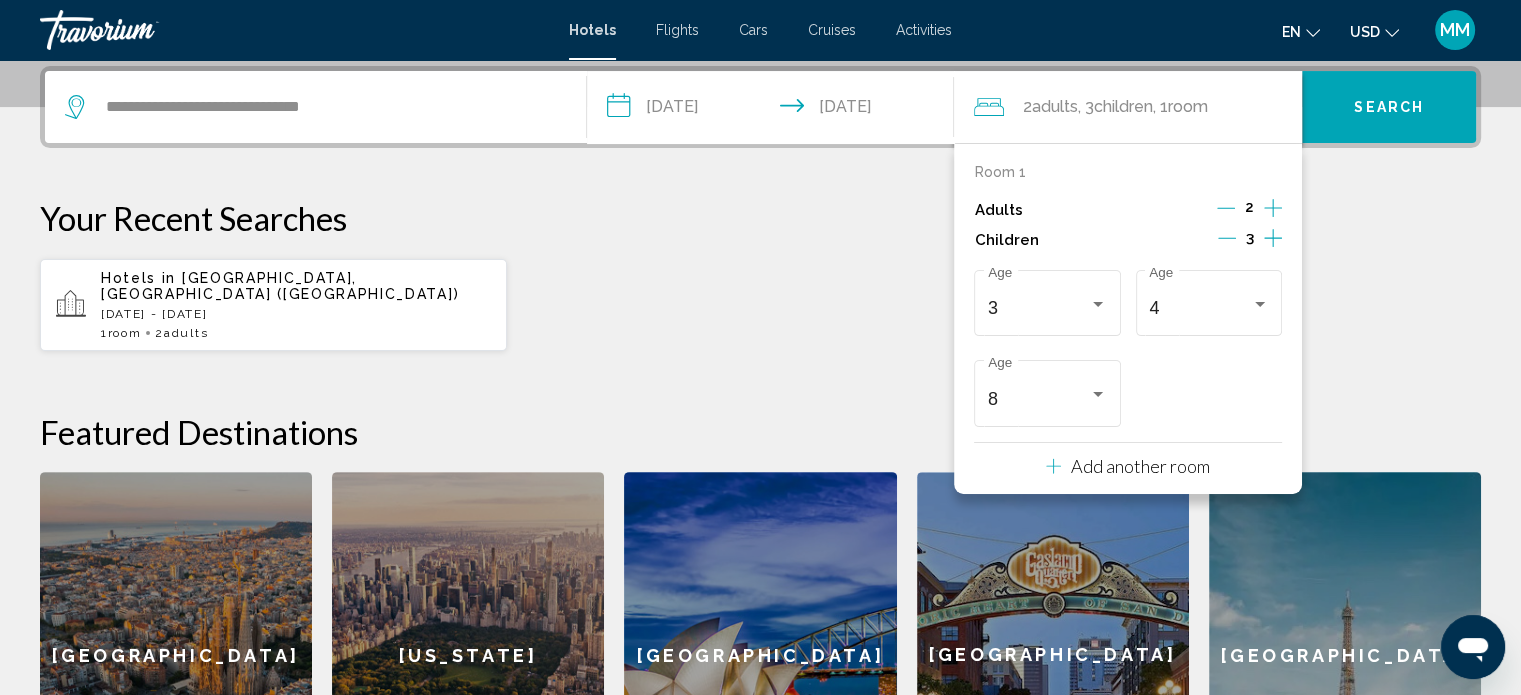 click on "Hotels in    Tashkent, Uzbekistan (TAS)  Fri, 04 Jul - Sat, 05 Jul  1  Room rooms 2  Adult Adults" at bounding box center [760, 305] 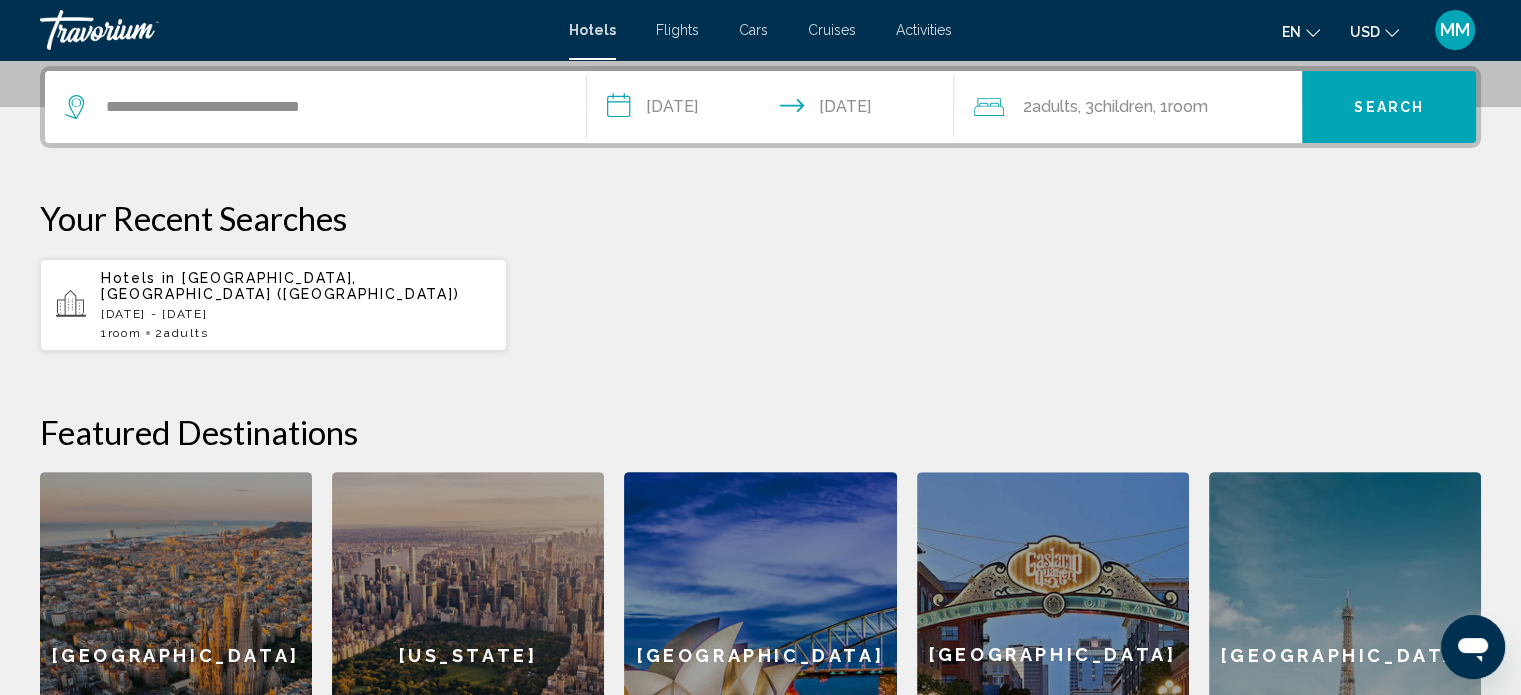 click on "Search" at bounding box center [1389, 108] 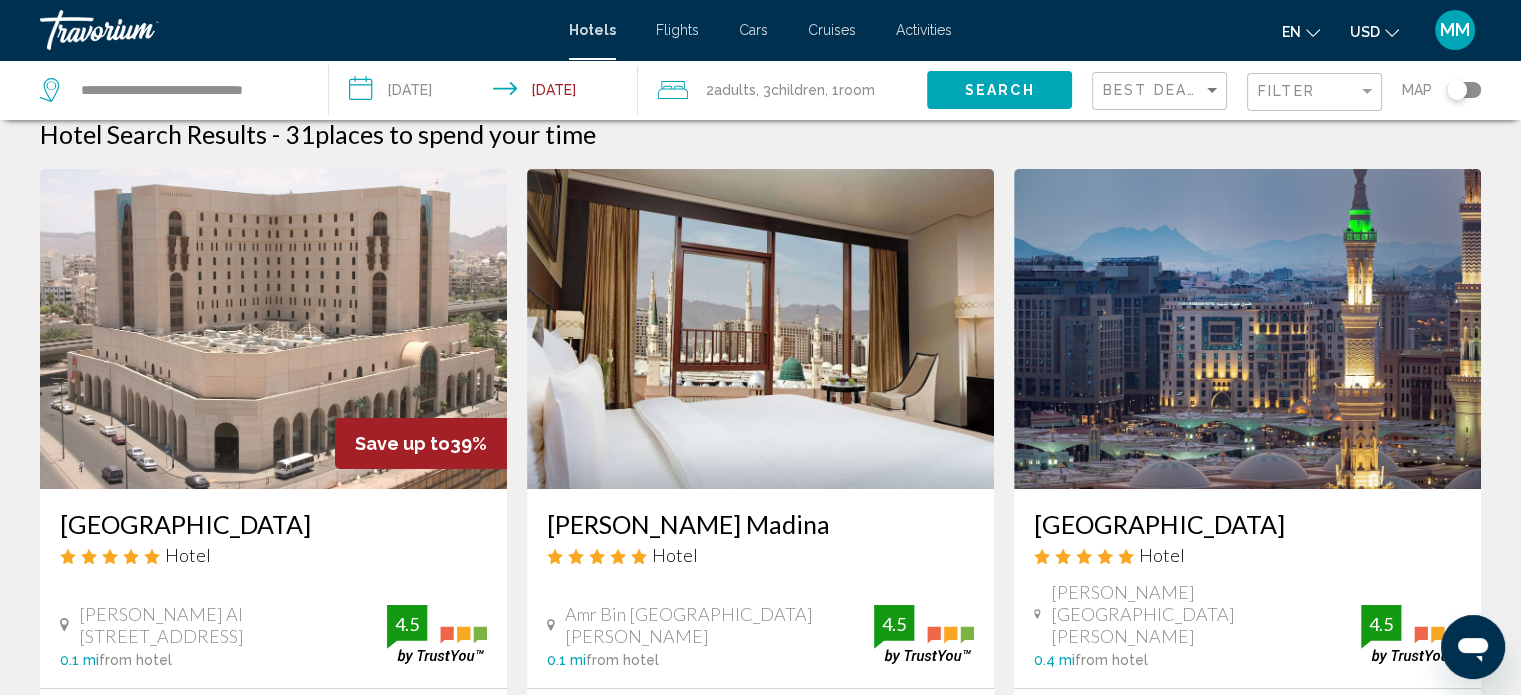 scroll, scrollTop: 0, scrollLeft: 0, axis: both 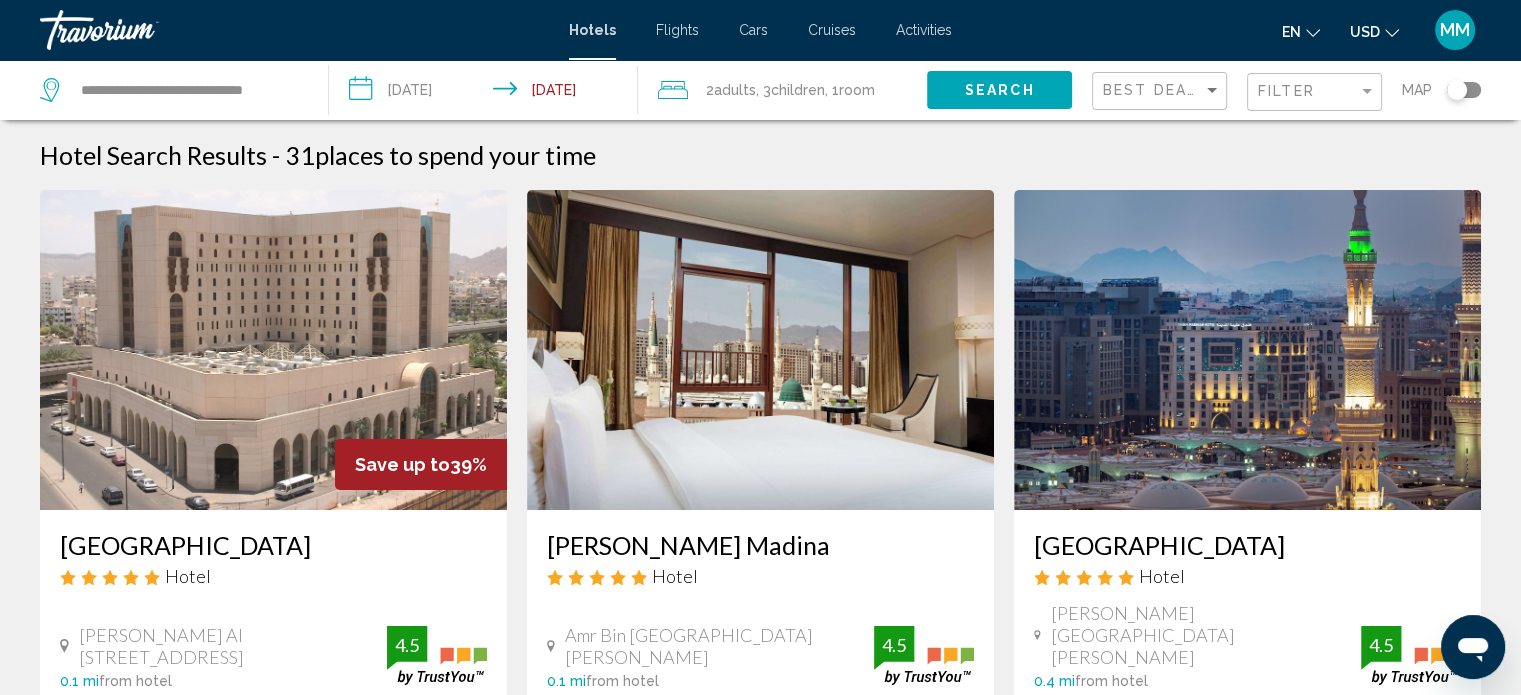 click on "Filter" 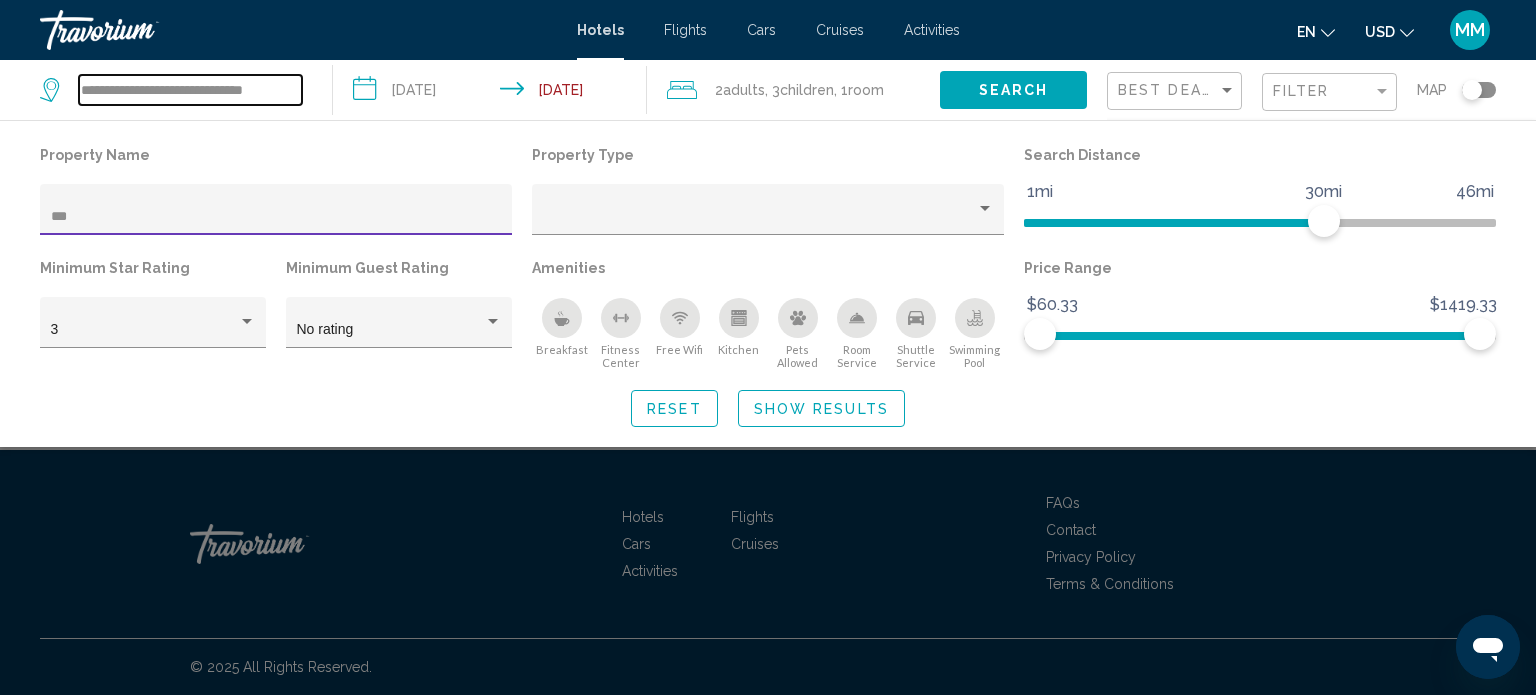 click on "**********" at bounding box center [190, 90] 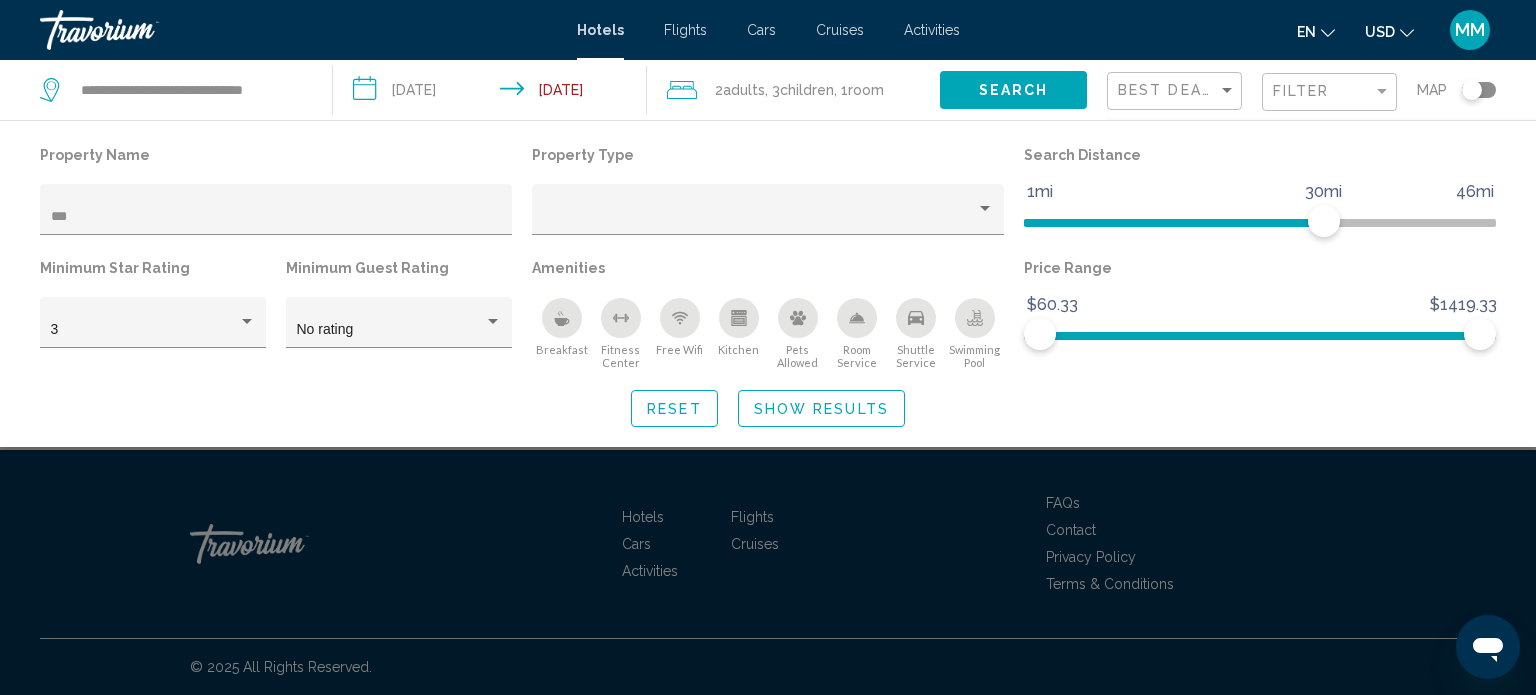 click on "Search" 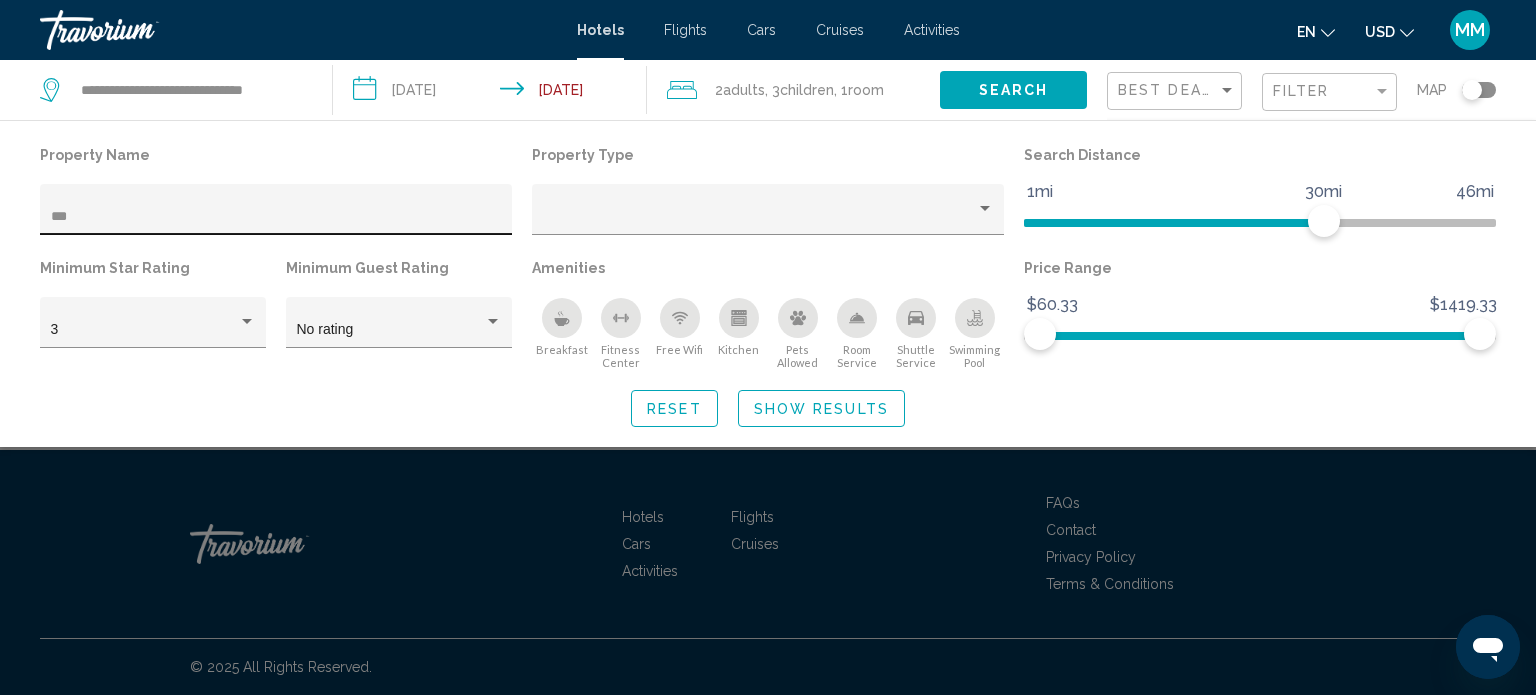 click on "***" 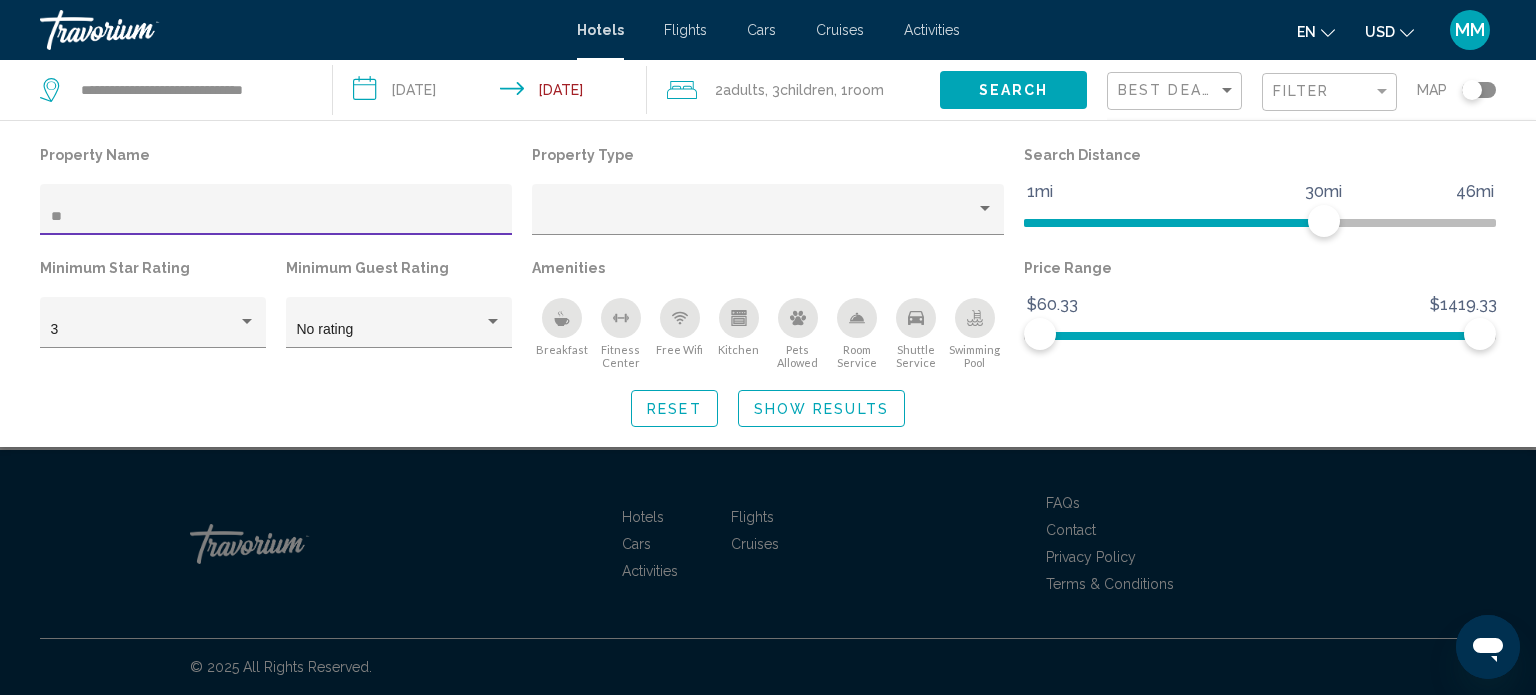 type on "*" 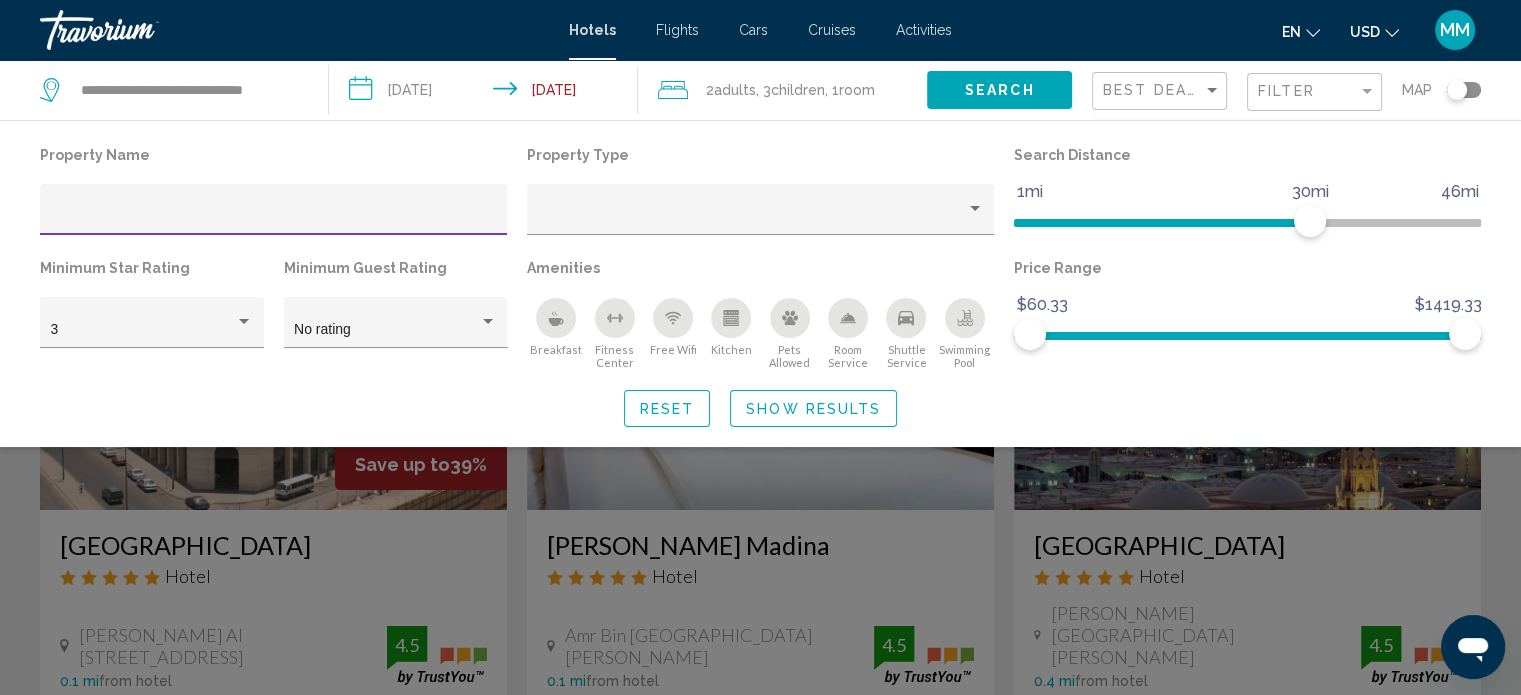 type 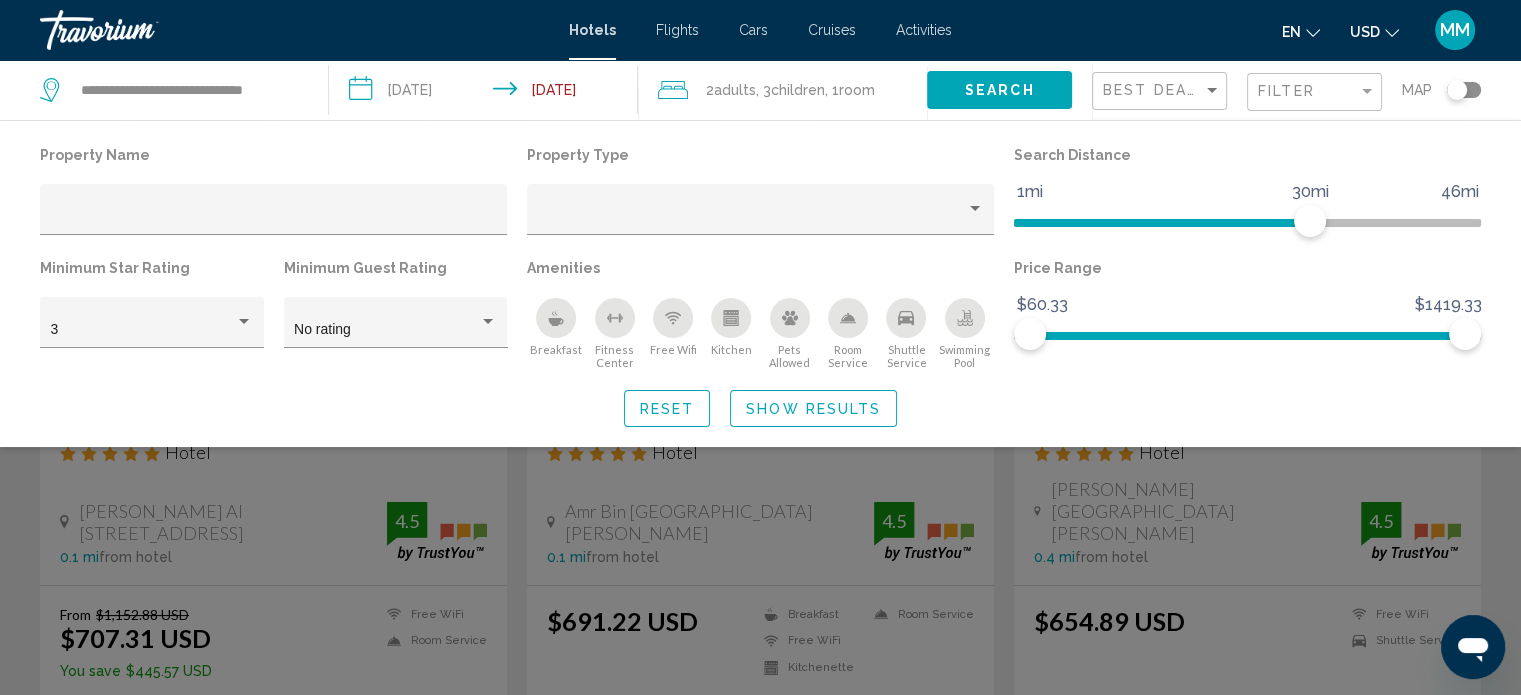 scroll, scrollTop: 103, scrollLeft: 0, axis: vertical 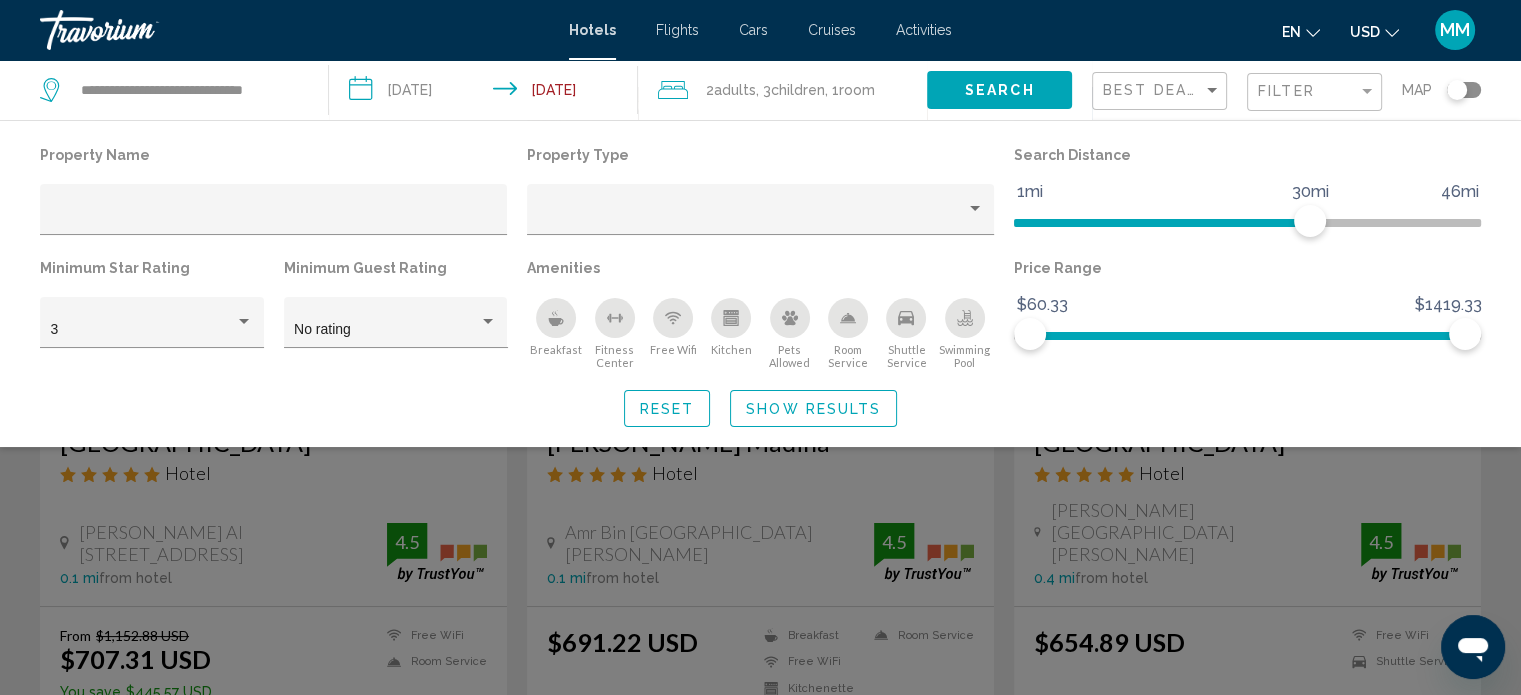 click 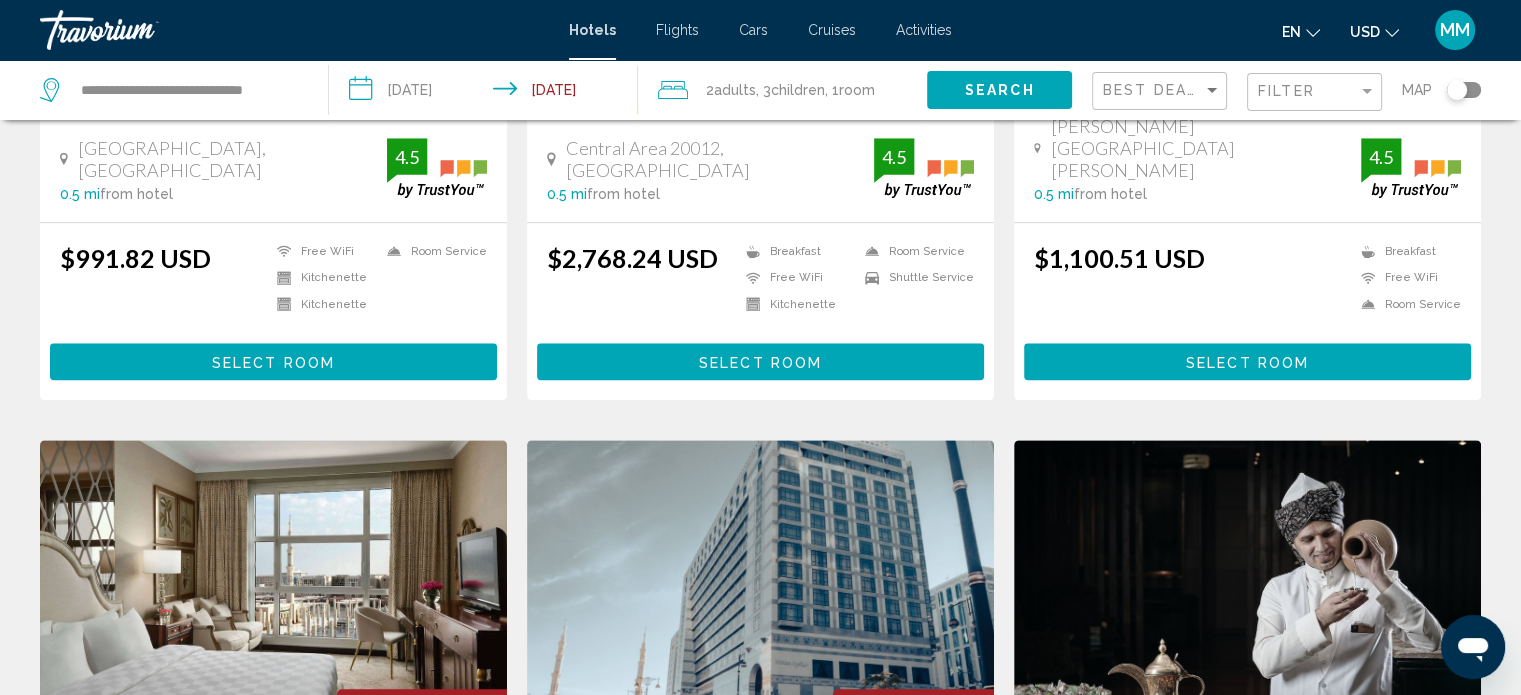 scroll, scrollTop: 103, scrollLeft: 0, axis: vertical 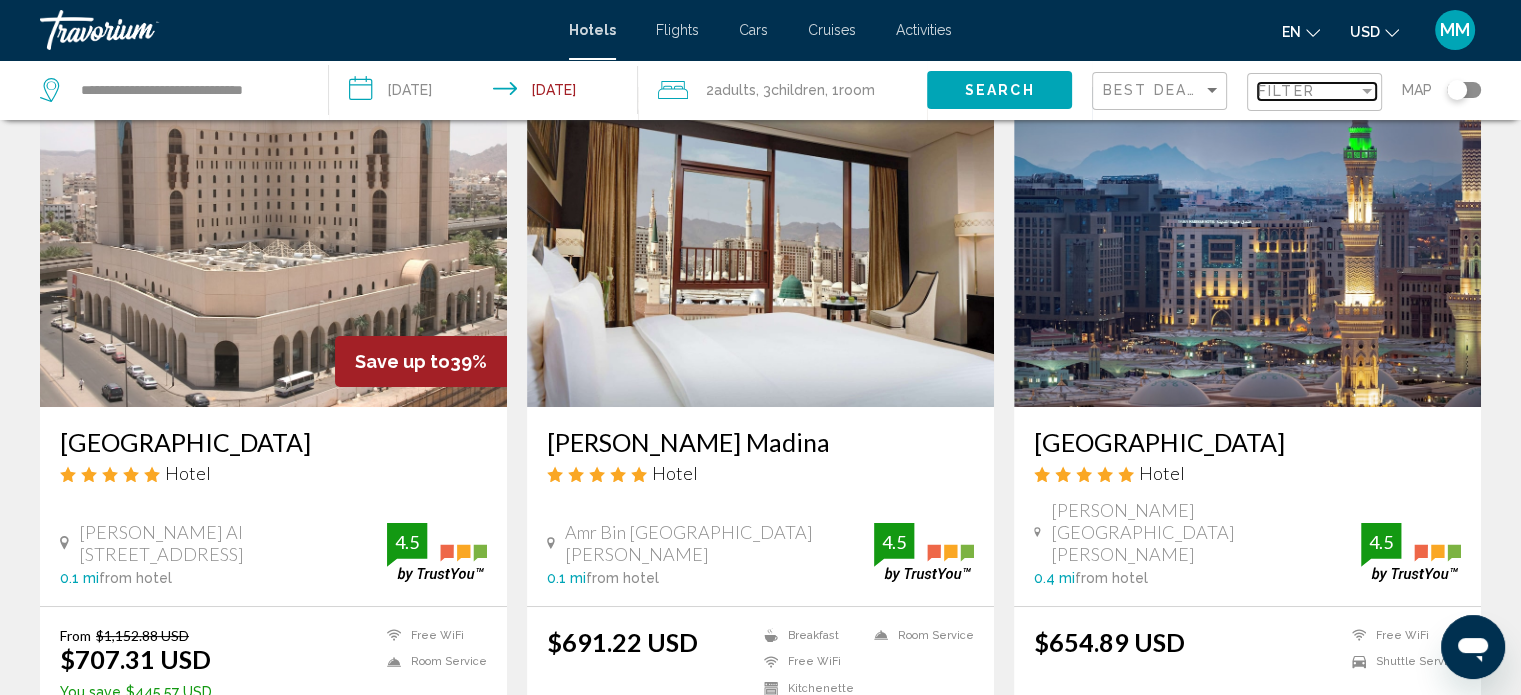 click on "Filter" at bounding box center (1286, 91) 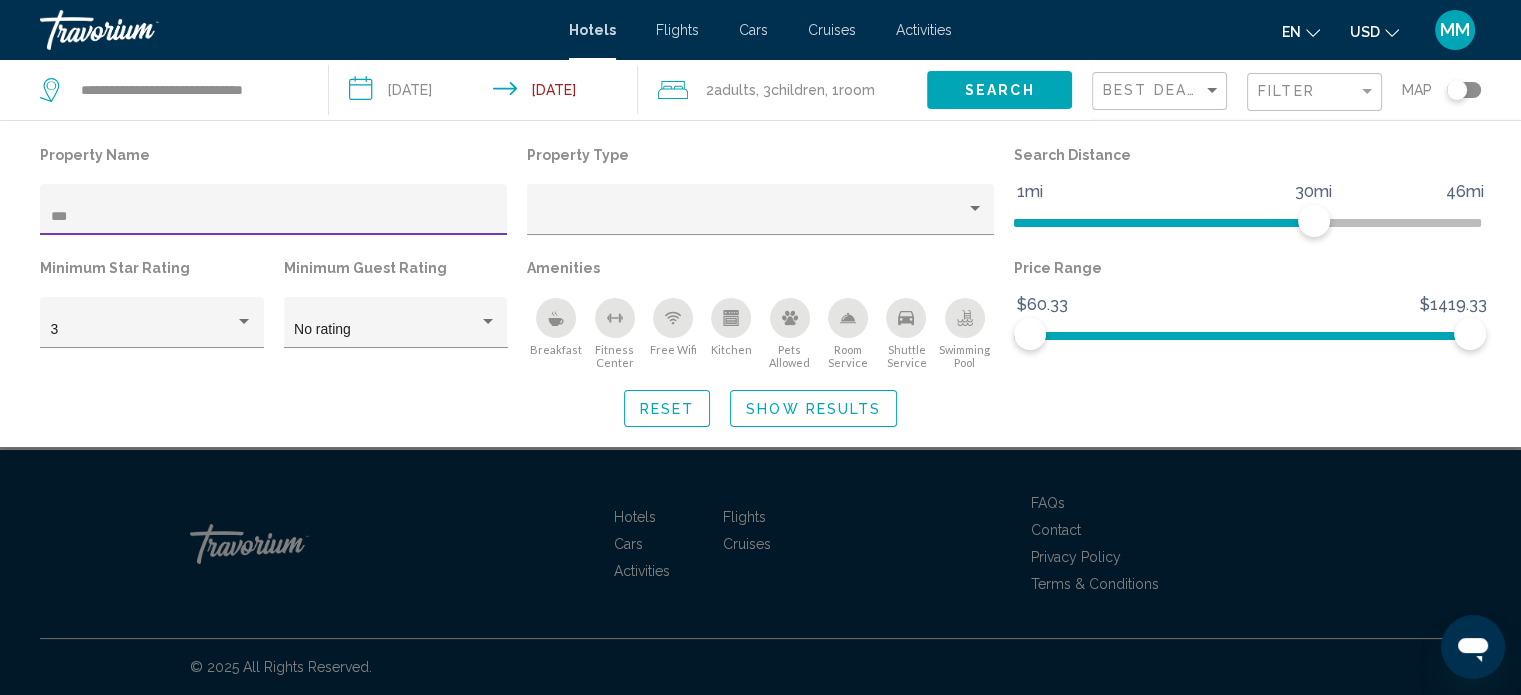 scroll, scrollTop: 0, scrollLeft: 0, axis: both 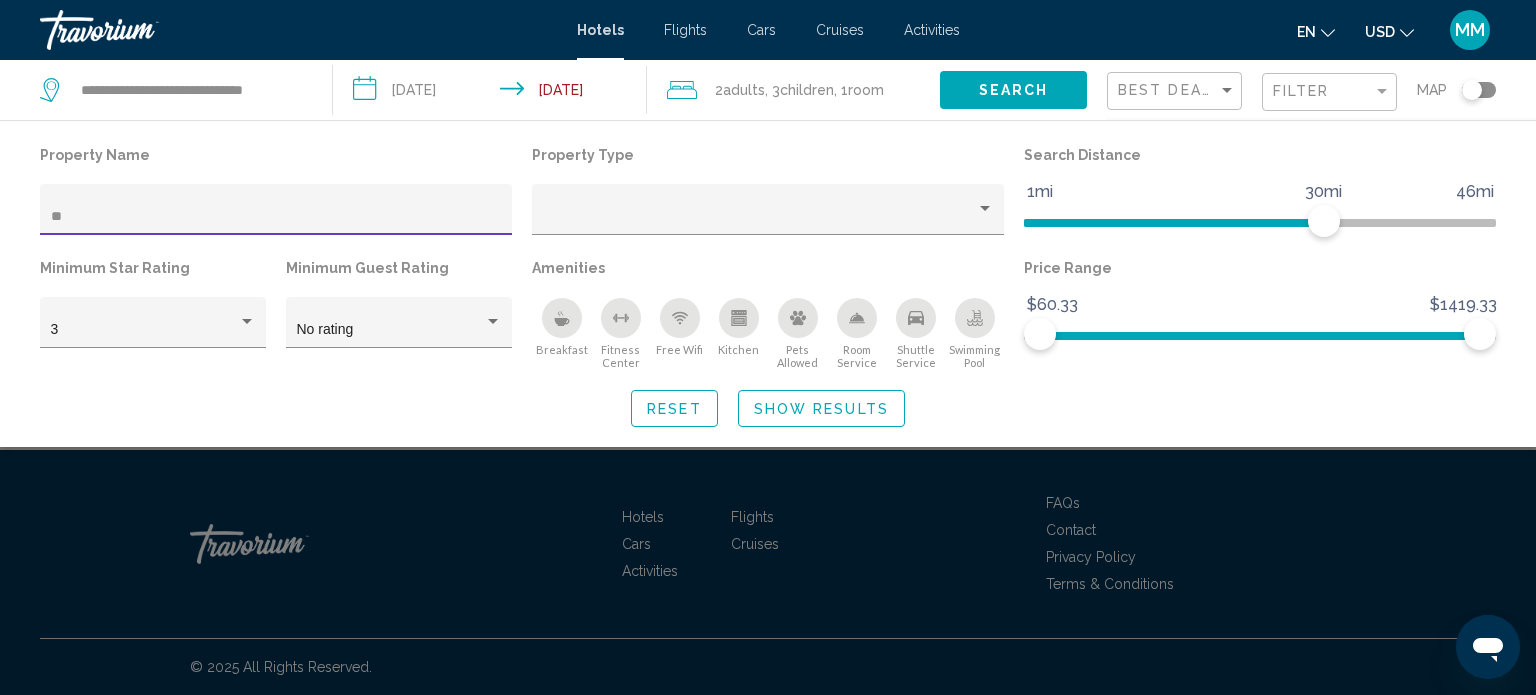 type on "*" 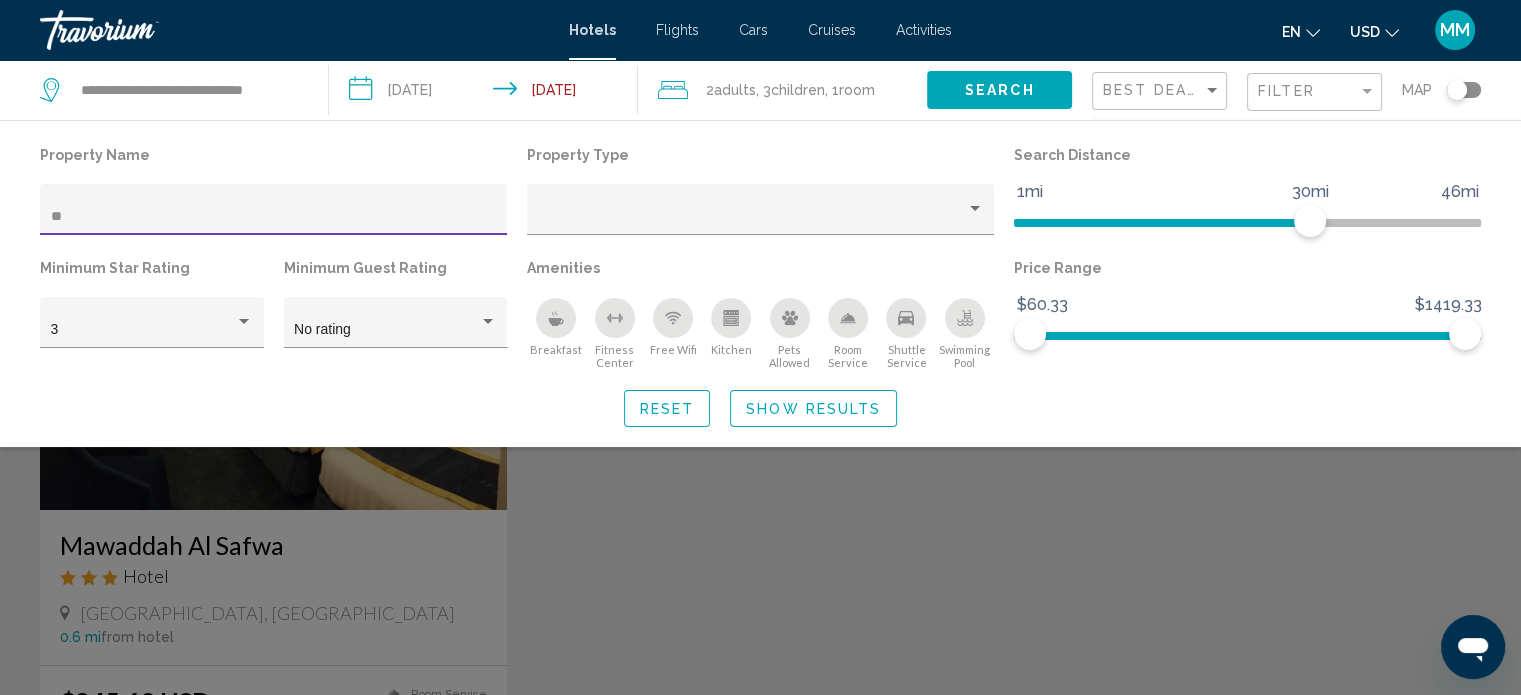 type on "*" 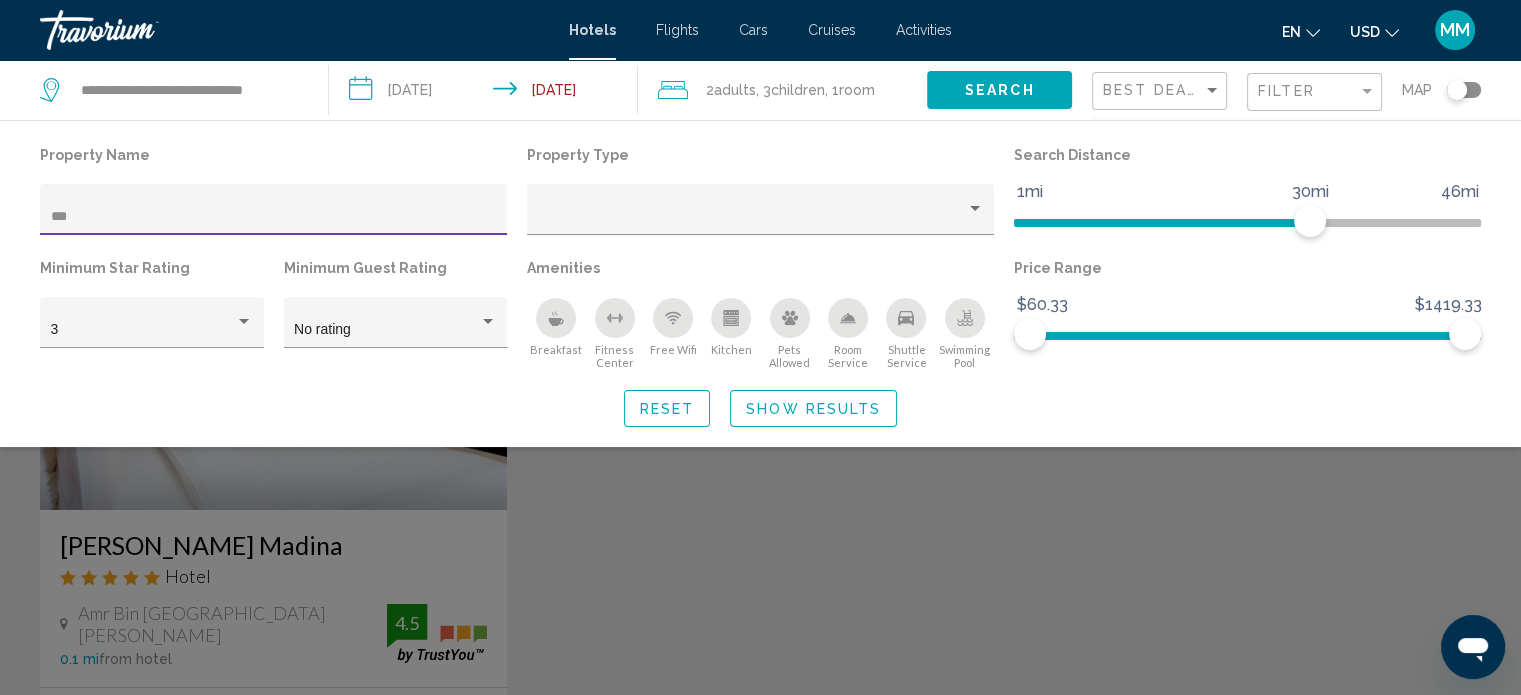 type on "***" 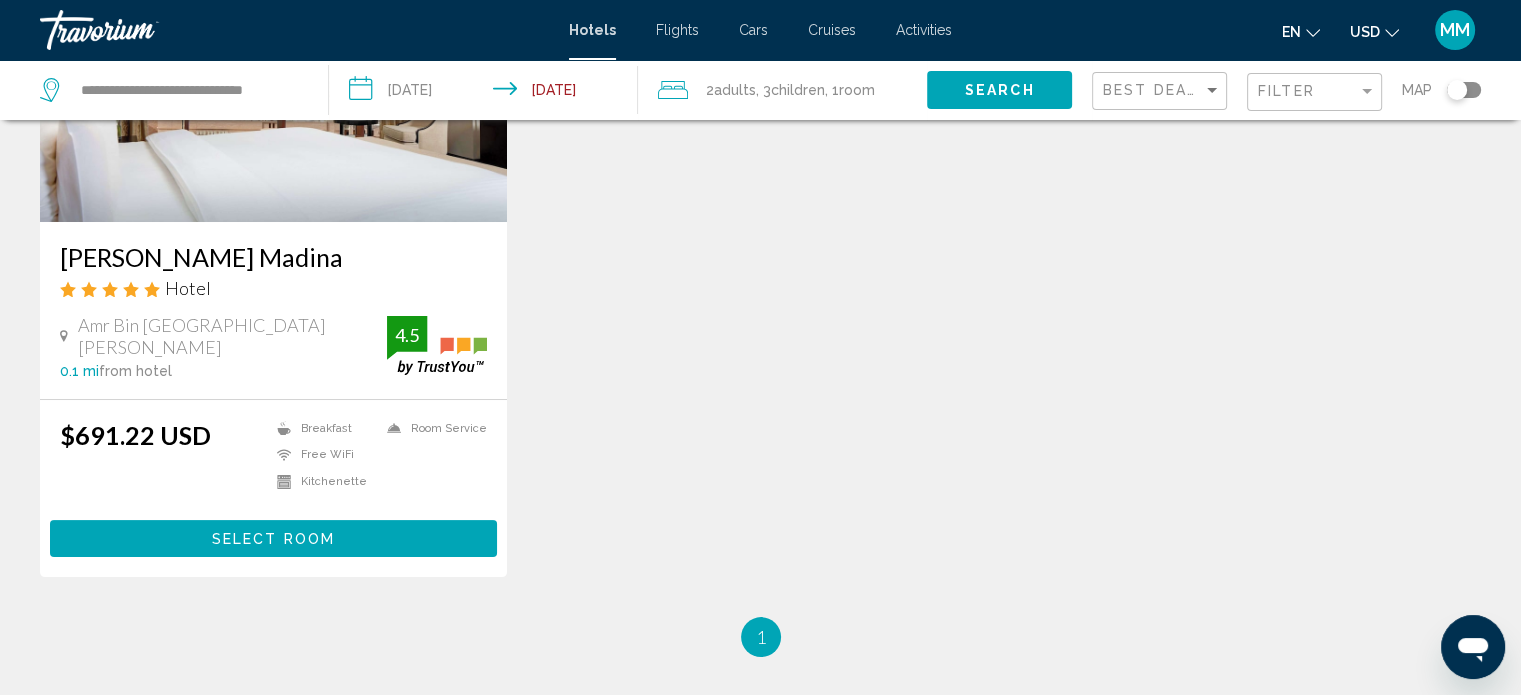 scroll, scrollTop: 289, scrollLeft: 0, axis: vertical 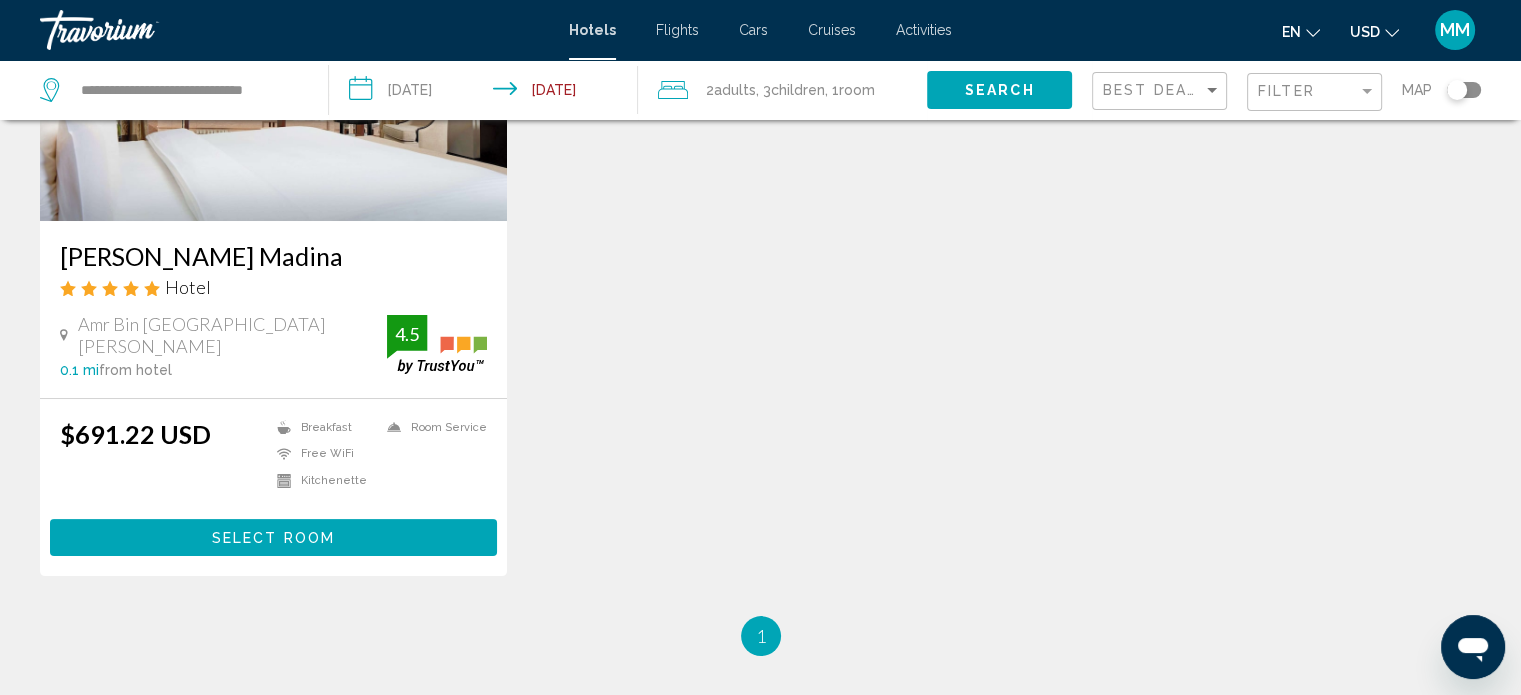 click on "Select Room" at bounding box center (273, 538) 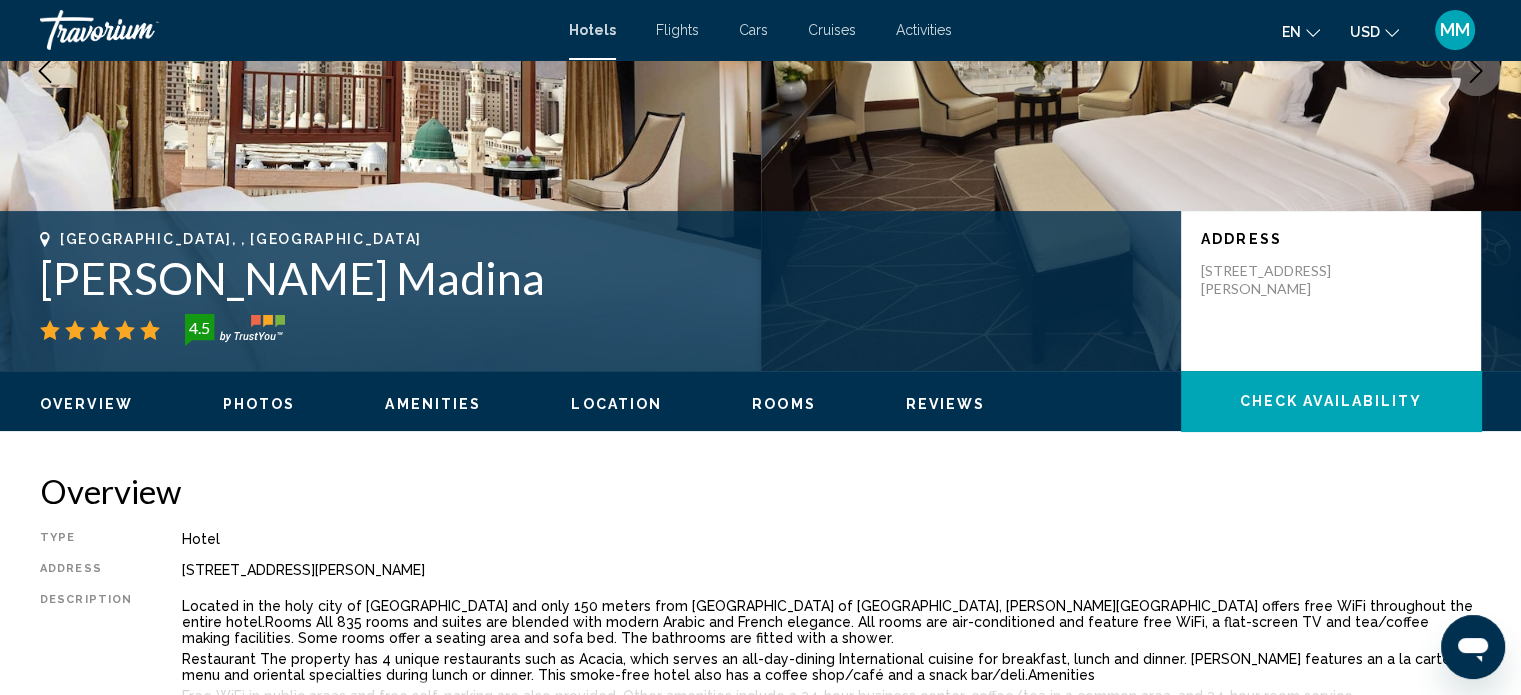 scroll, scrollTop: 12, scrollLeft: 0, axis: vertical 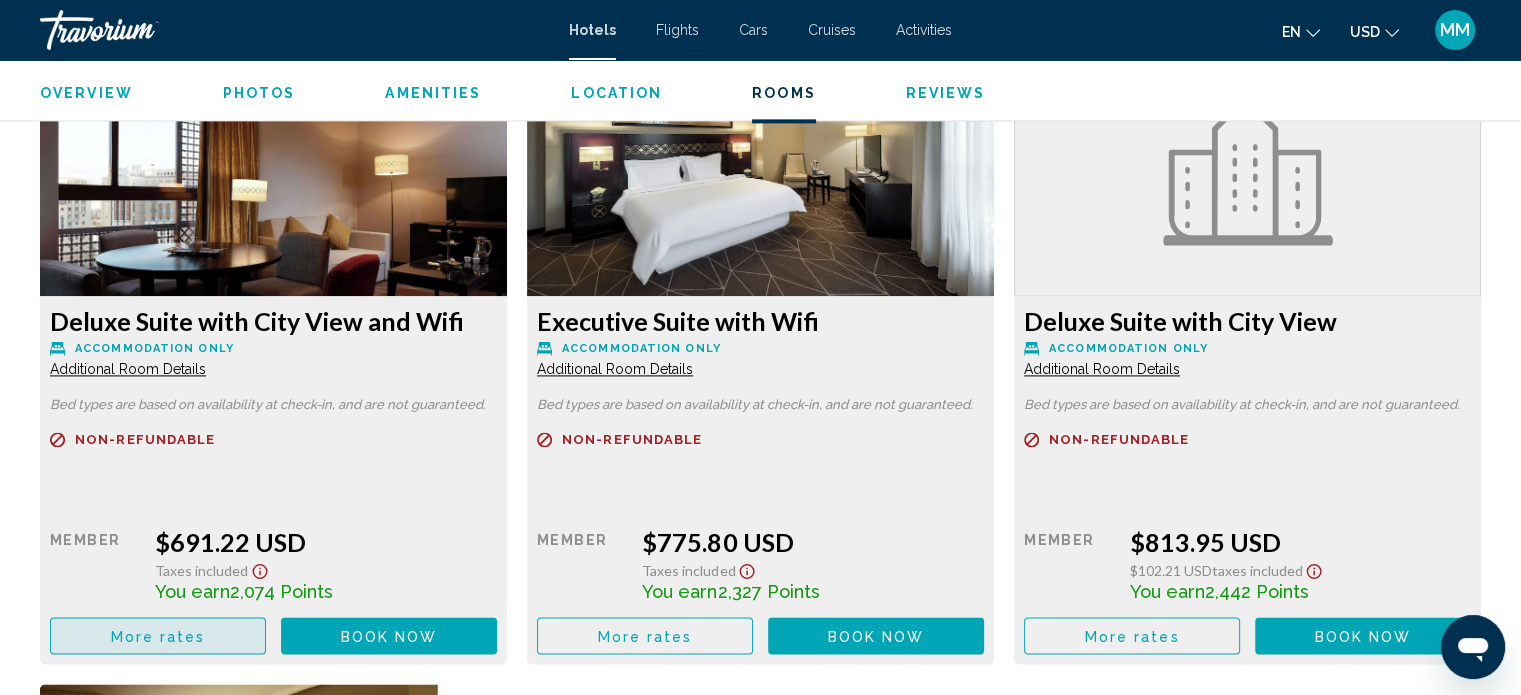 click on "More rates" at bounding box center [158, 636] 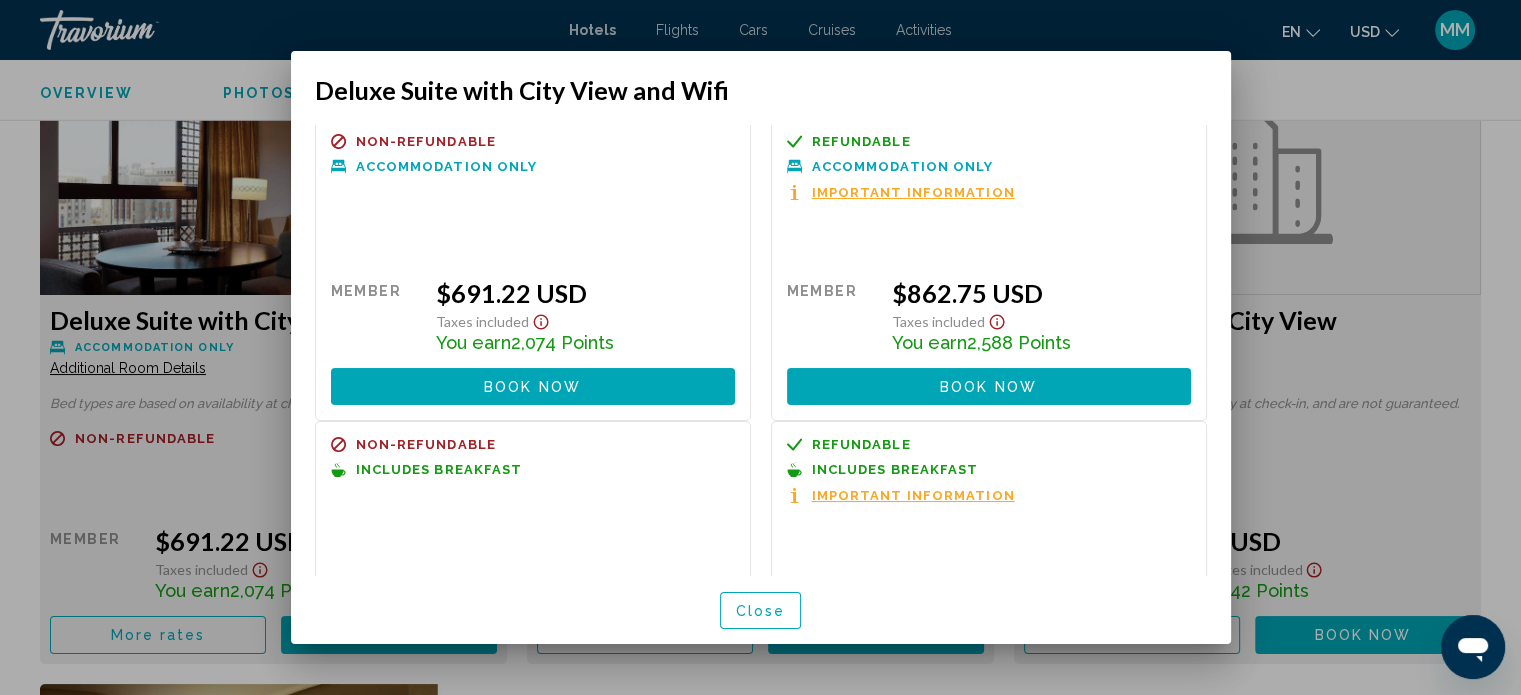 scroll, scrollTop: 0, scrollLeft: 0, axis: both 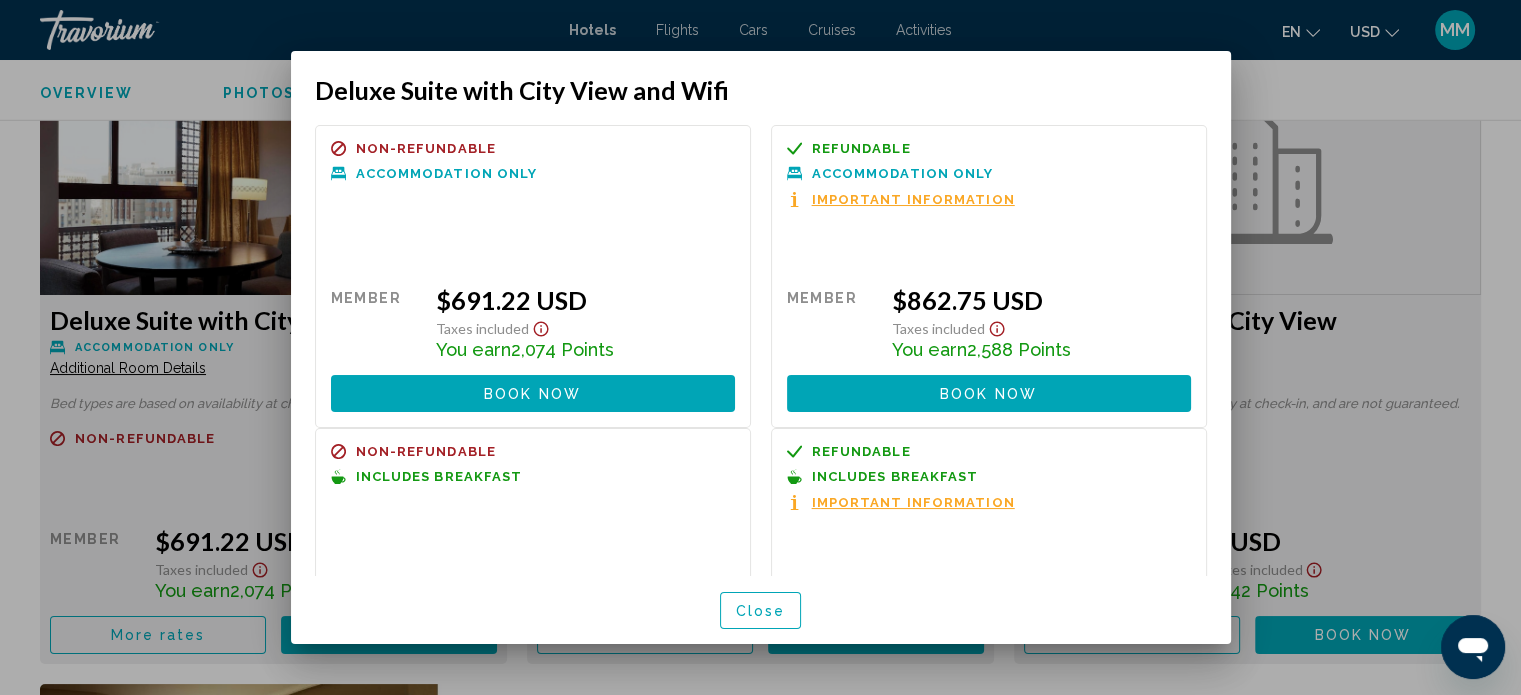 click at bounding box center (760, 347) 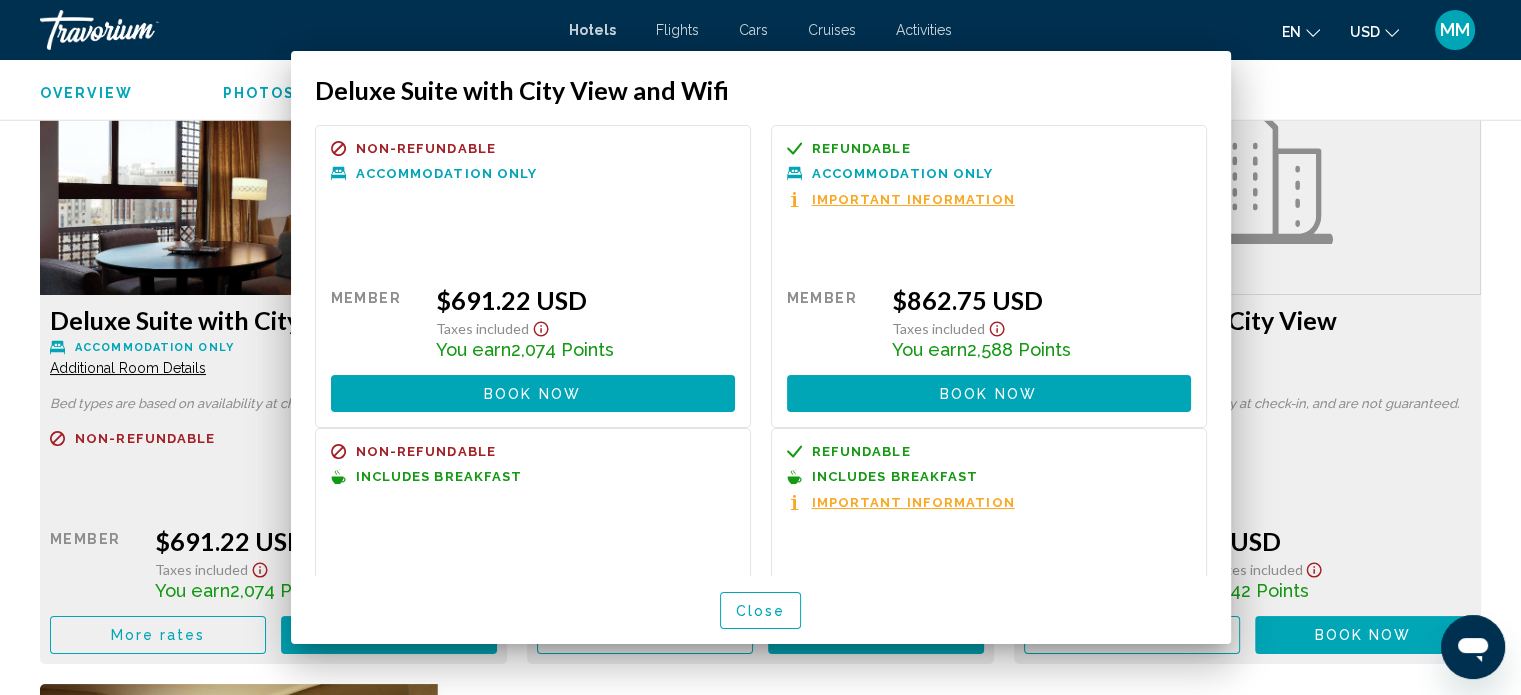 scroll, scrollTop: 2752, scrollLeft: 0, axis: vertical 